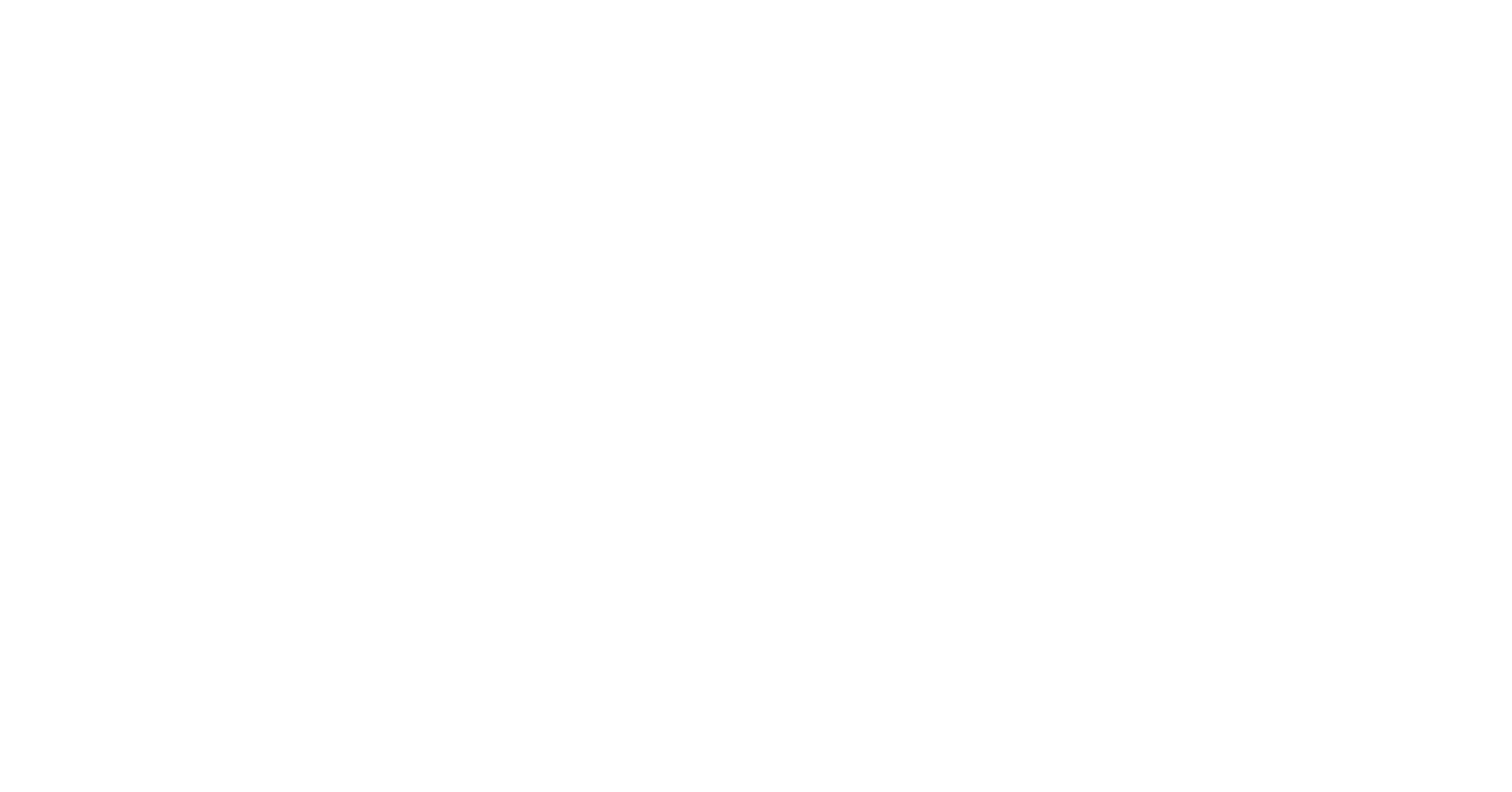 scroll, scrollTop: 0, scrollLeft: 0, axis: both 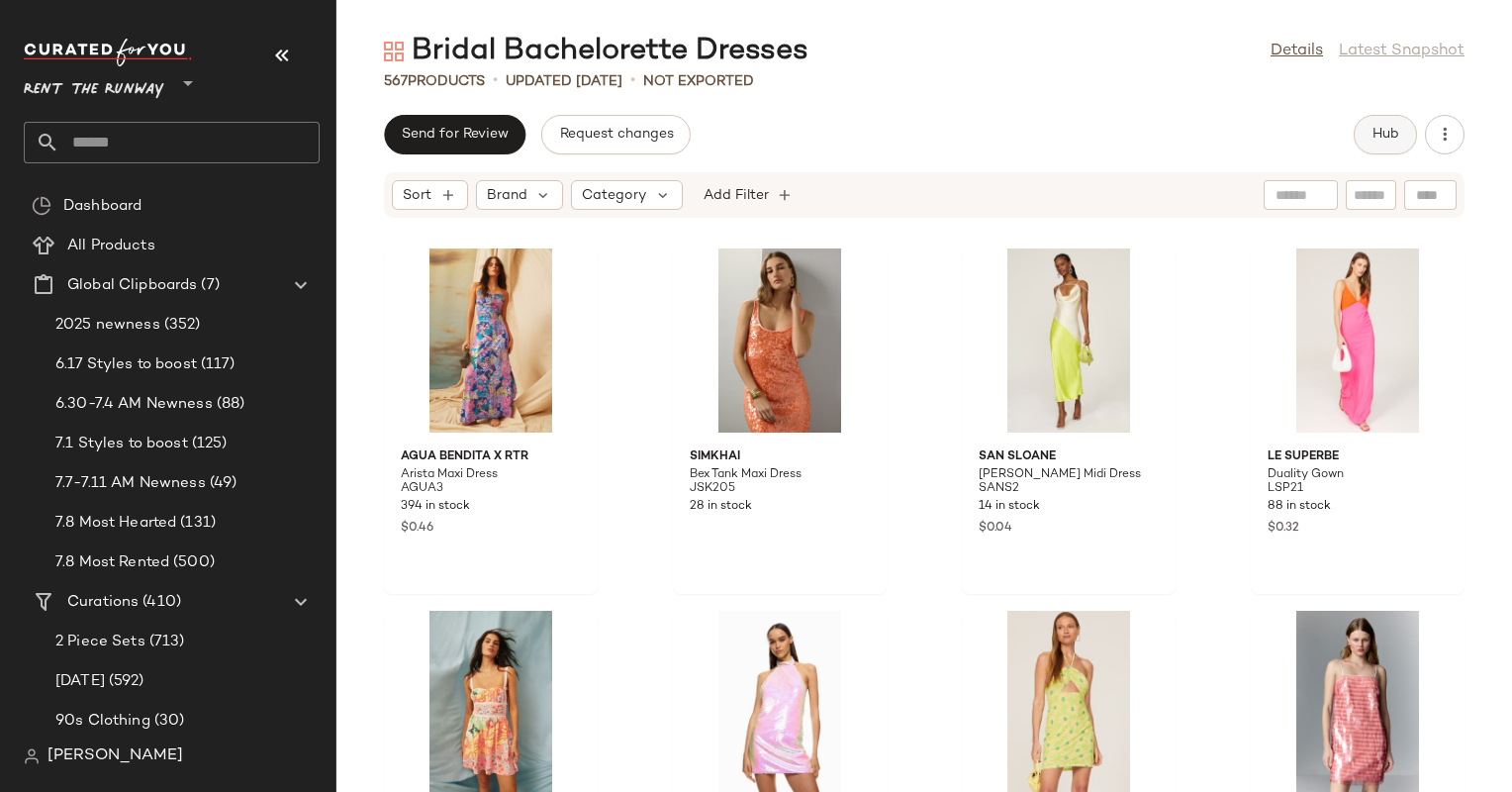 click on "Hub" at bounding box center (1385, 135) 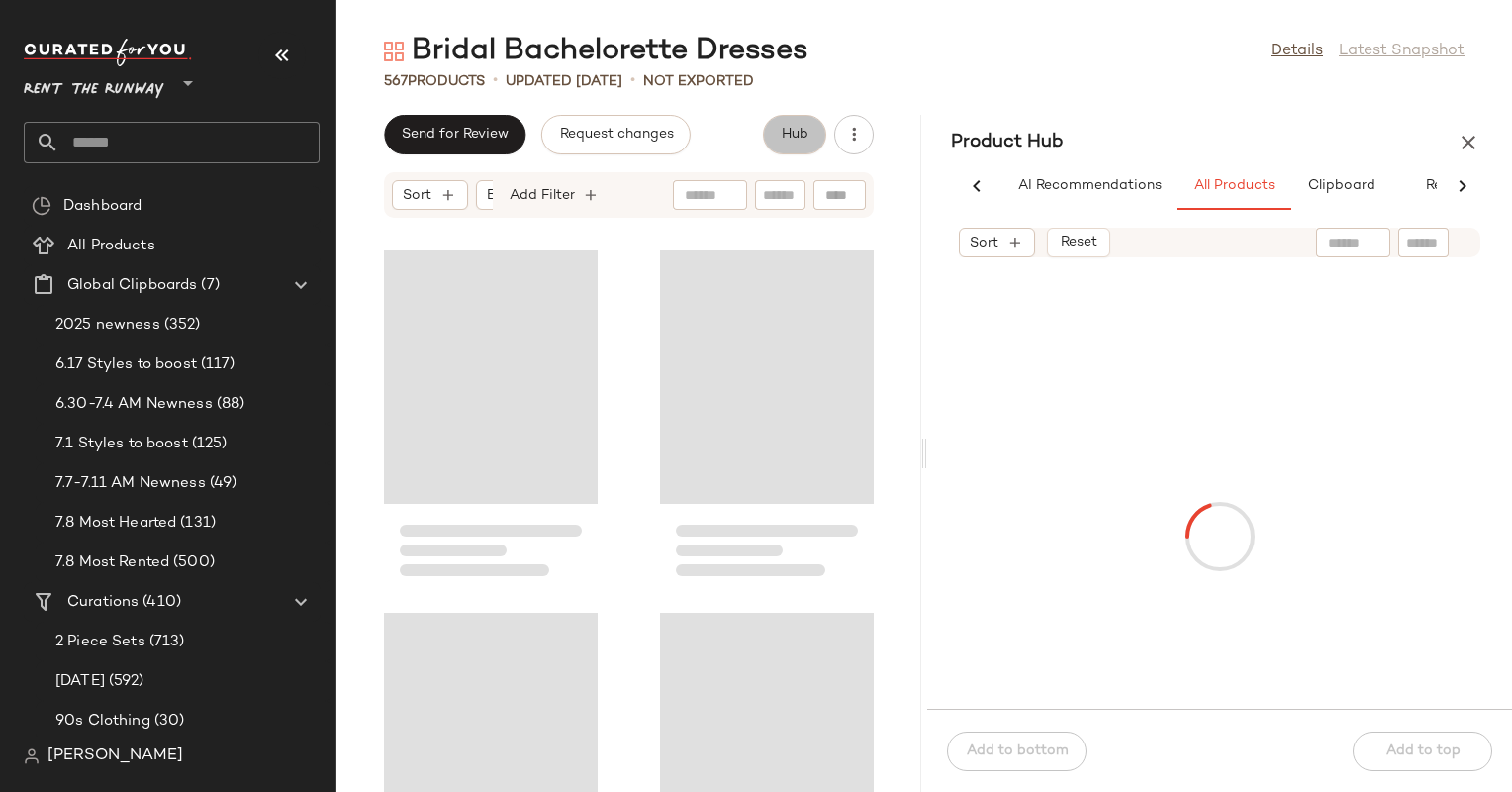 scroll, scrollTop: 0, scrollLeft: 58, axis: horizontal 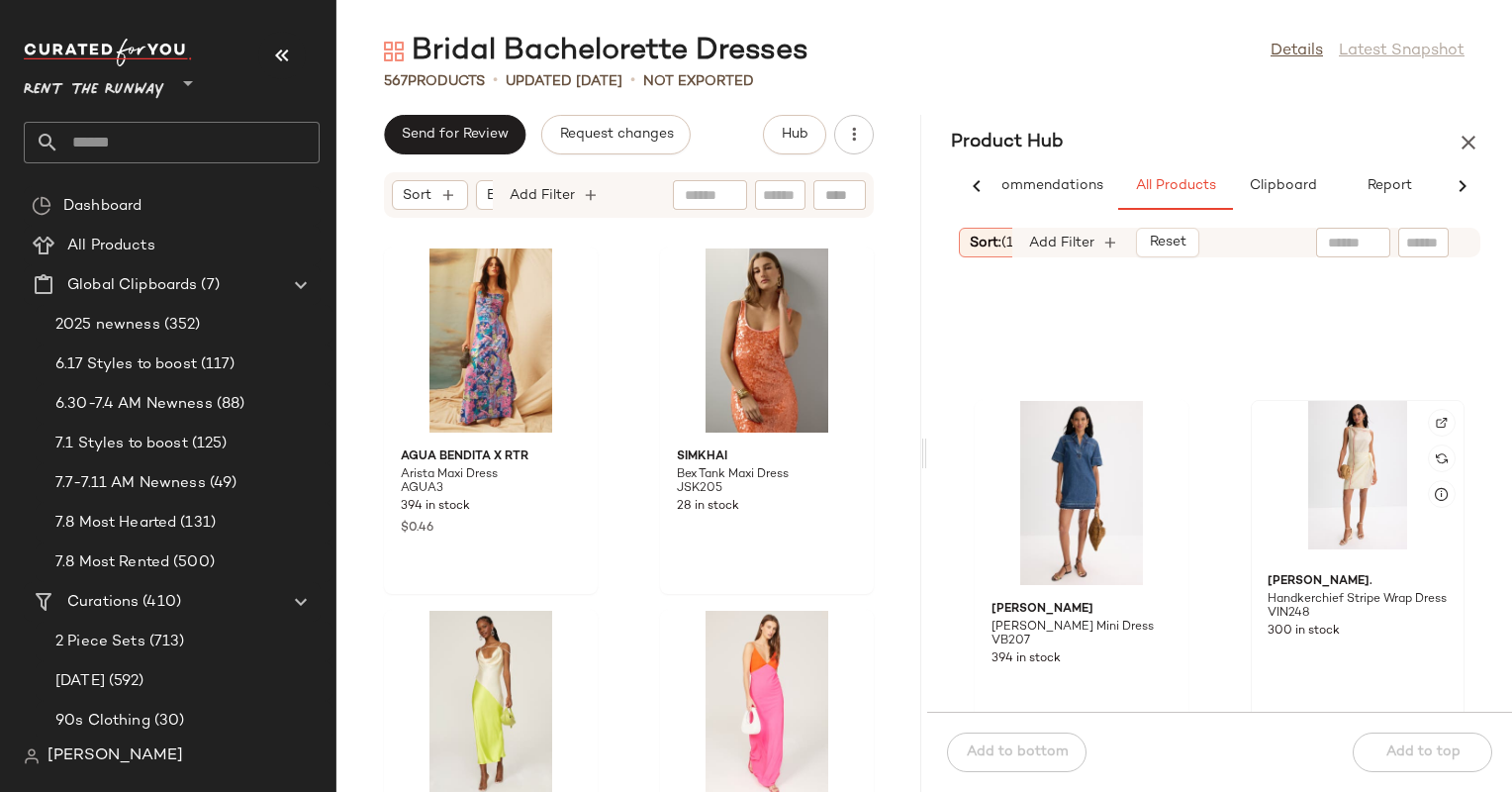 click 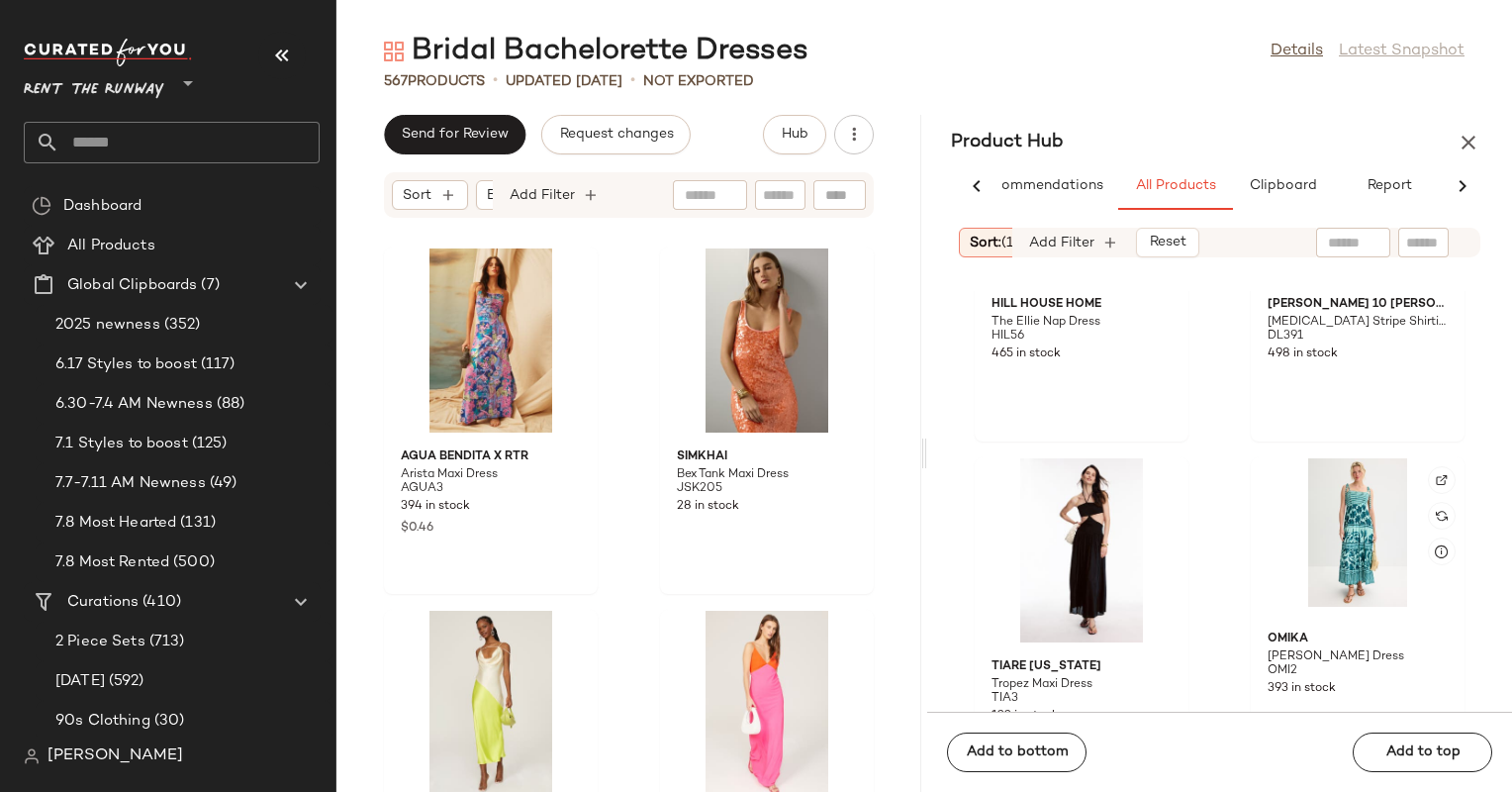 scroll, scrollTop: 6949, scrollLeft: 0, axis: vertical 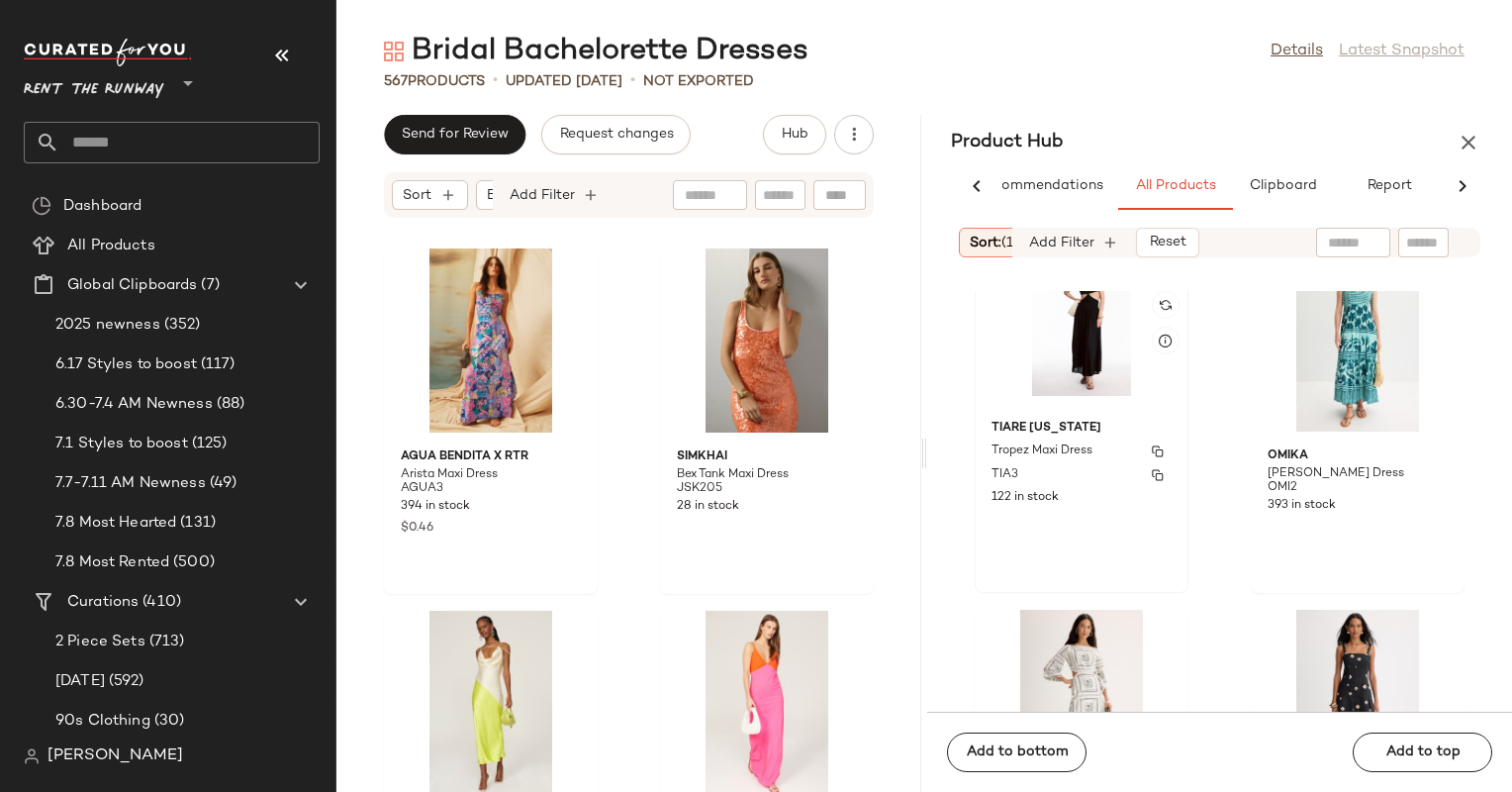 click on "Tiare [US_STATE] Tropez Maxi Dress TIA3 122 in stock" 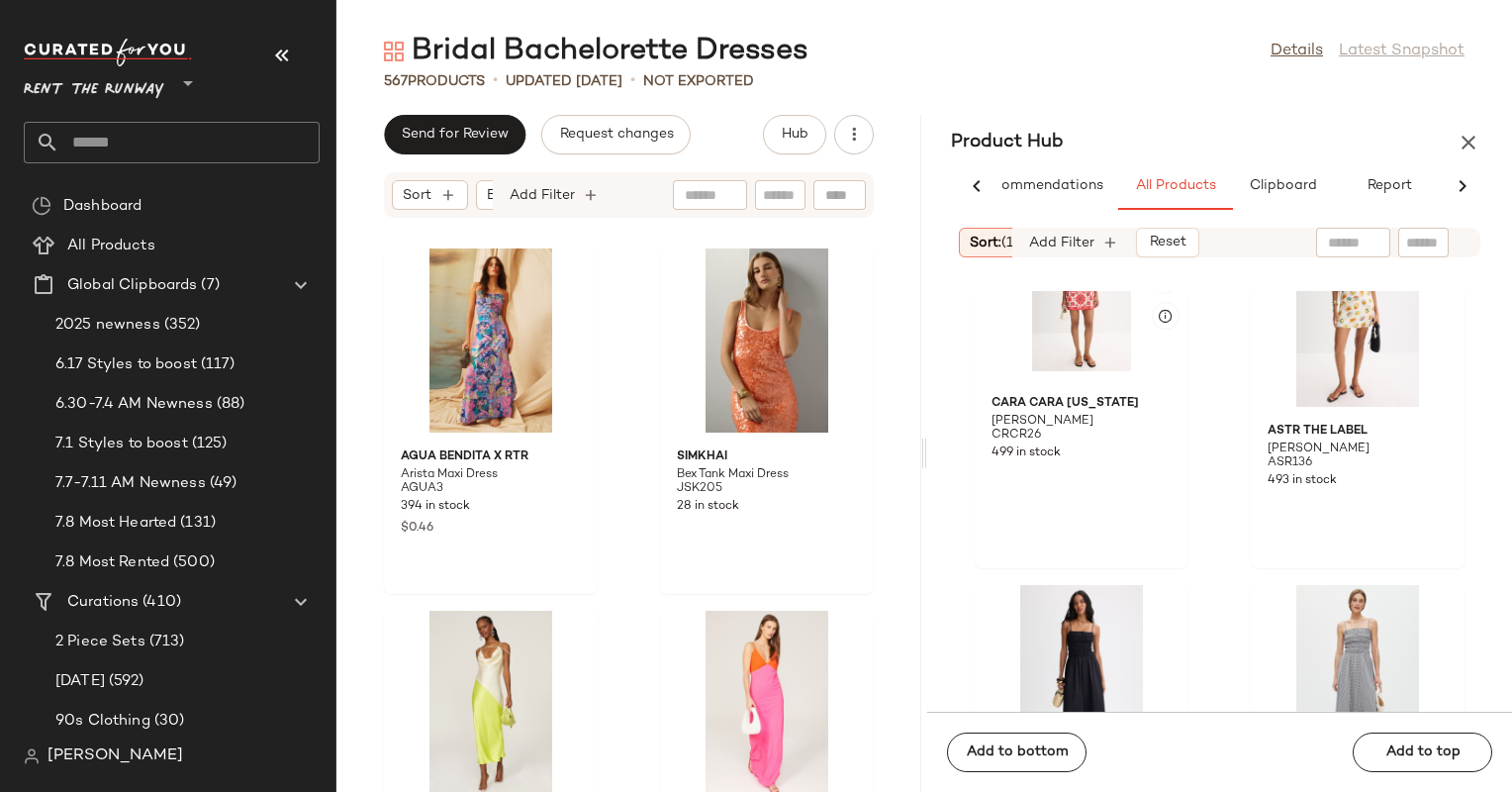 click 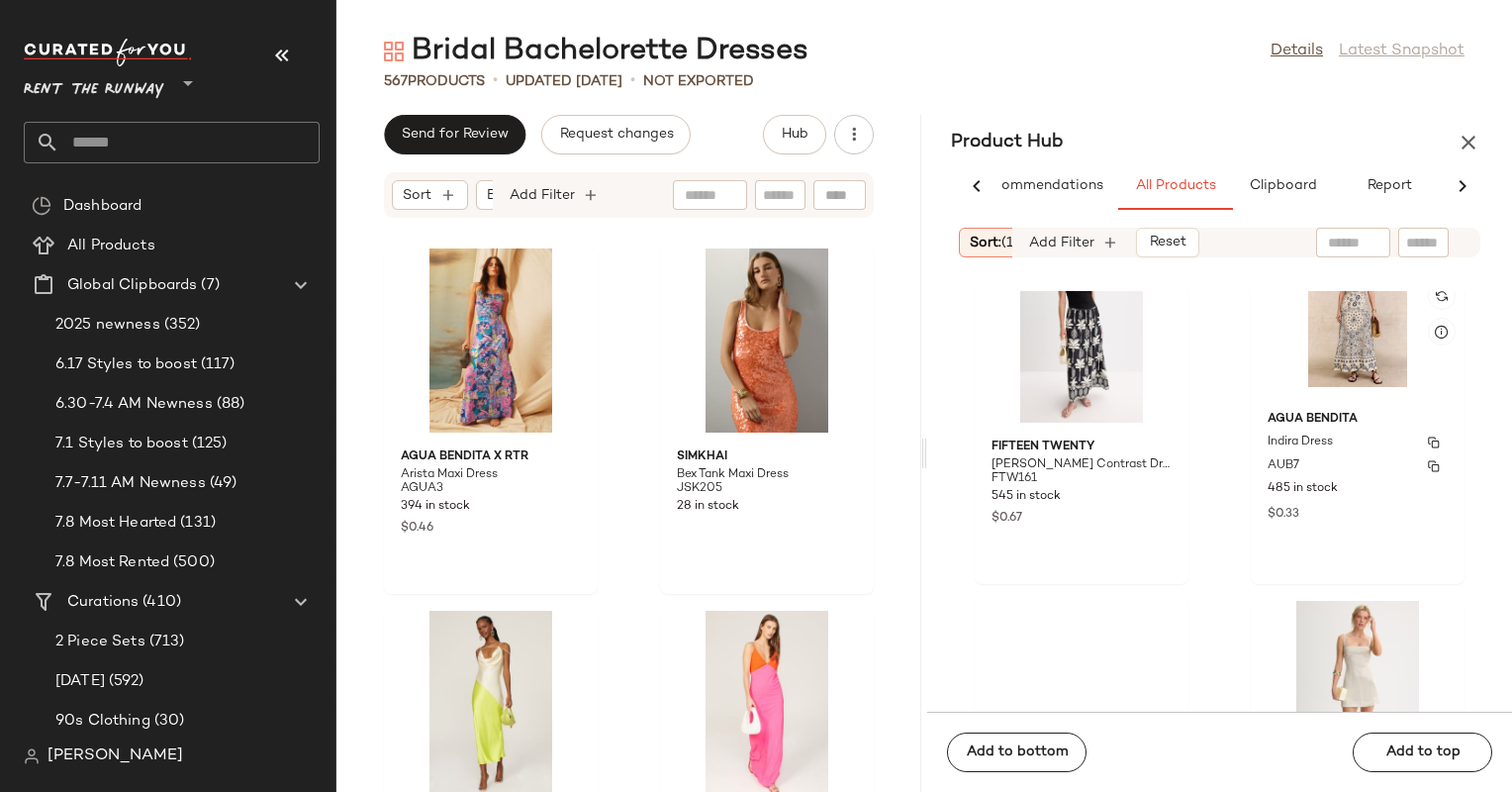 scroll, scrollTop: 10167, scrollLeft: 0, axis: vertical 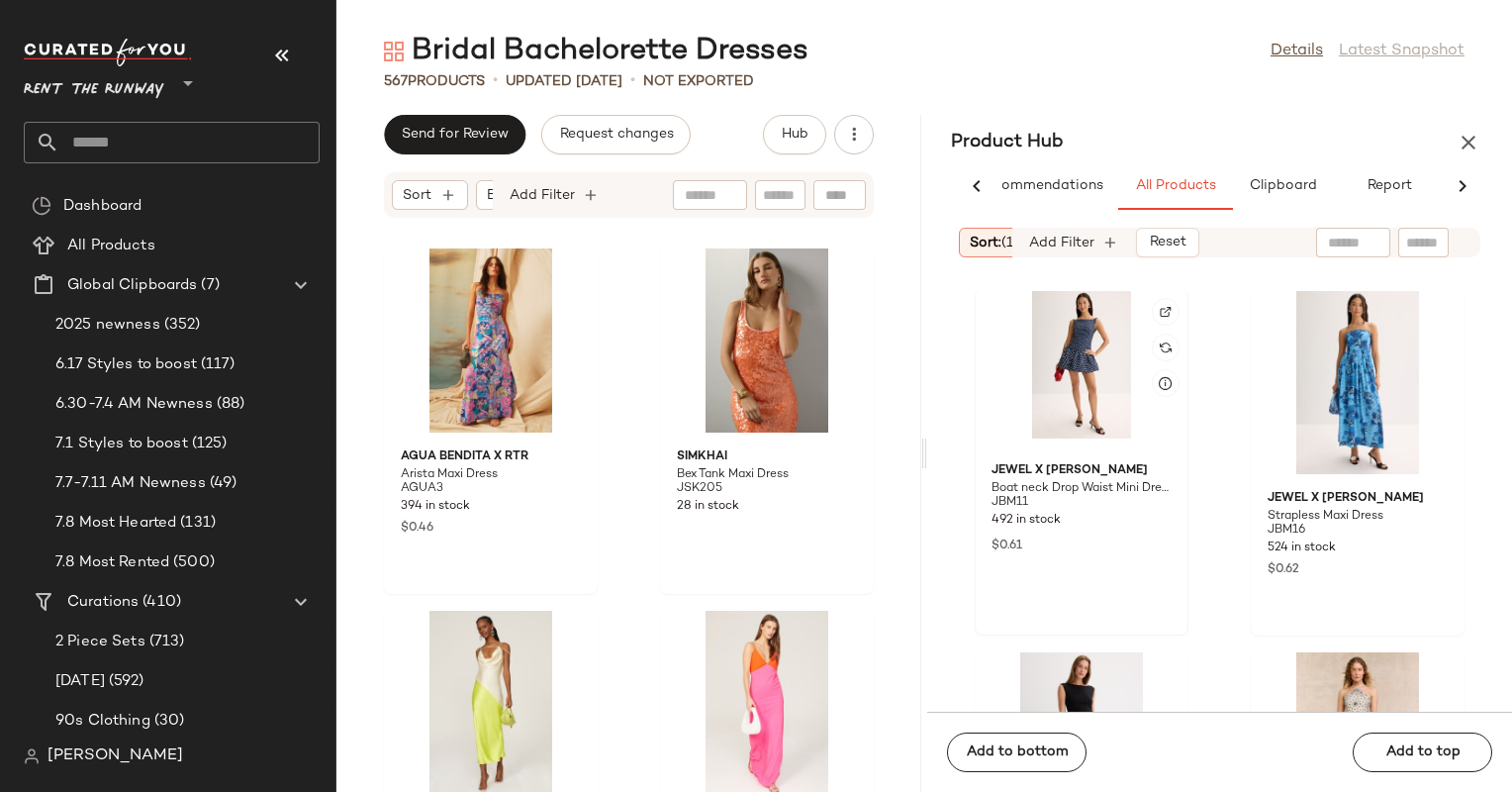 click 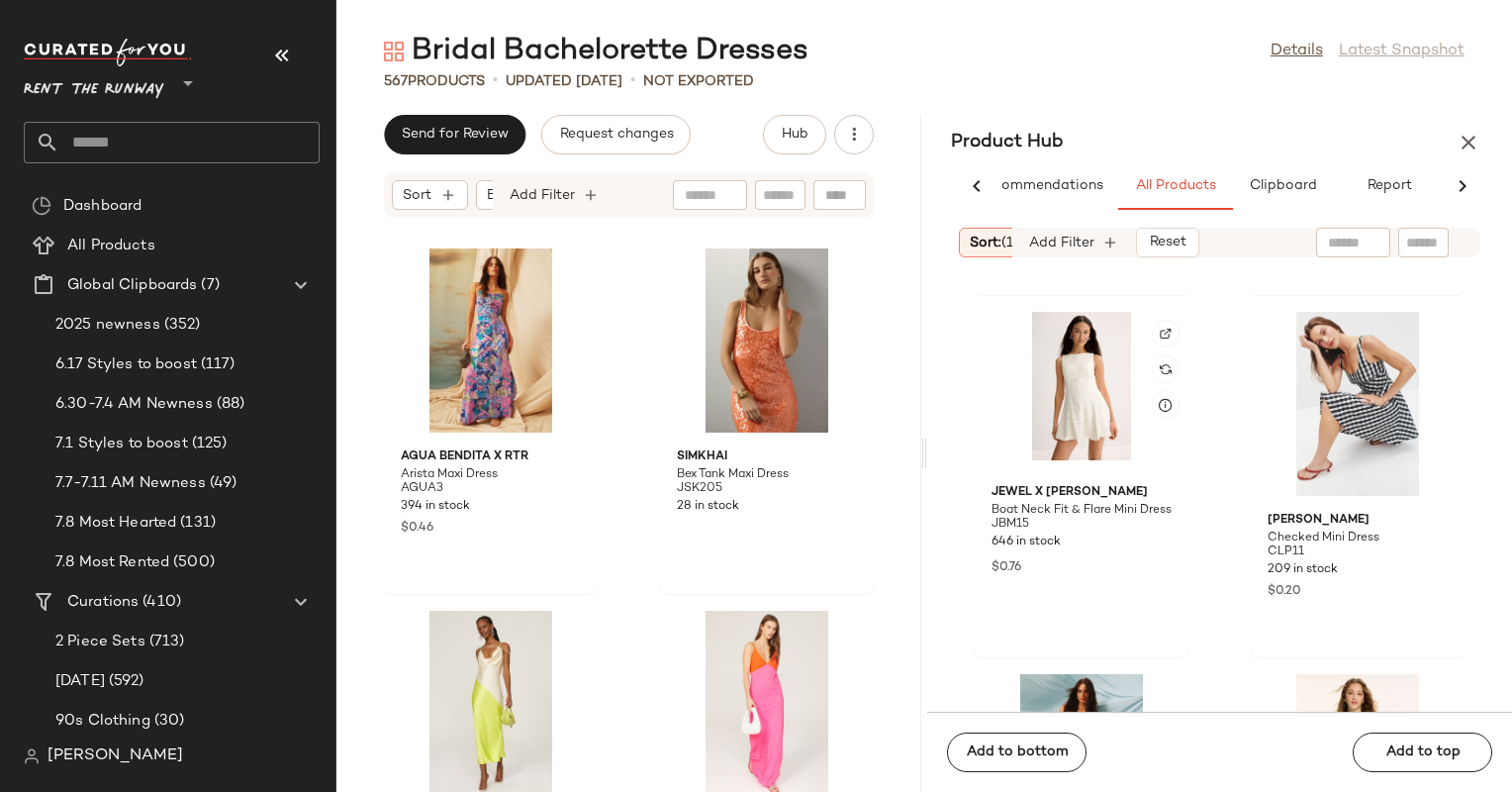 click 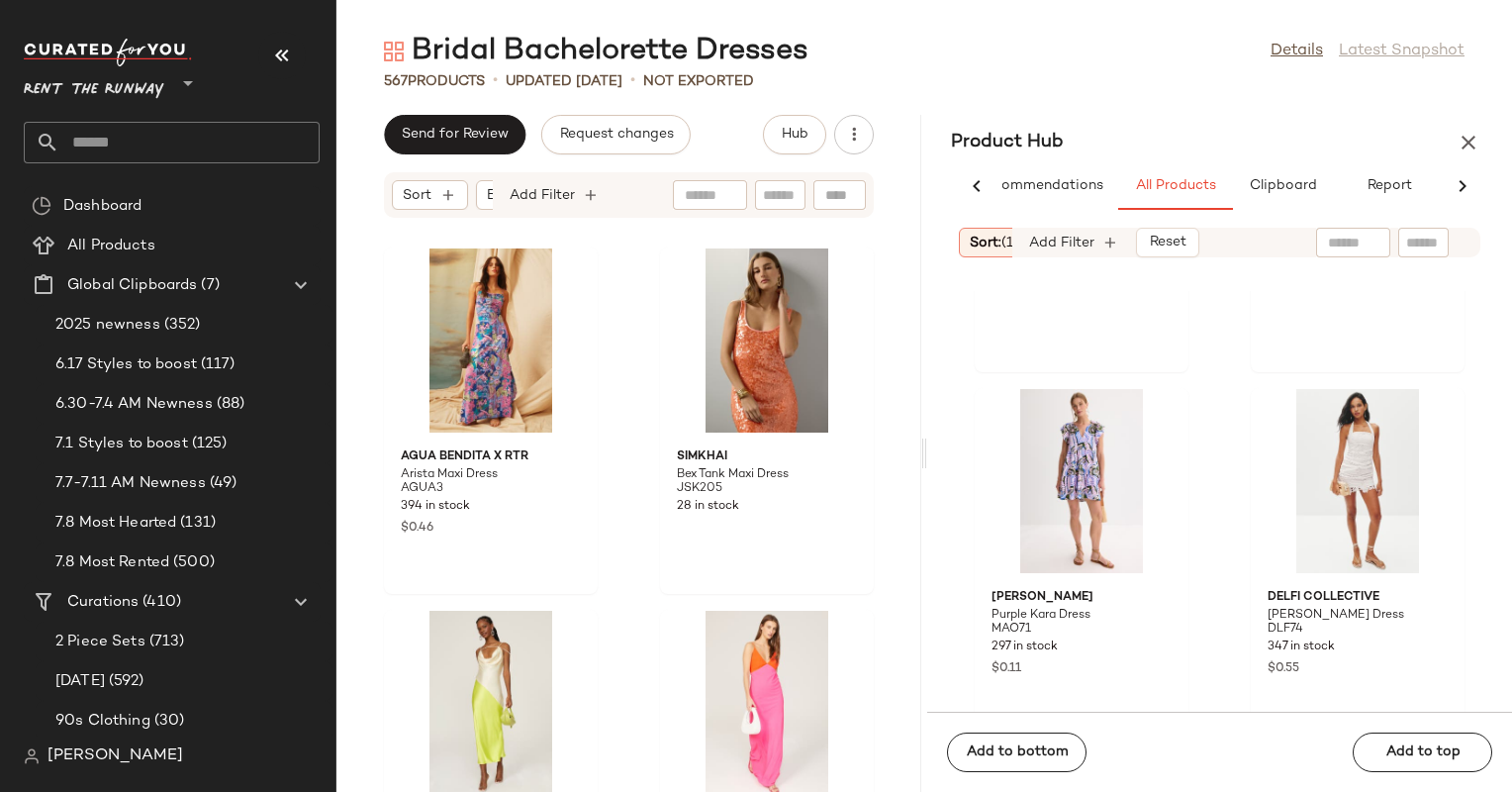scroll, scrollTop: 14699, scrollLeft: 0, axis: vertical 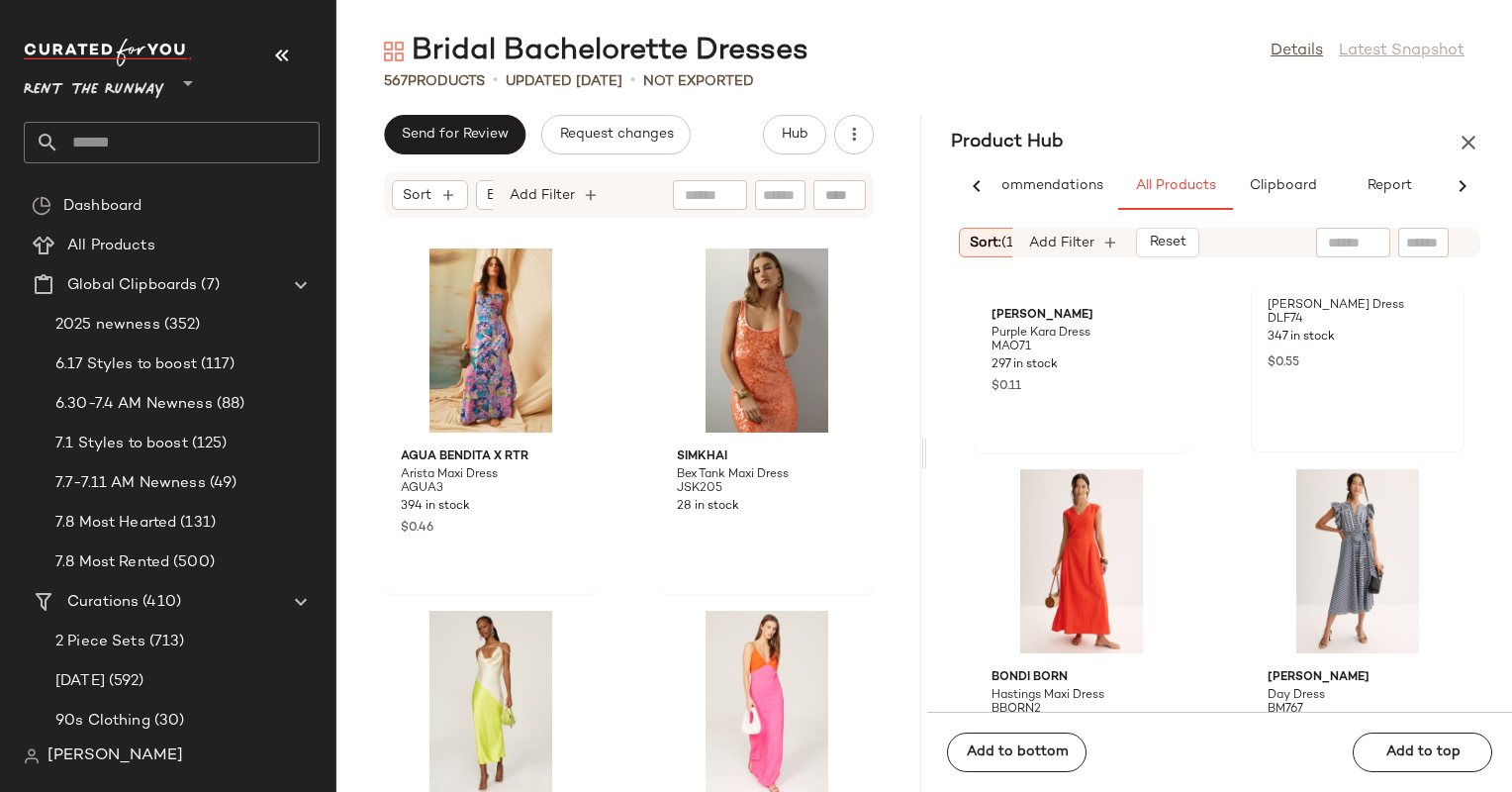 click on "DELFI Collective [PERSON_NAME] Dress DLF74 347 in stock $0.55" 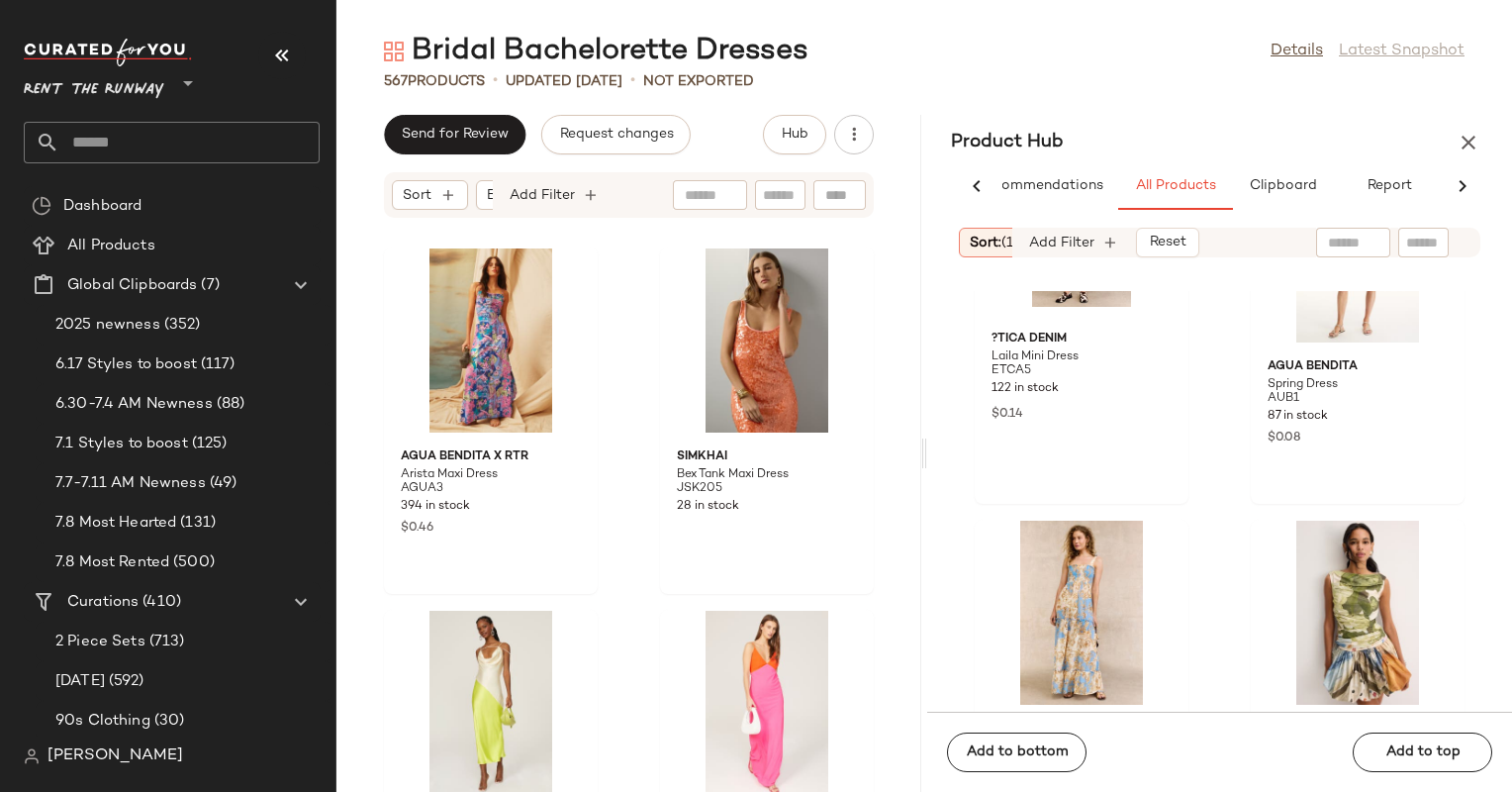 scroll, scrollTop: 19343, scrollLeft: 0, axis: vertical 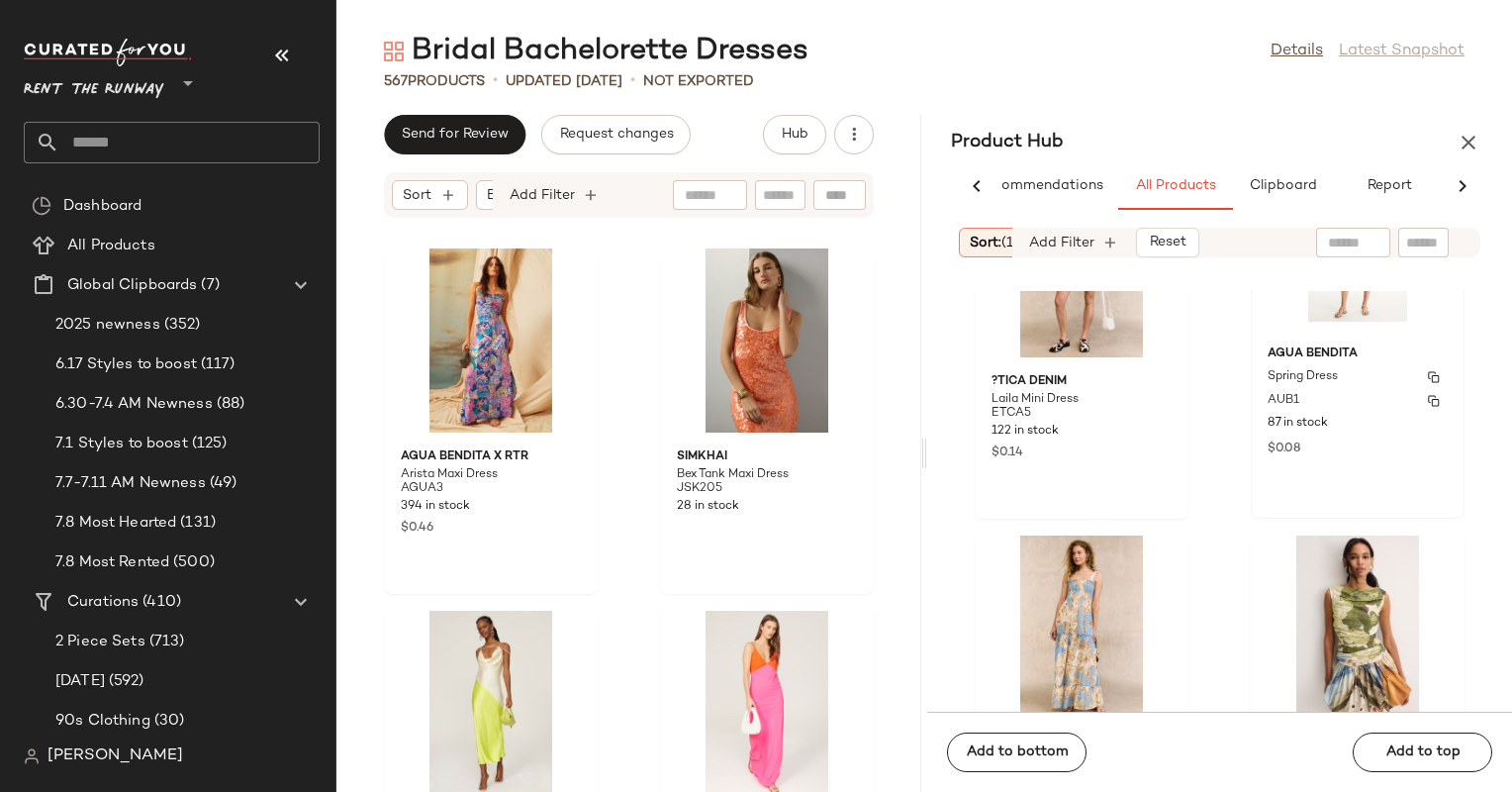 click on "AUB1" at bounding box center (1358, 401) 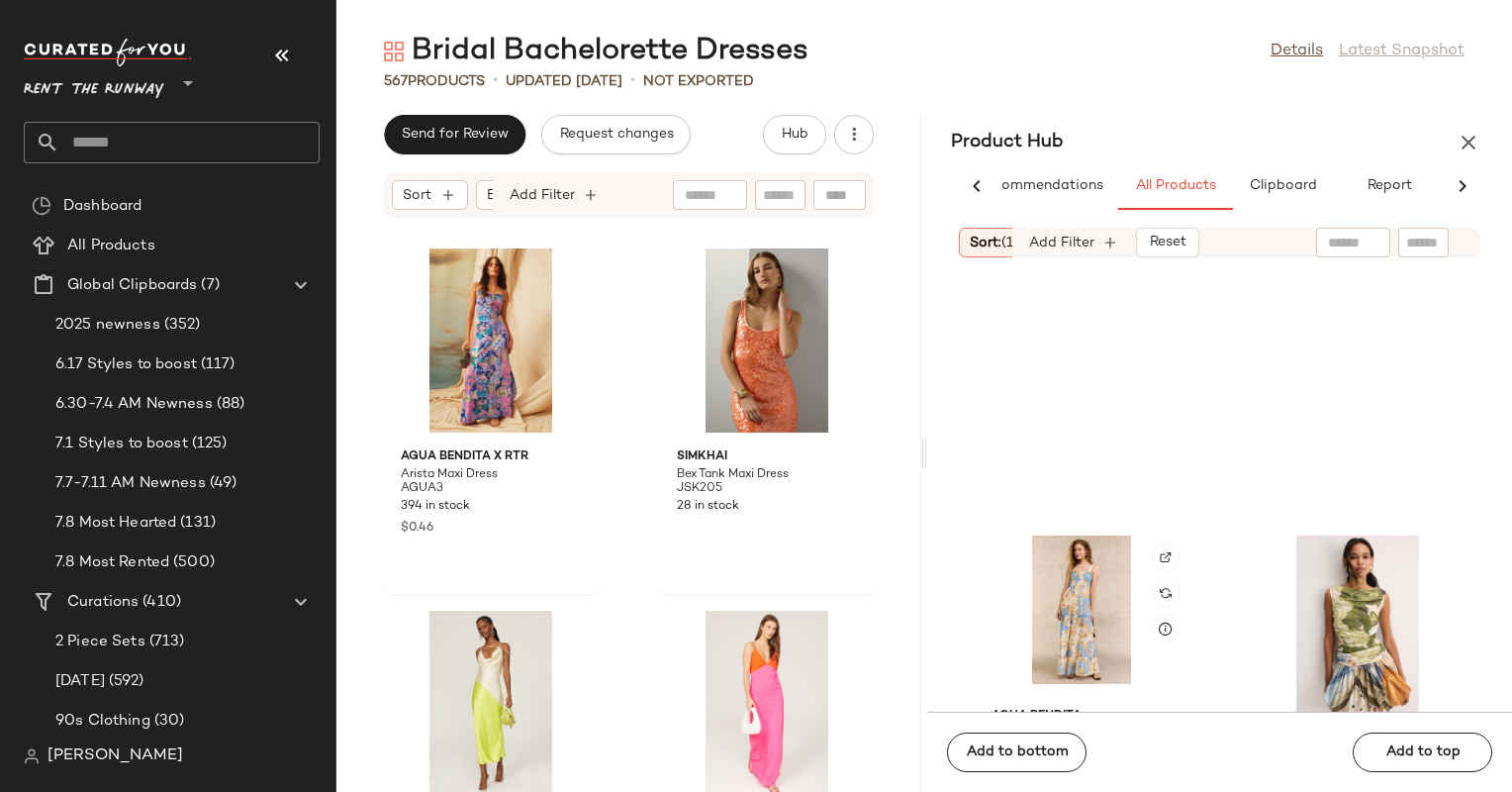 scroll, scrollTop: 19609, scrollLeft: 0, axis: vertical 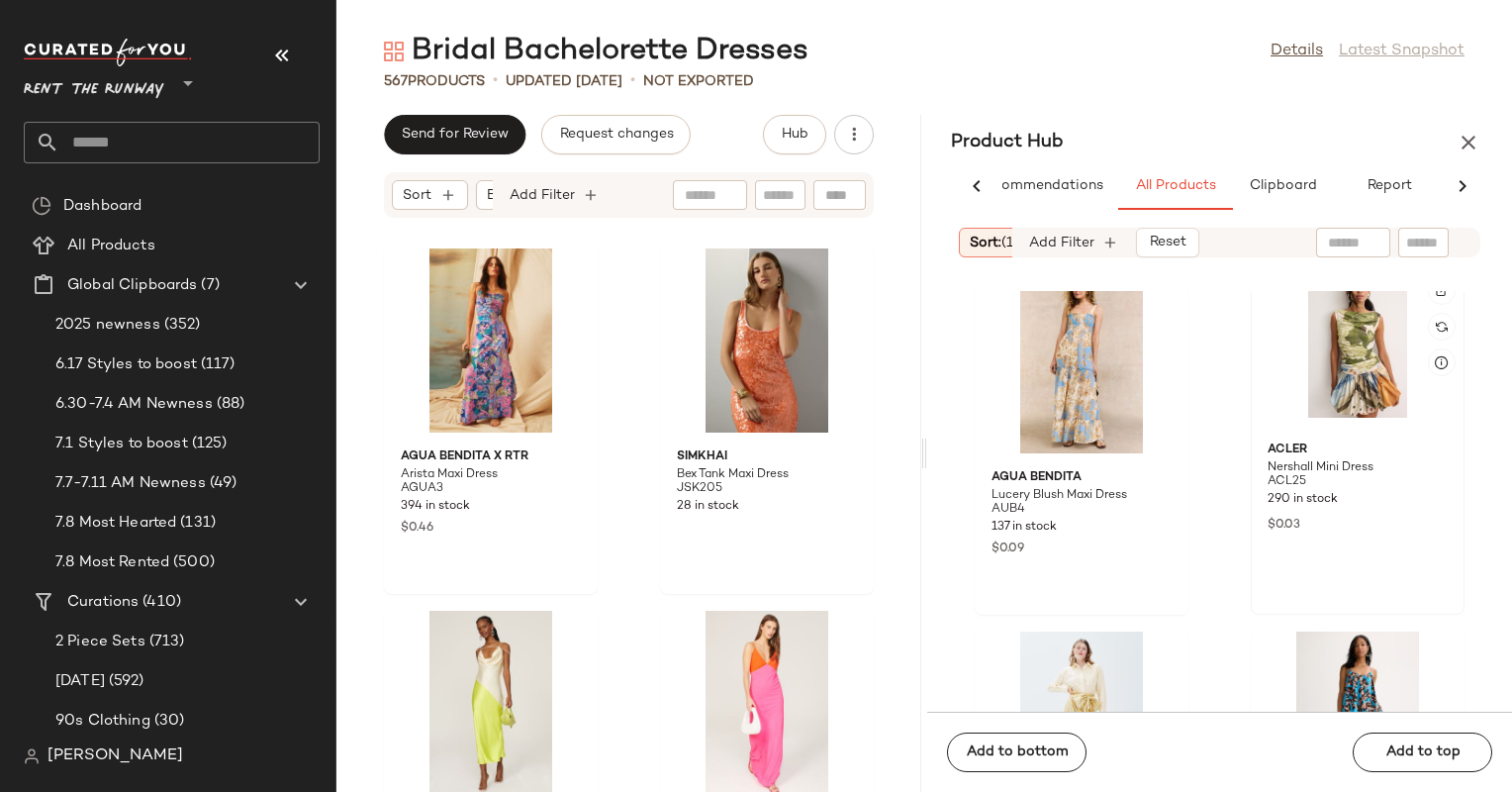 click 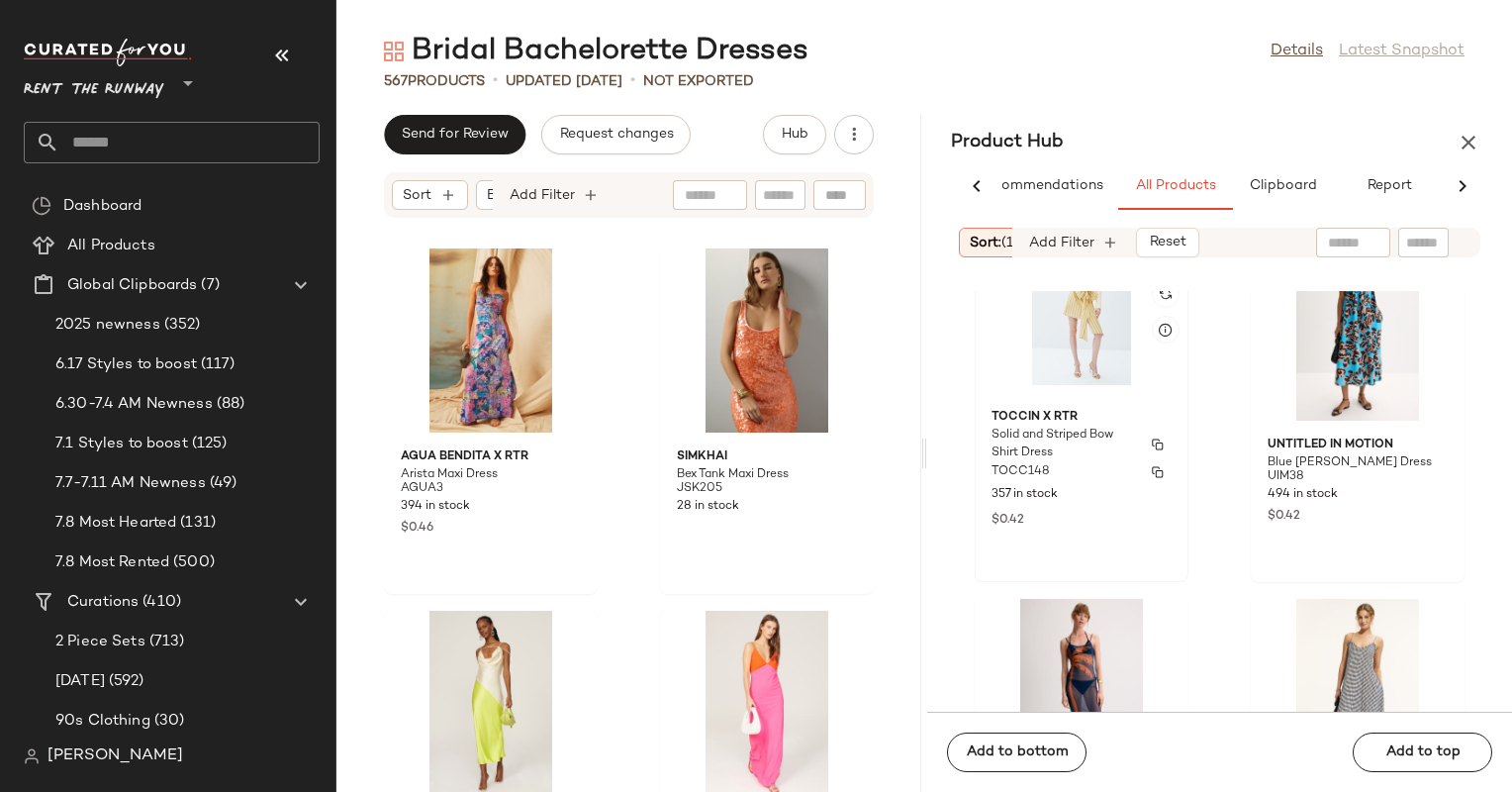 scroll, scrollTop: 20005, scrollLeft: 0, axis: vertical 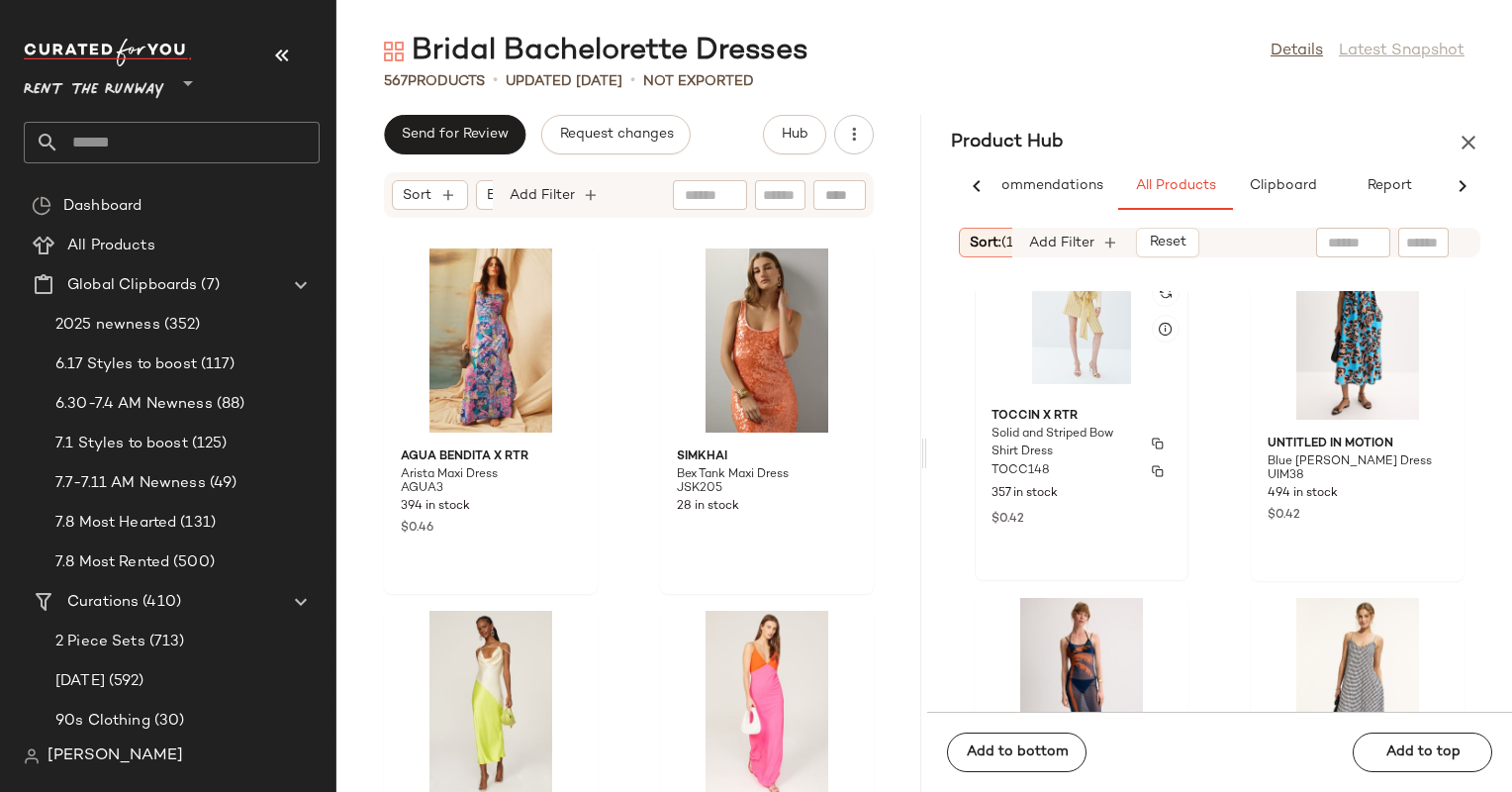 click on "TOCCIN X RTR Solid and Striped Bow Shirt Dress TOCC148 357 in stock $0.42" 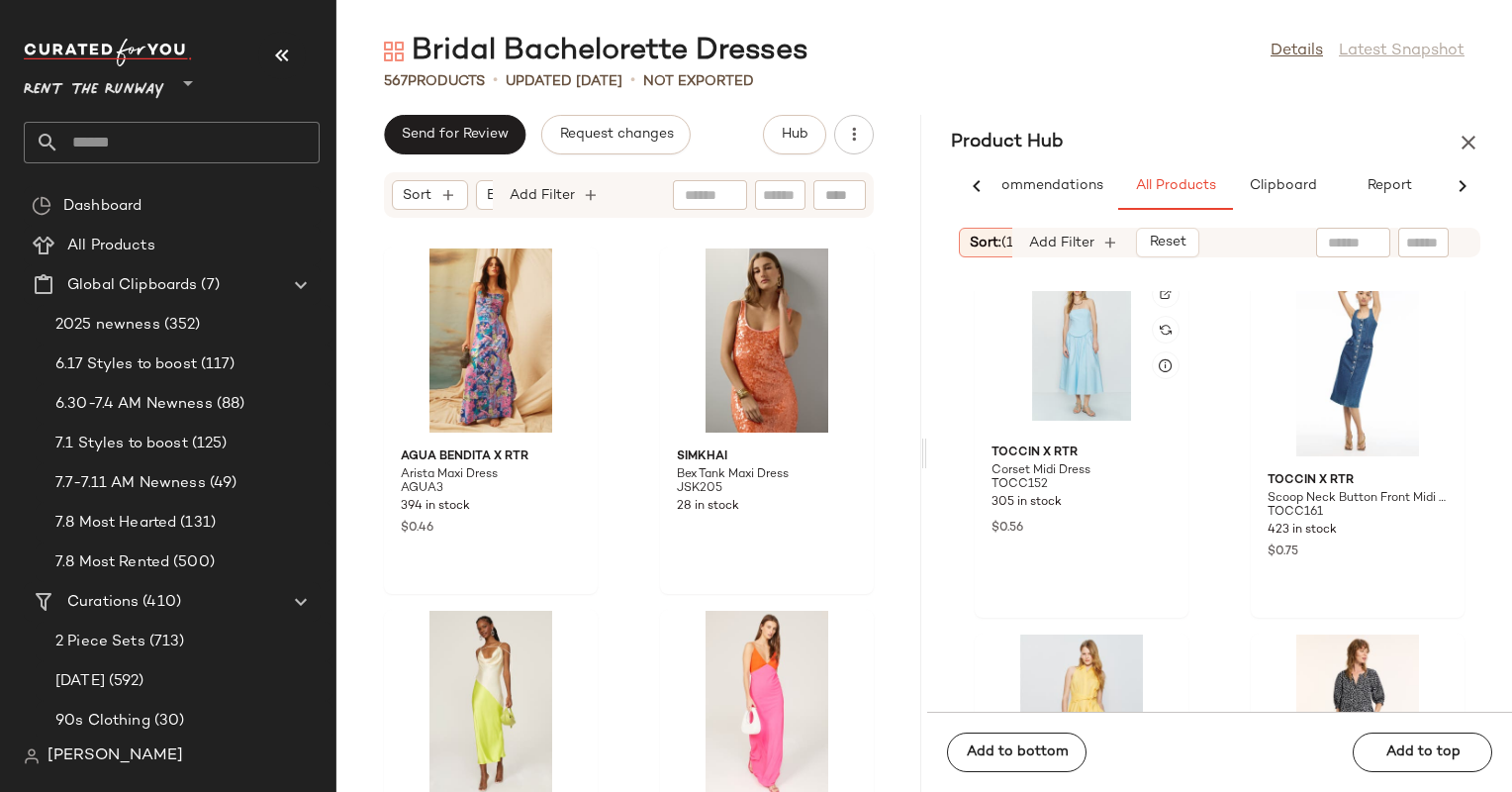scroll, scrollTop: 23998, scrollLeft: 0, axis: vertical 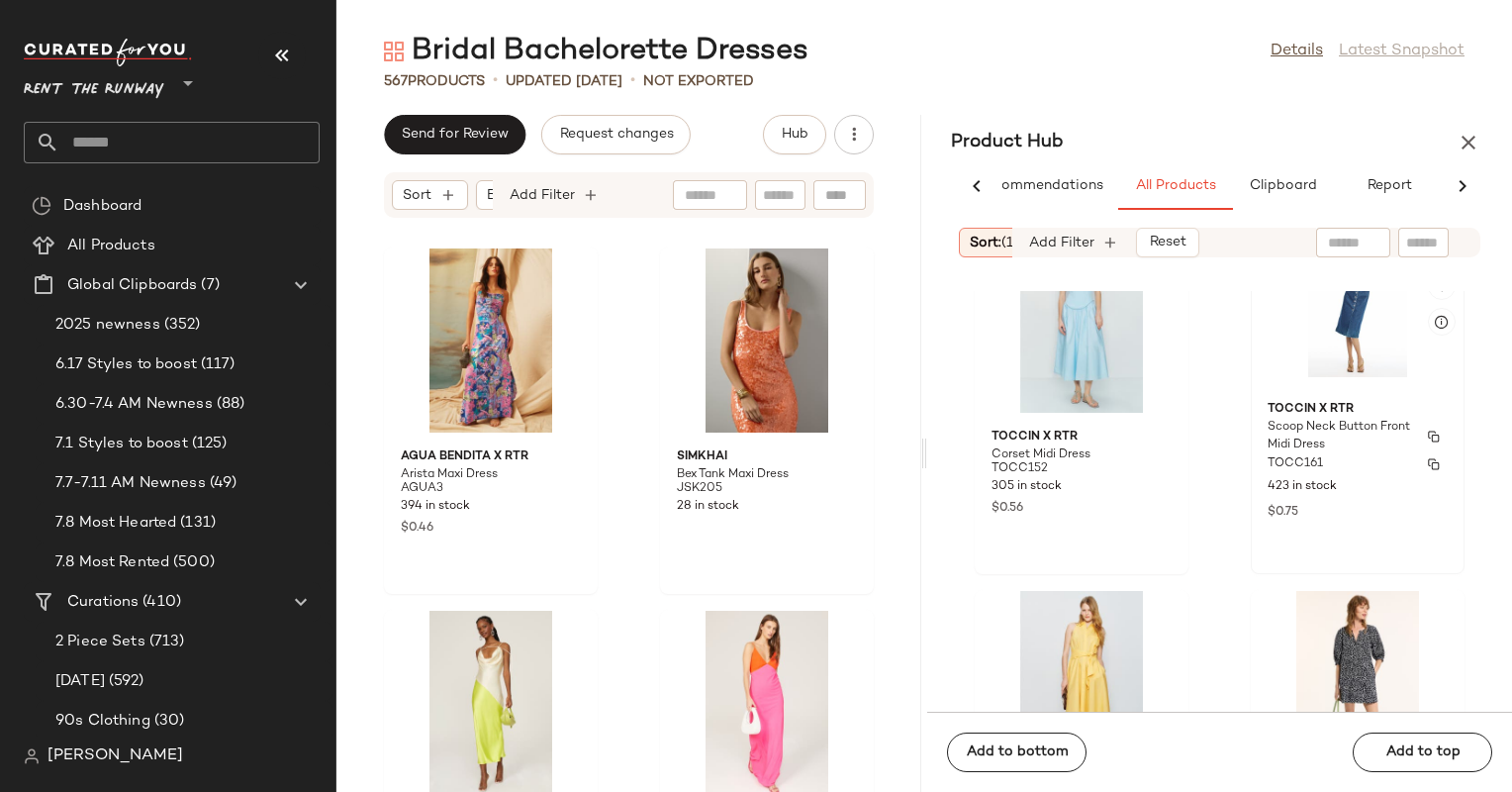 click on "Scoop Neck Button Front Midi Dress" at bounding box center [1340, 437] 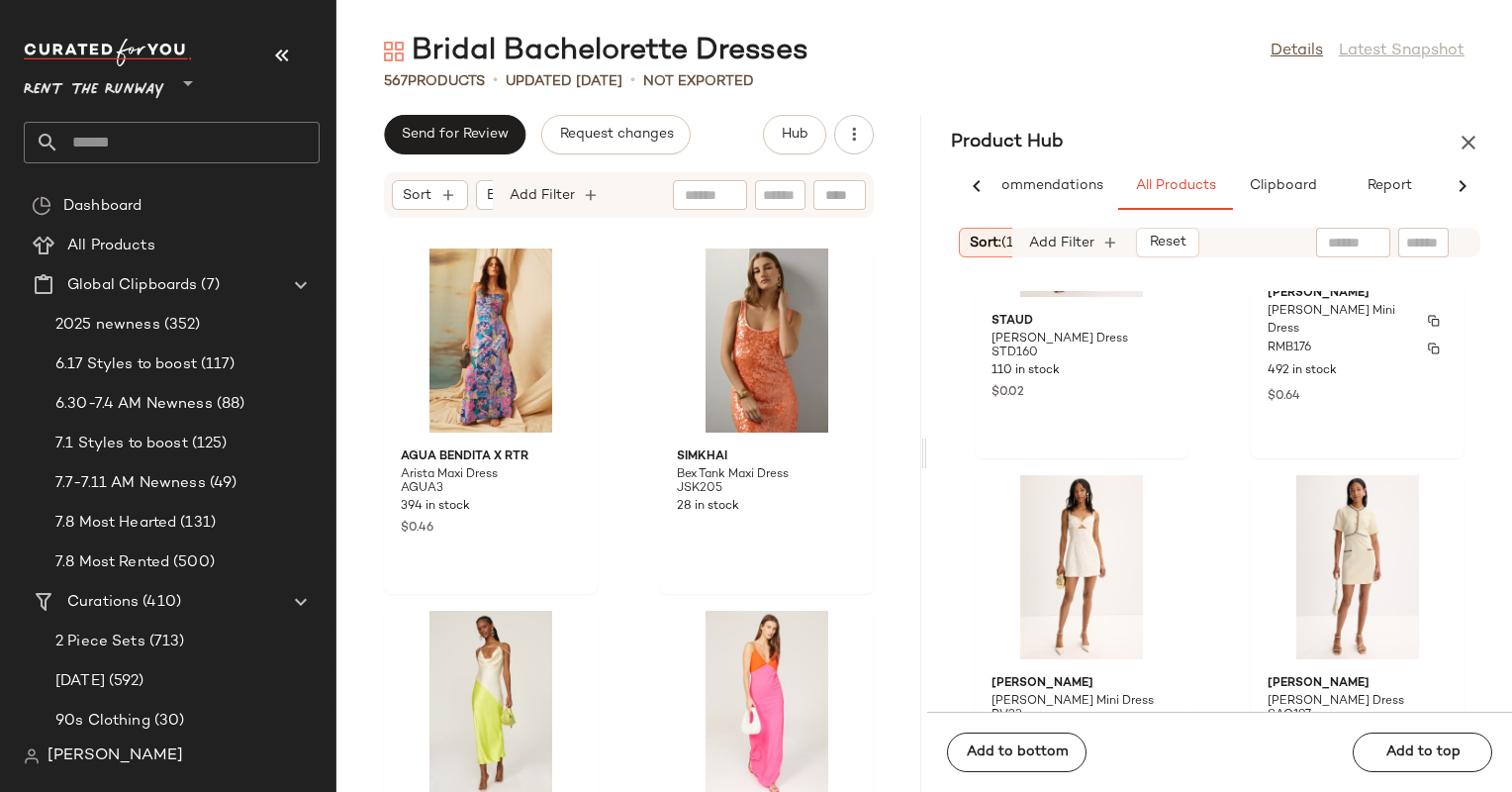 scroll, scrollTop: 25201, scrollLeft: 0, axis: vertical 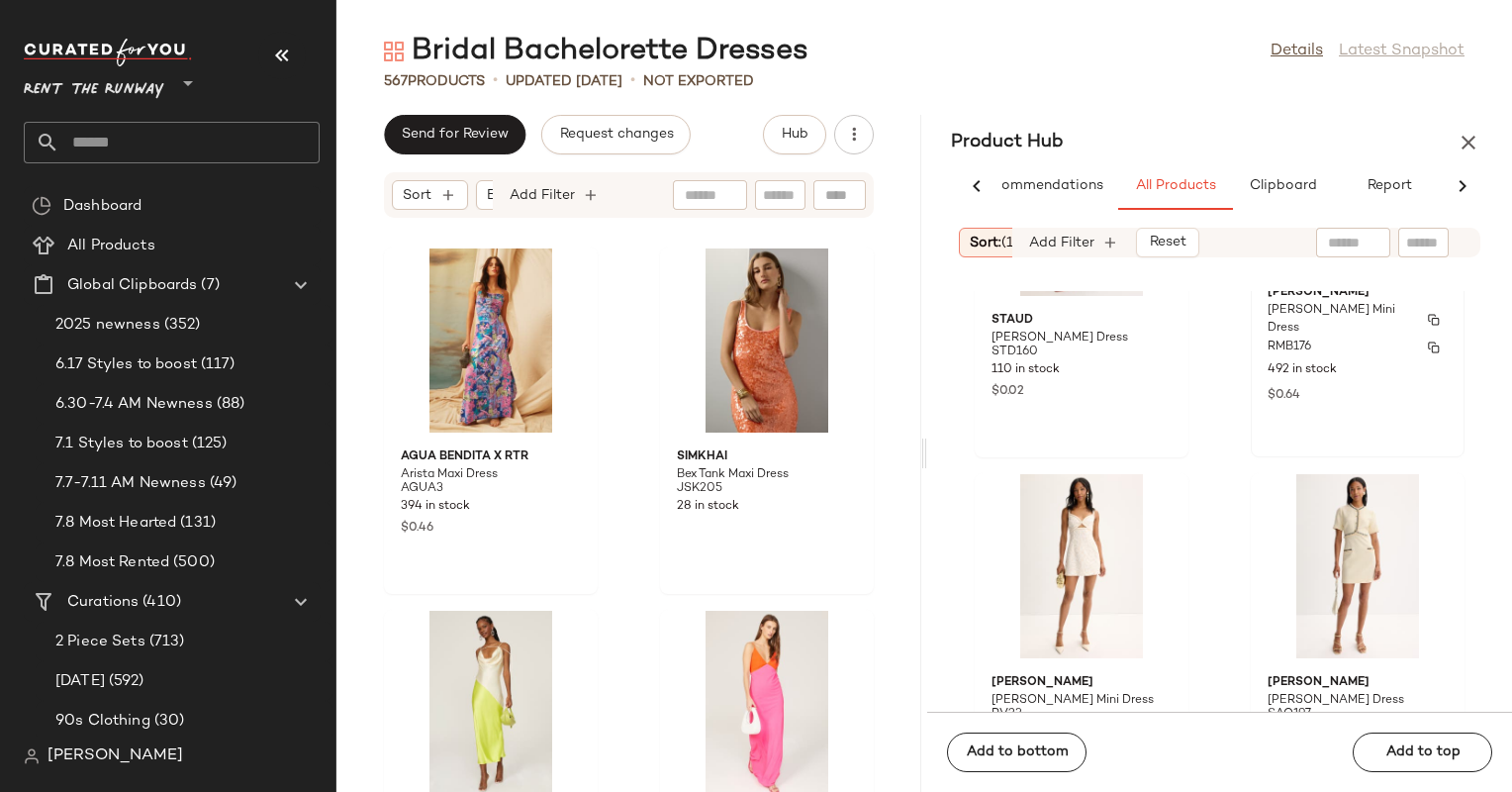 click on "$0.64" at bounding box center [1358, 394] 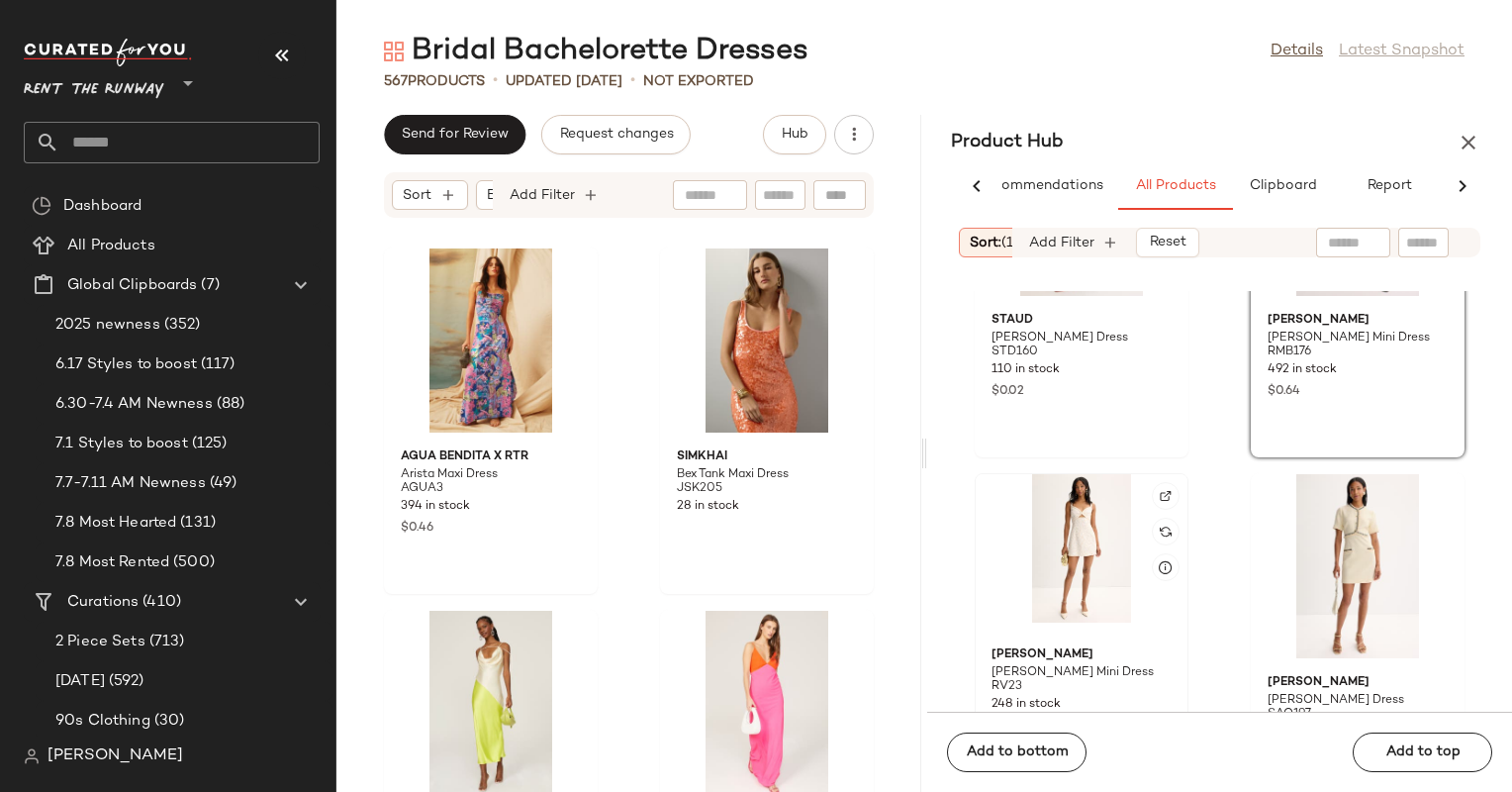 click 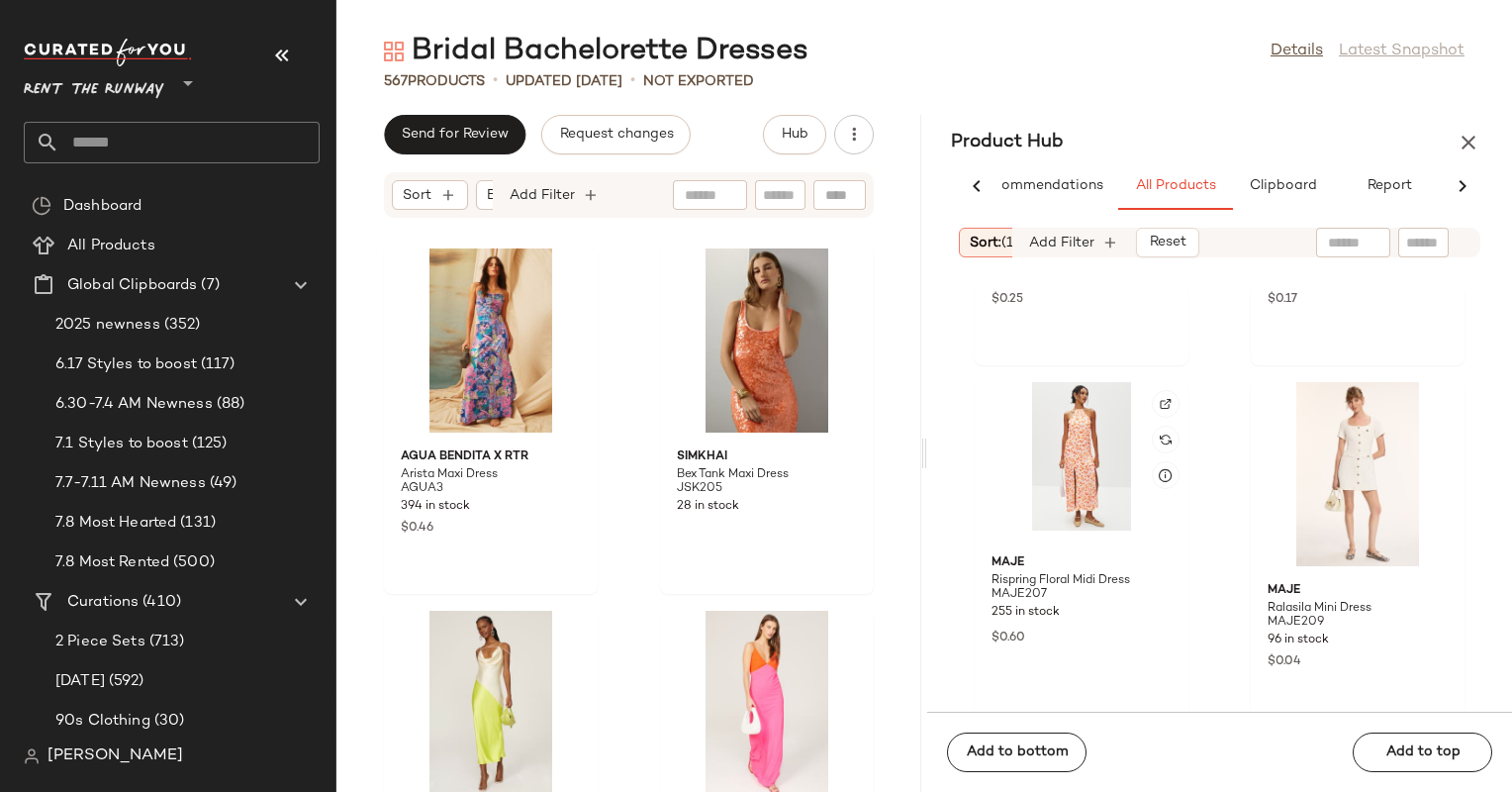 scroll, scrollTop: 26404, scrollLeft: 0, axis: vertical 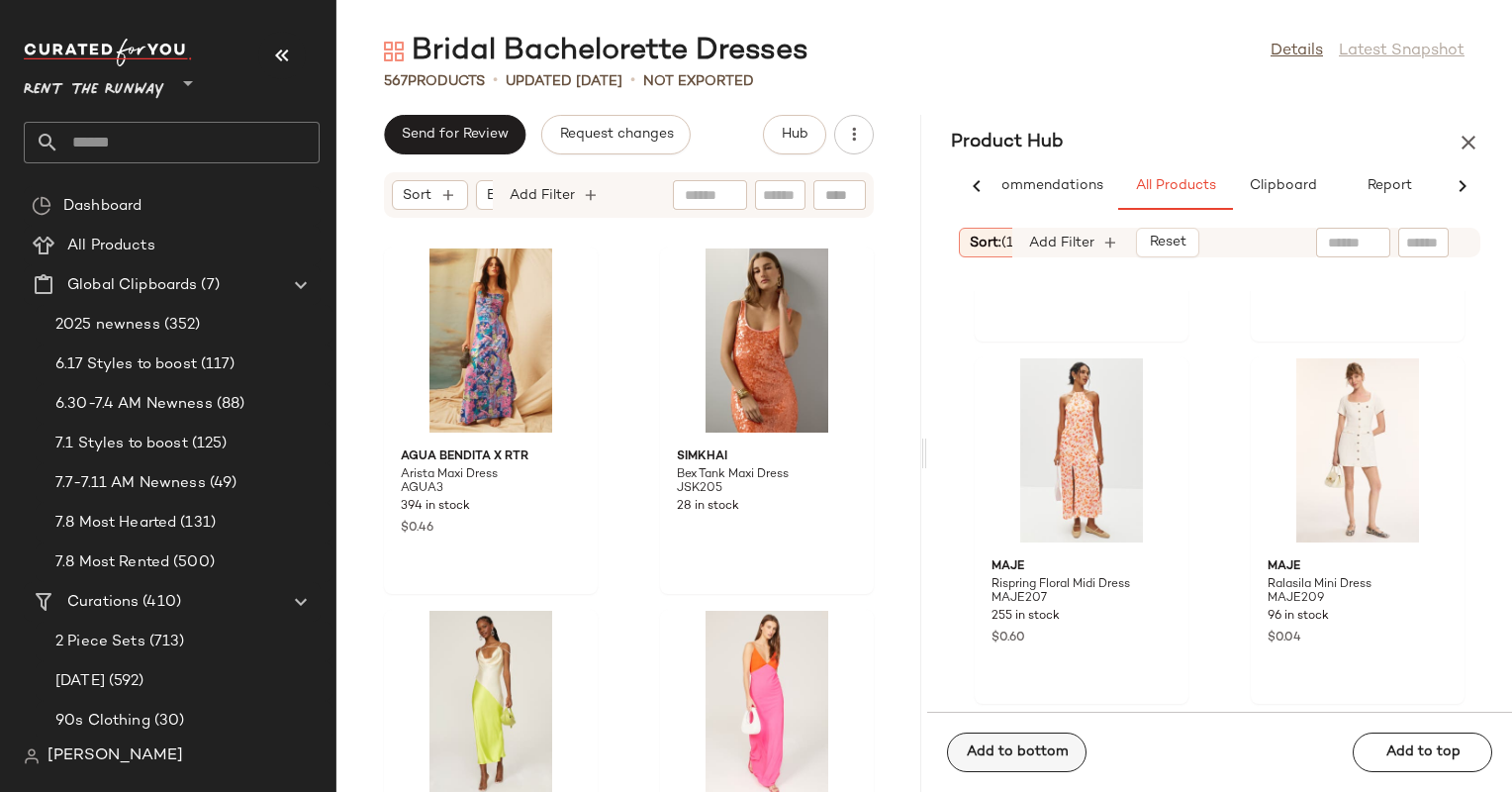click on "Add to bottom" 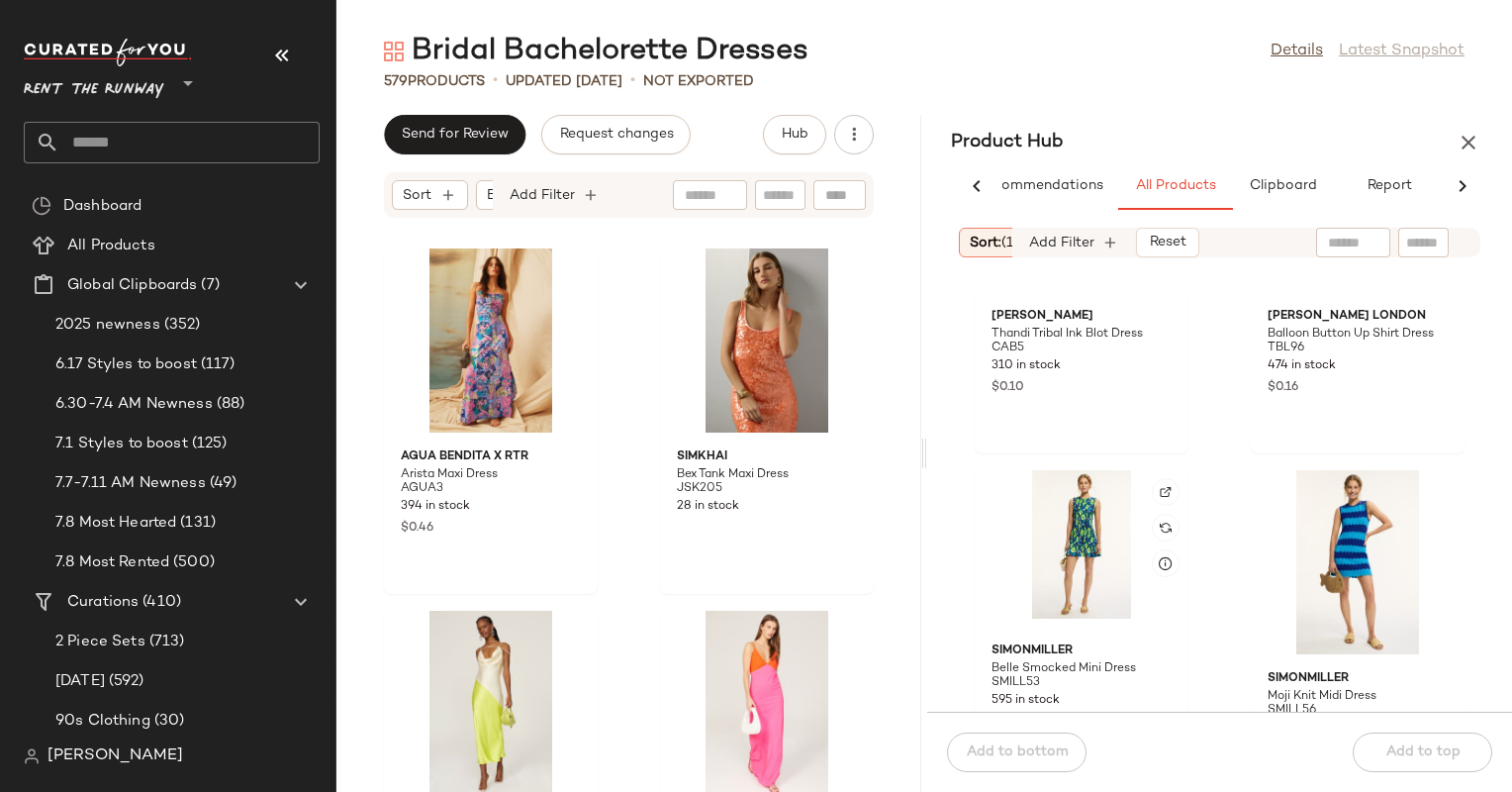 scroll, scrollTop: 25922, scrollLeft: 0, axis: vertical 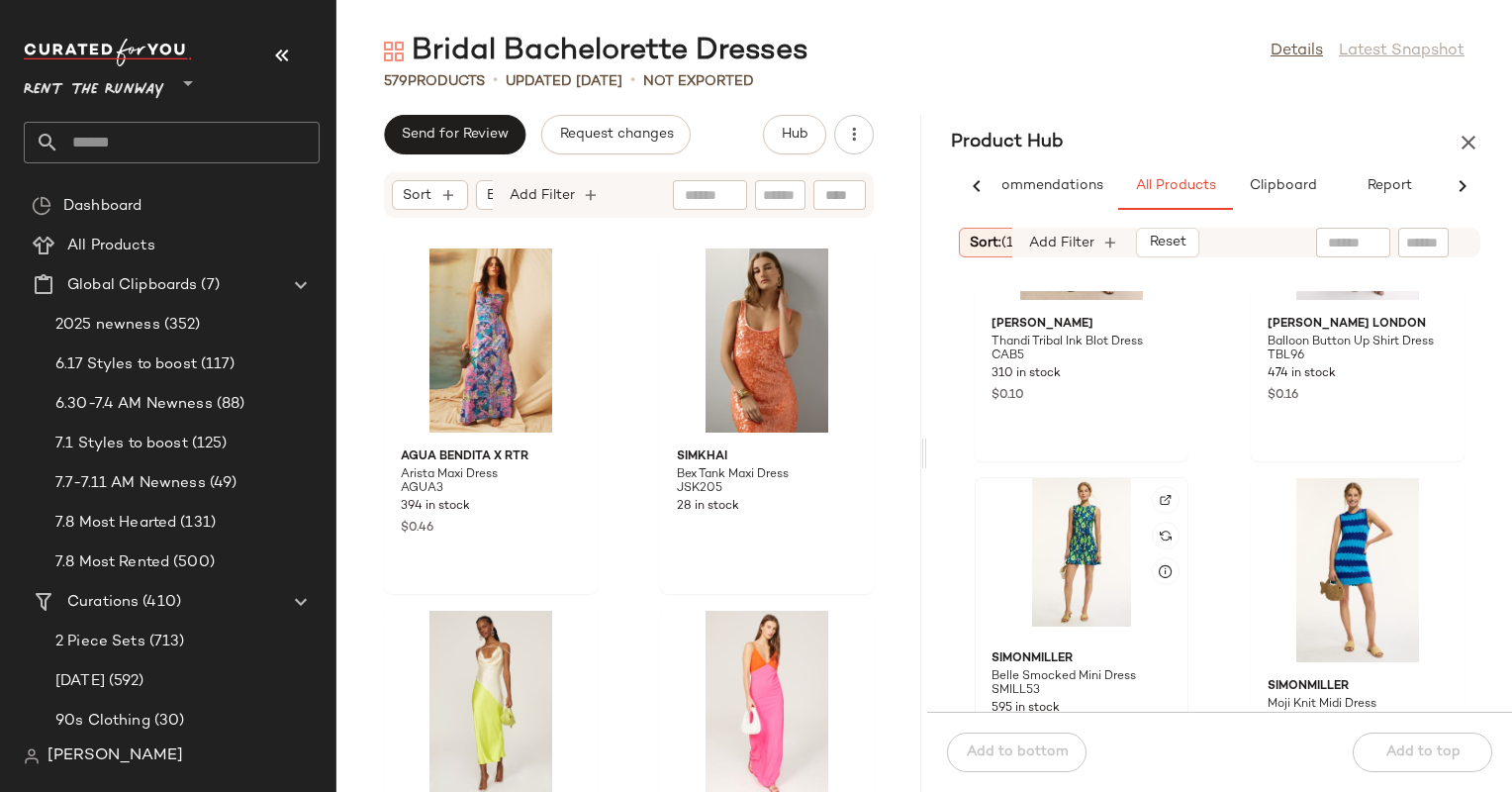 click 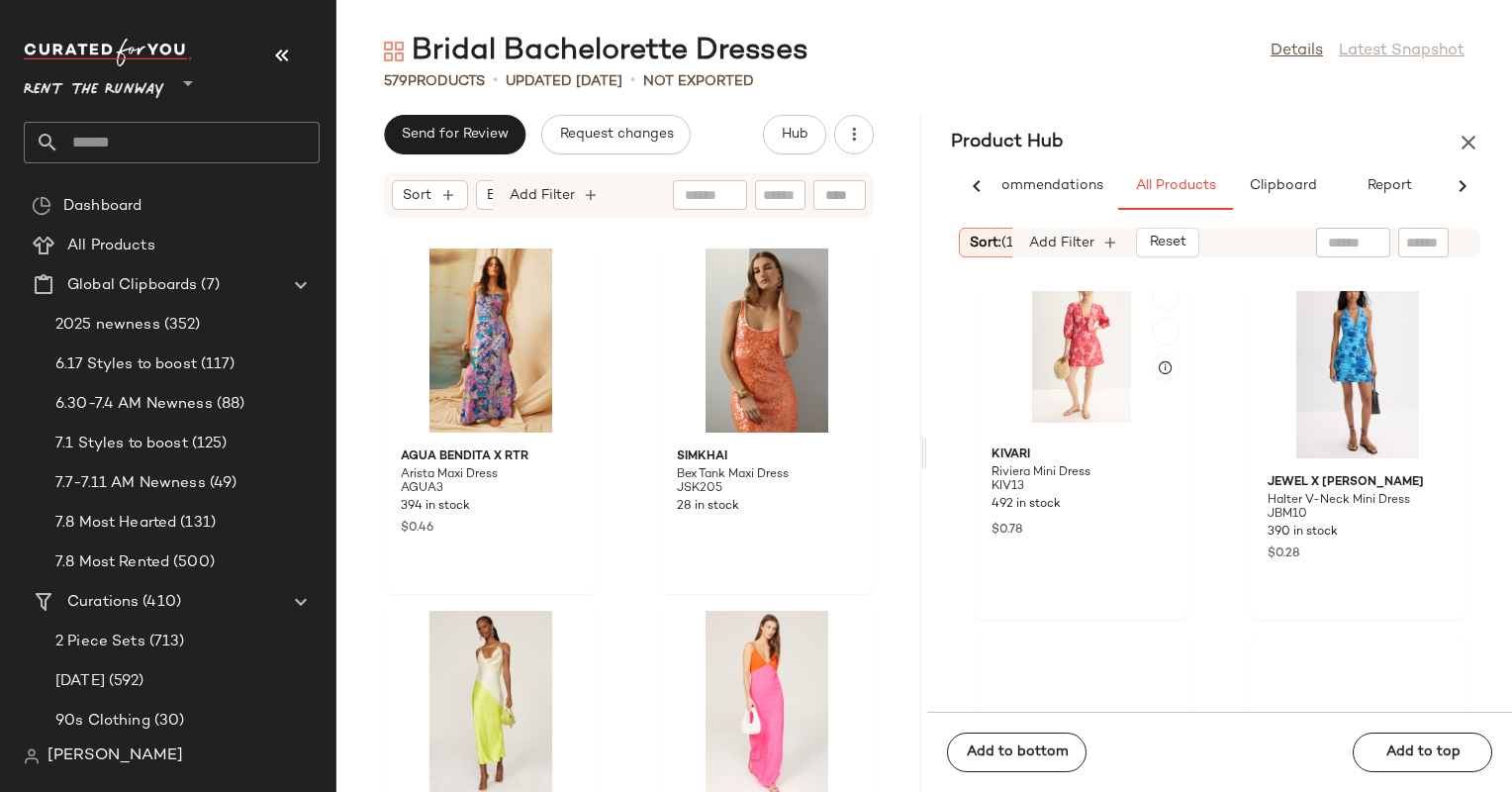 scroll, scrollTop: 27225, scrollLeft: 0, axis: vertical 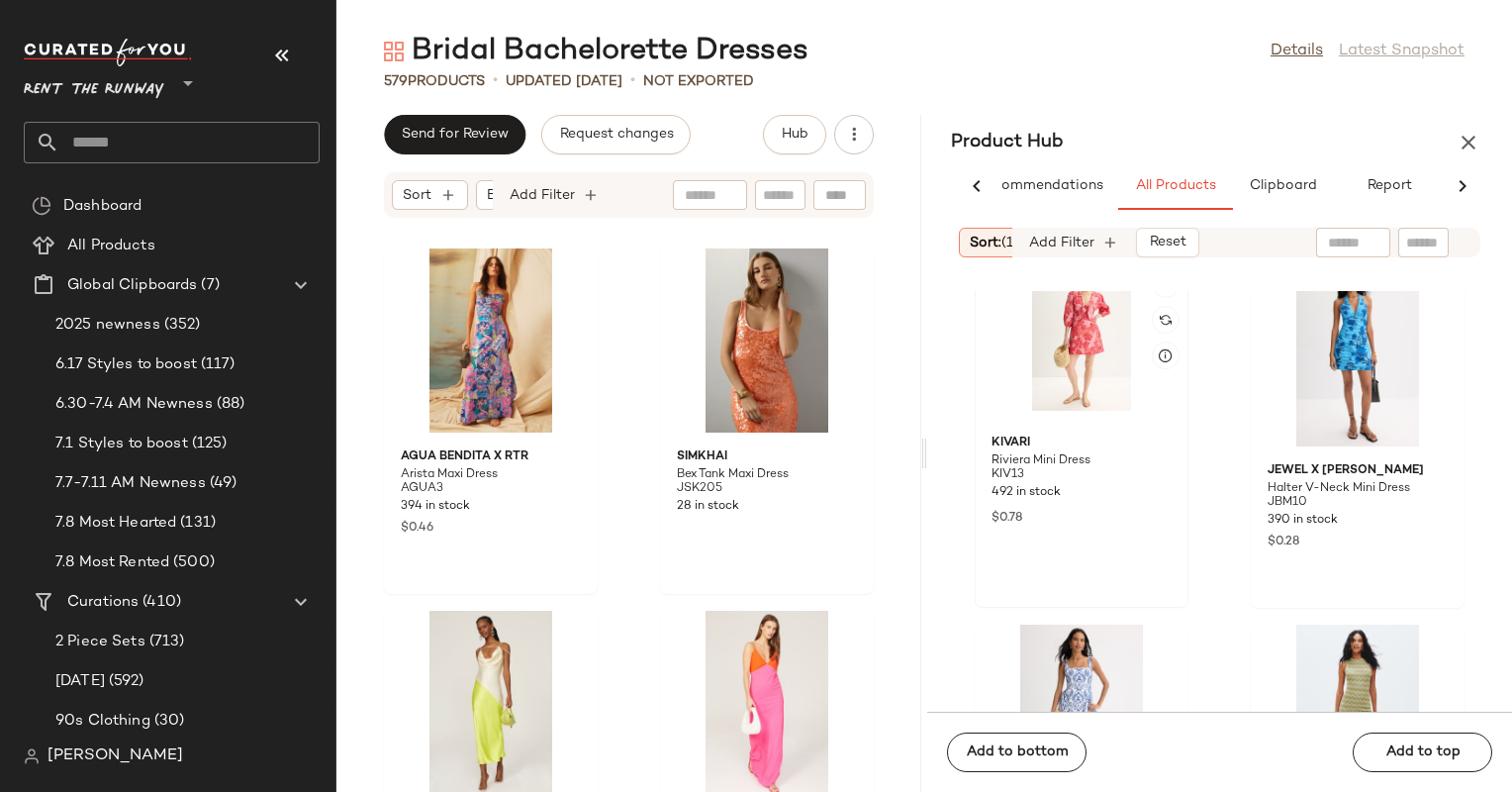 click 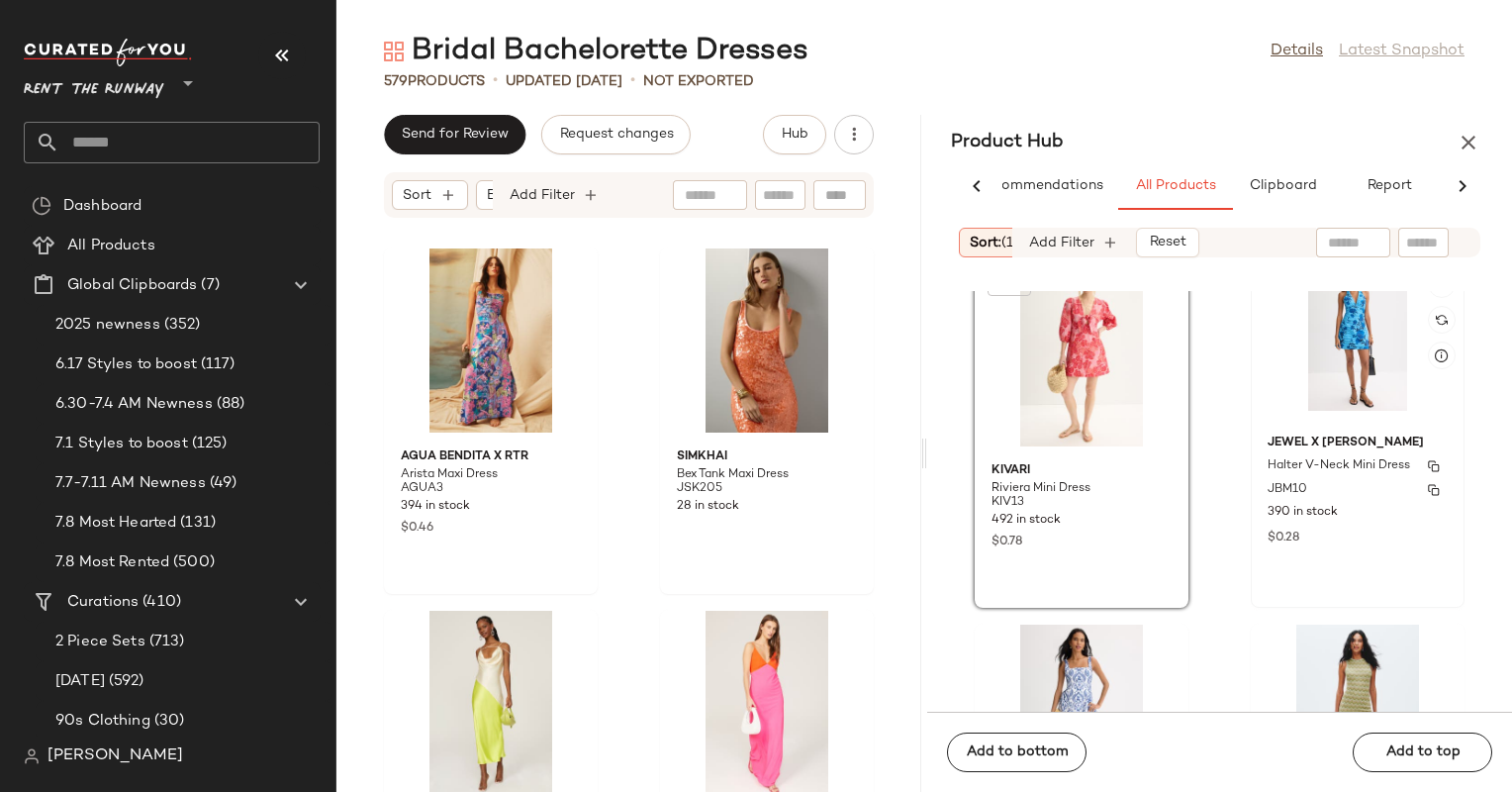 click on "Jewel x [PERSON_NAME]" at bounding box center (1358, 444) 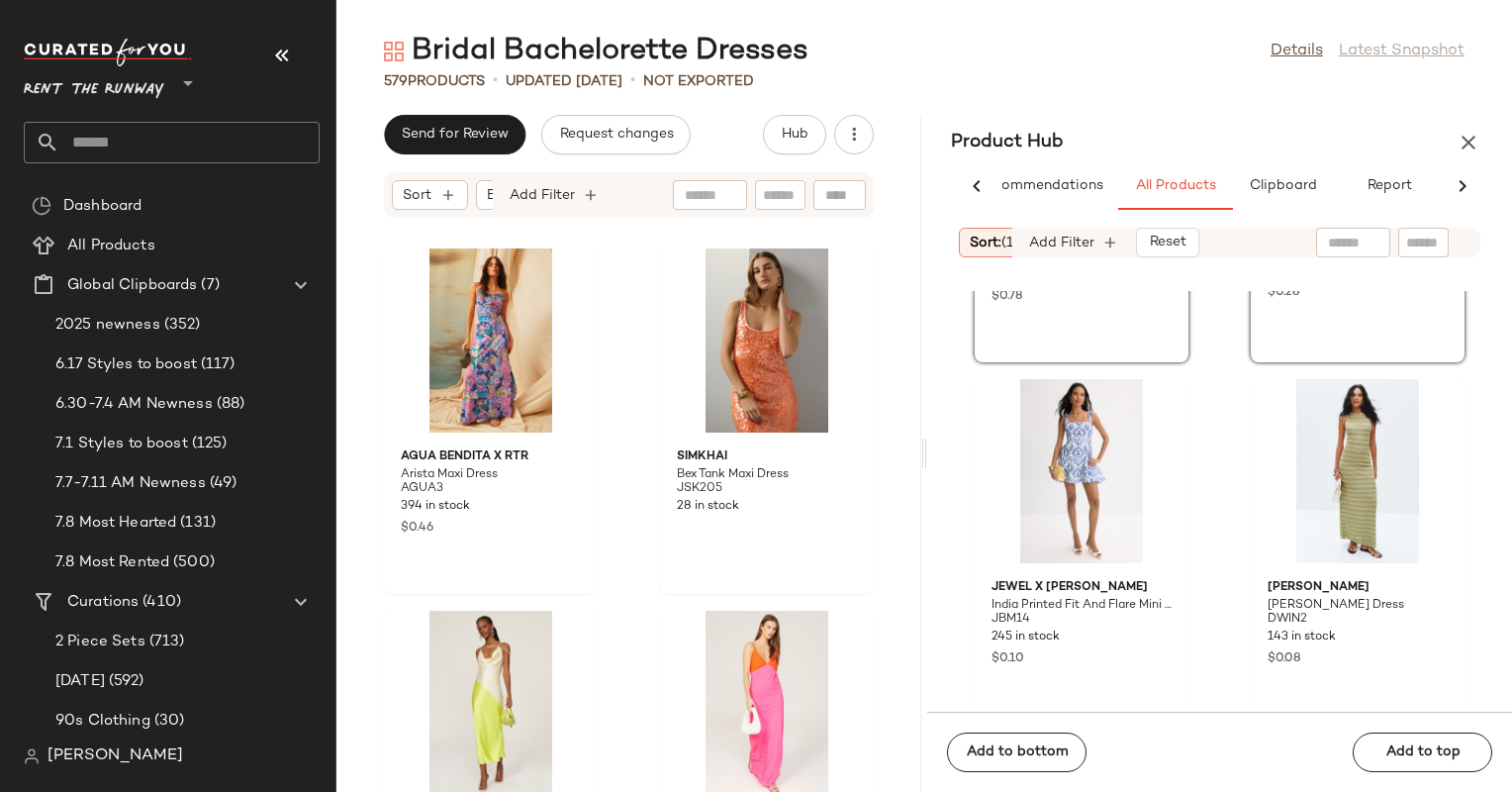 scroll, scrollTop: 27490, scrollLeft: 0, axis: vertical 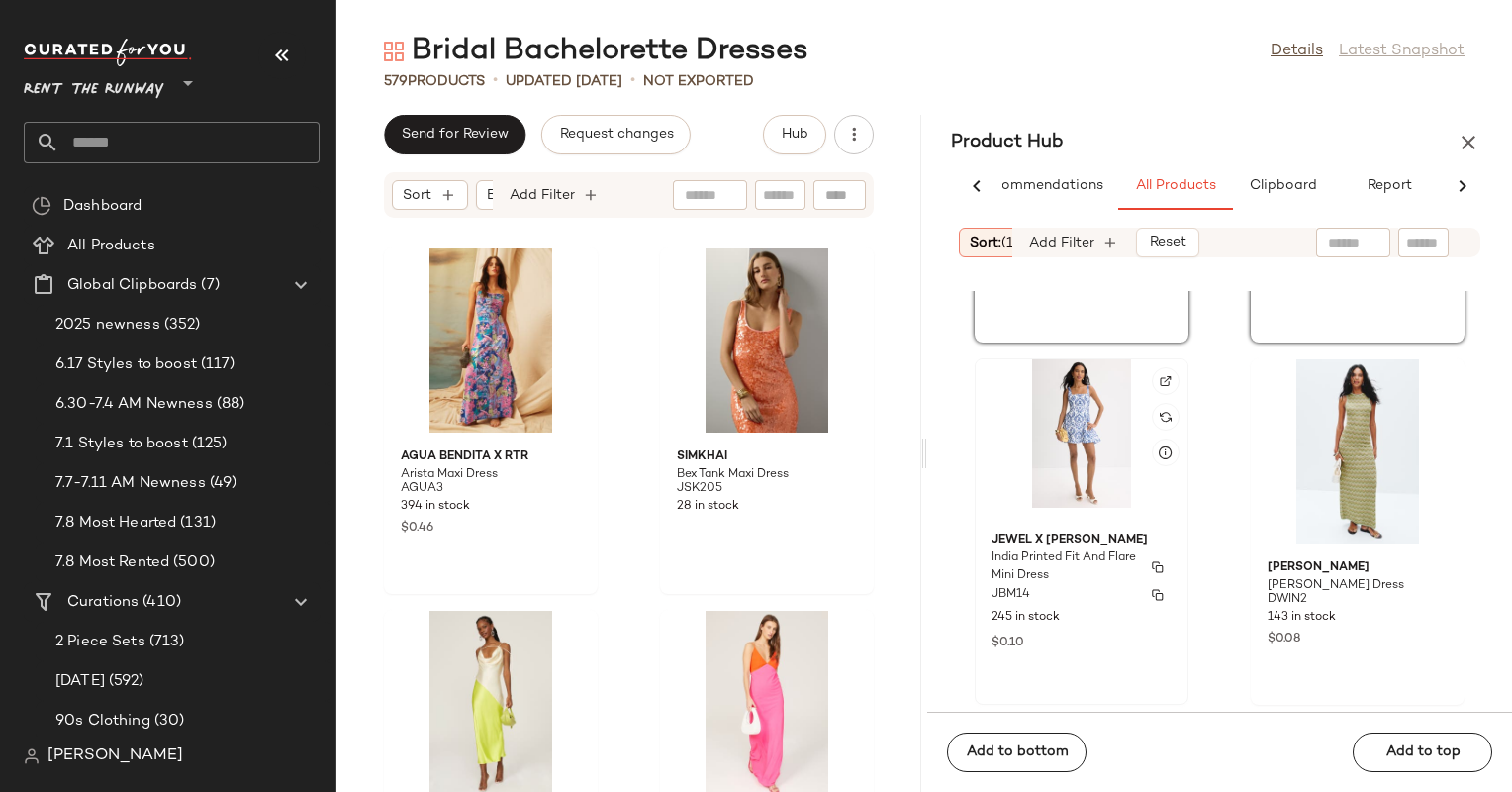 click on "Jewel x [PERSON_NAME] [GEOGRAPHIC_DATA] Printed Fit And Flare Mini Dress JBM14 245 in stock $0.10" 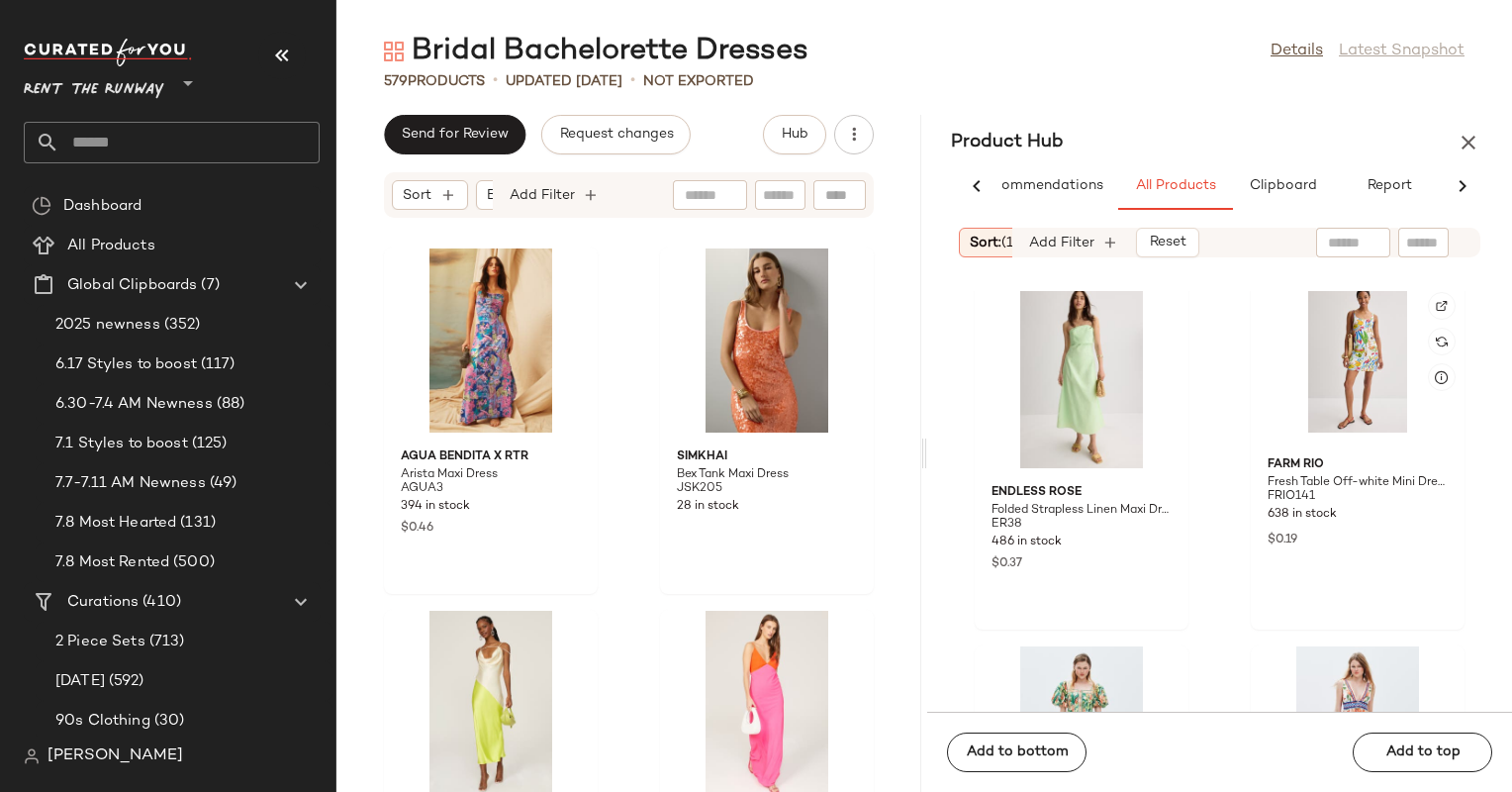 scroll, scrollTop: 28290, scrollLeft: 0, axis: vertical 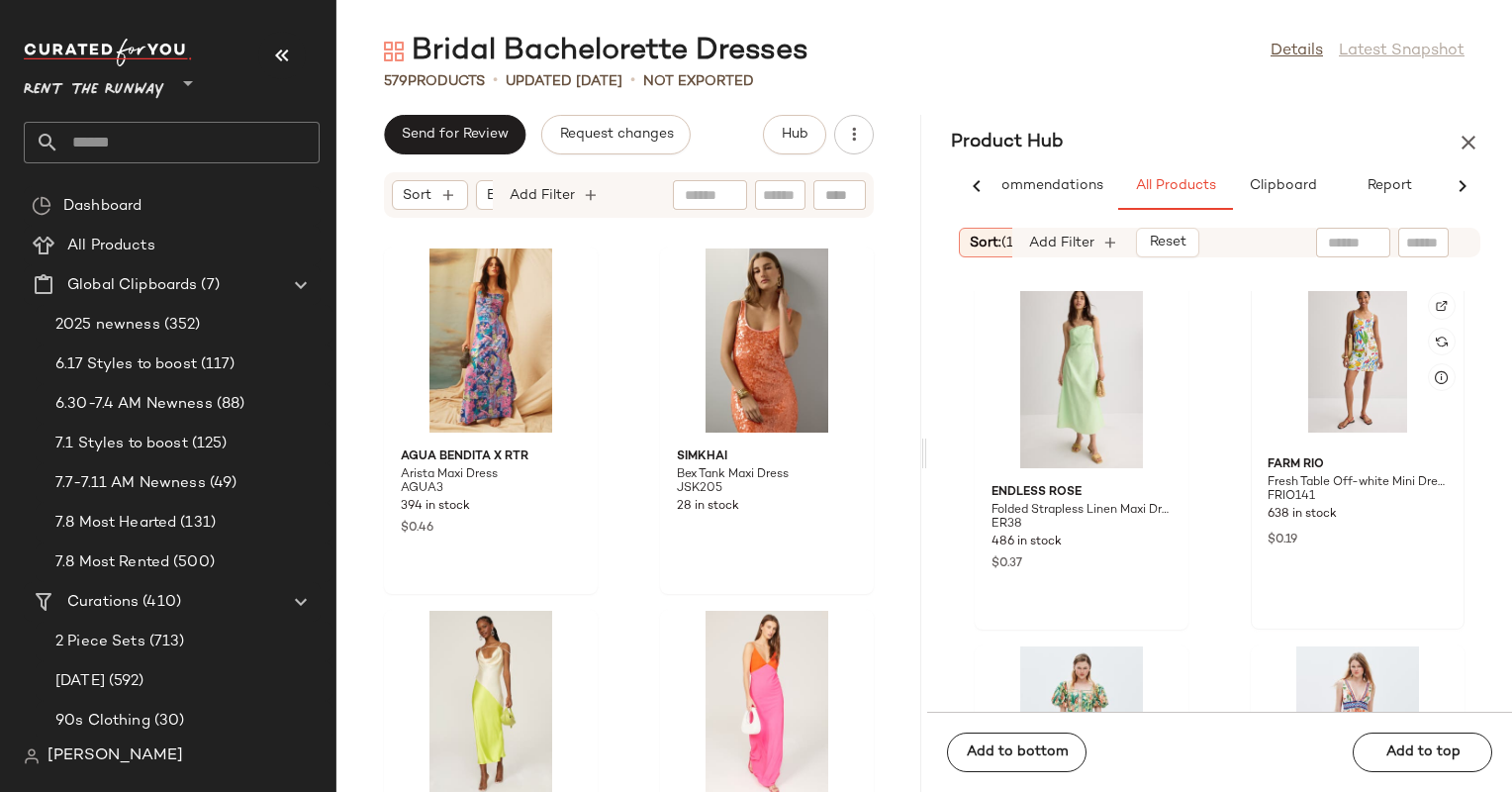 click 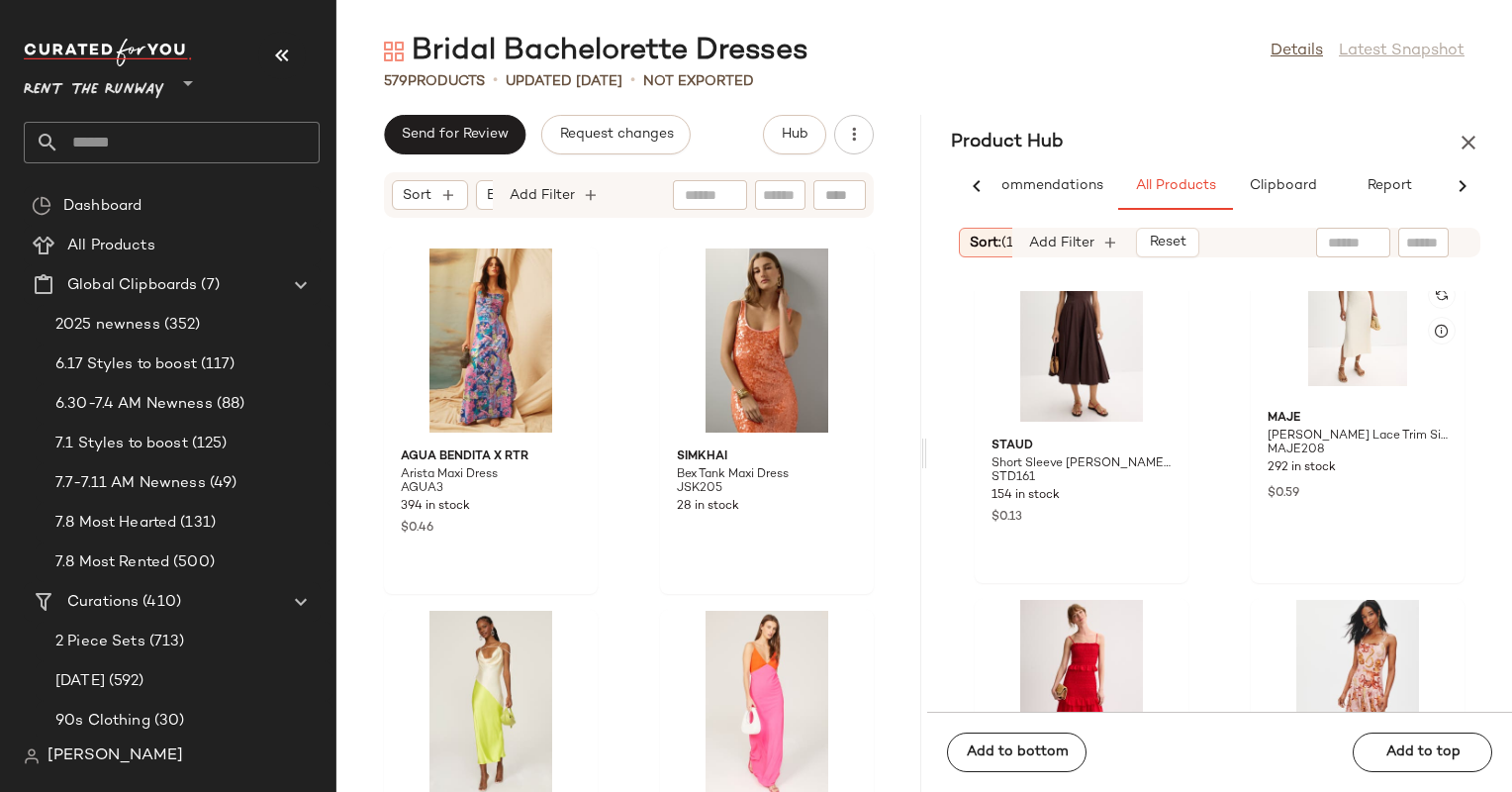 click 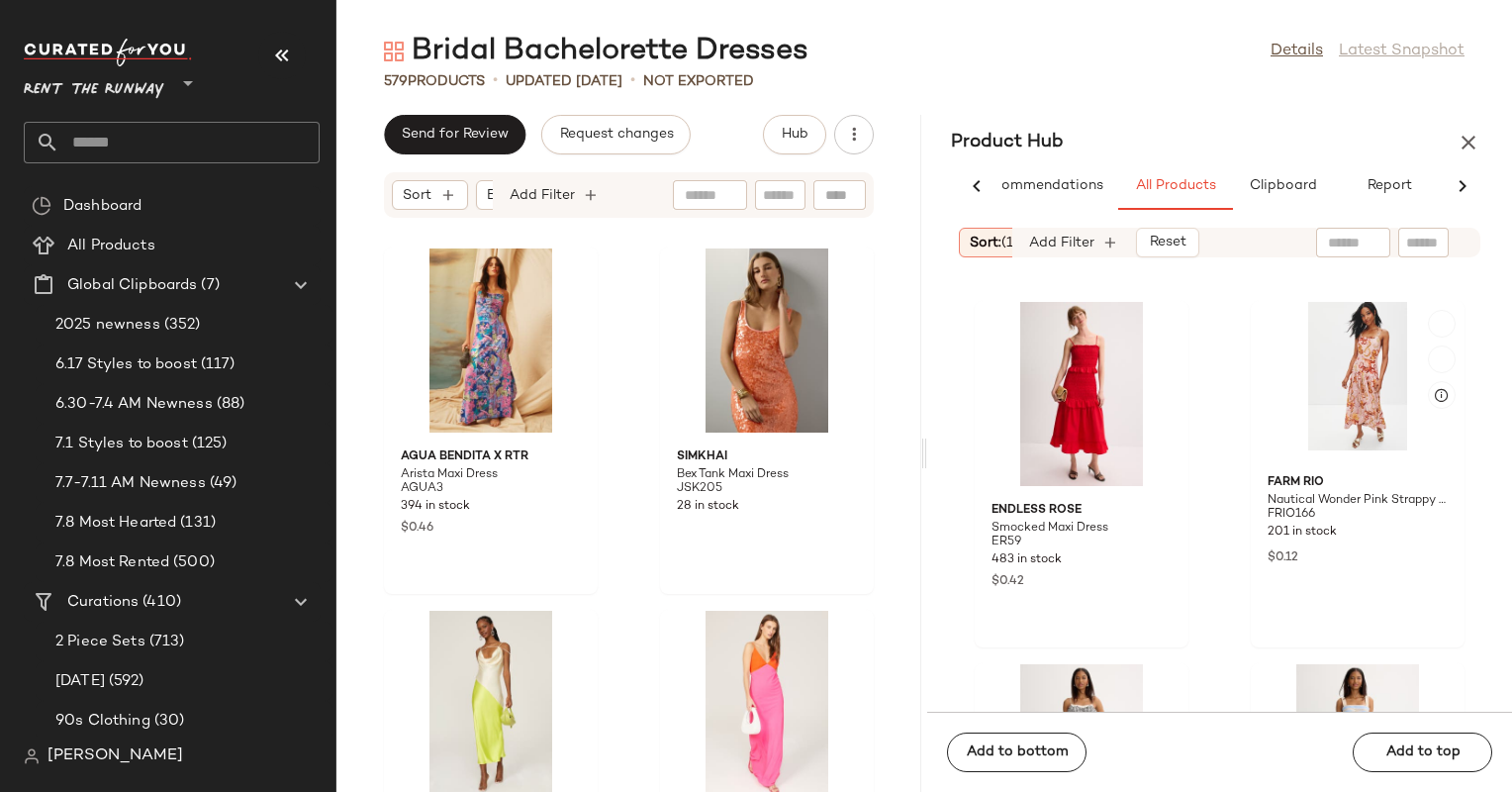scroll, scrollTop: 30088, scrollLeft: 0, axis: vertical 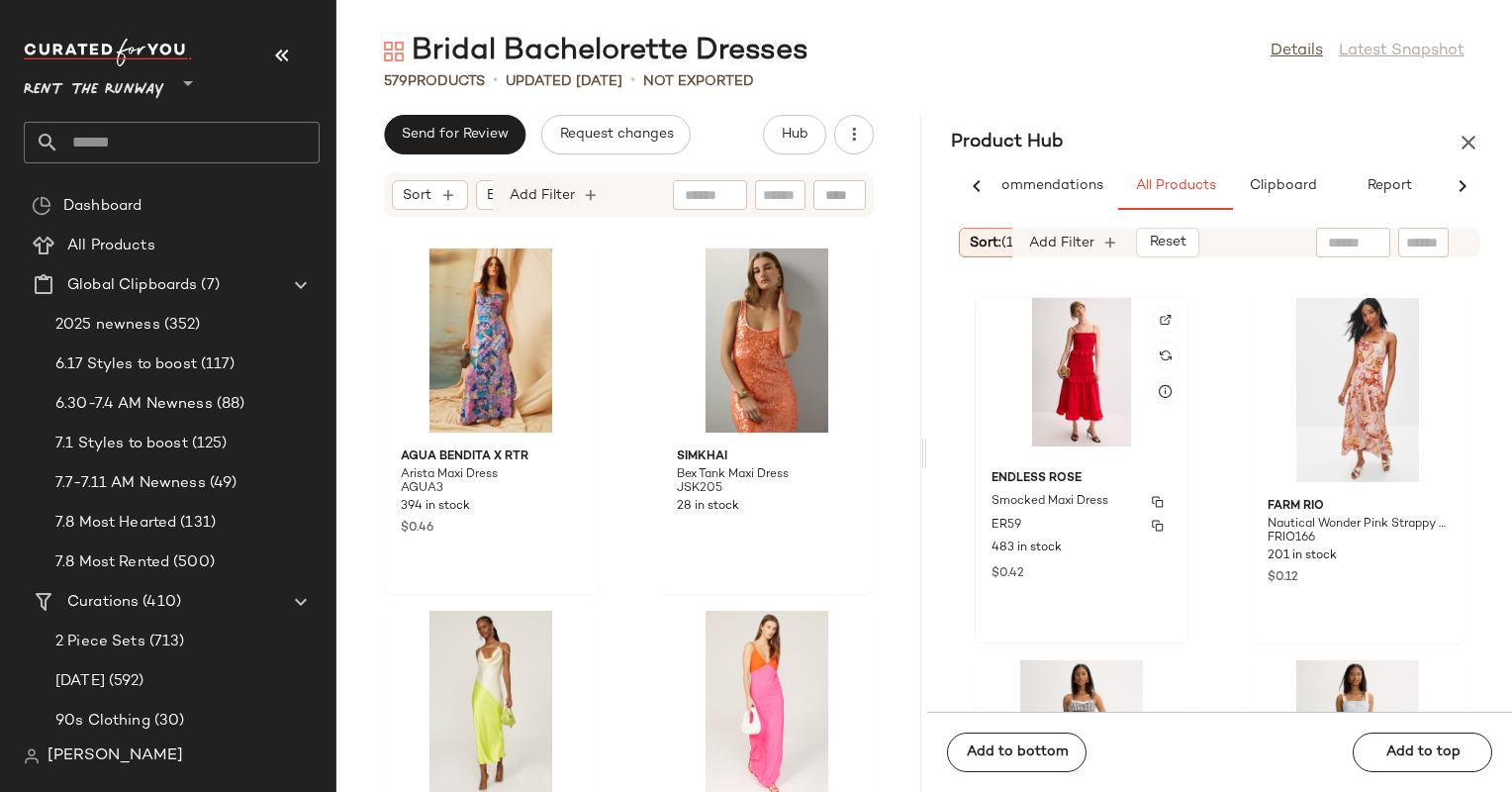 click on "Endless Rose" at bounding box center [1082, 479] 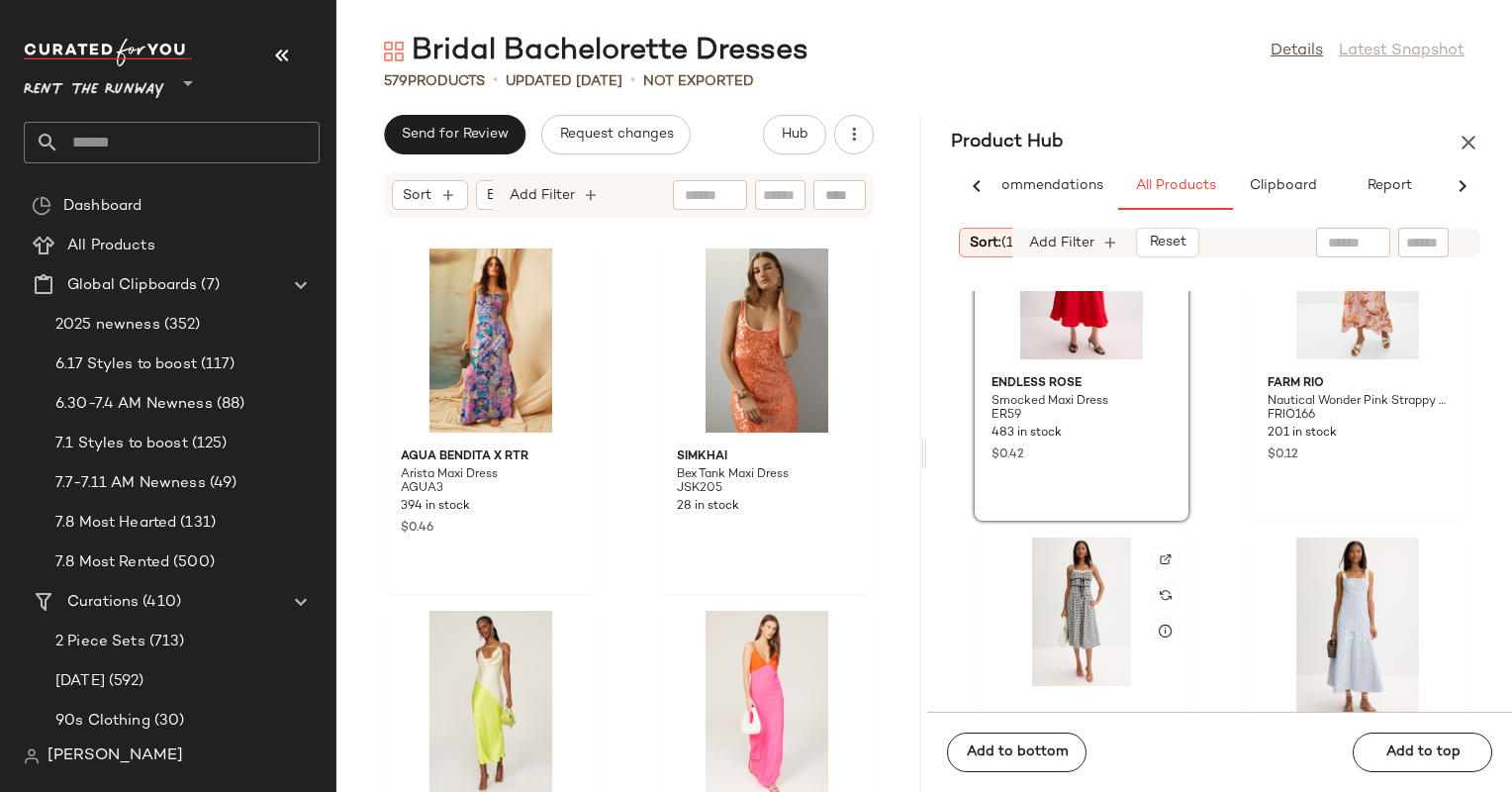 scroll, scrollTop: 30199, scrollLeft: 0, axis: vertical 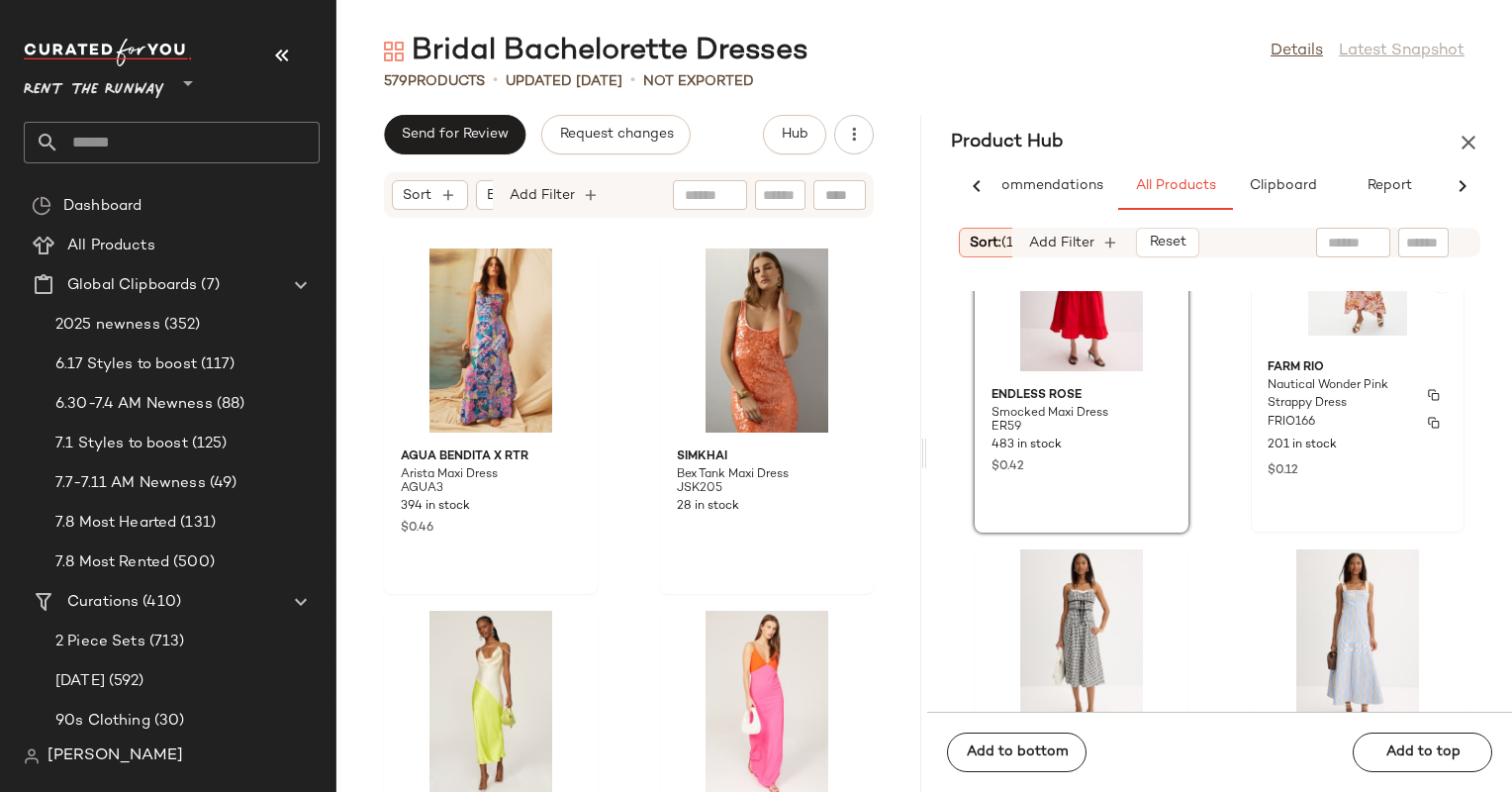 click on "201 in stock" at bounding box center (1358, 446) 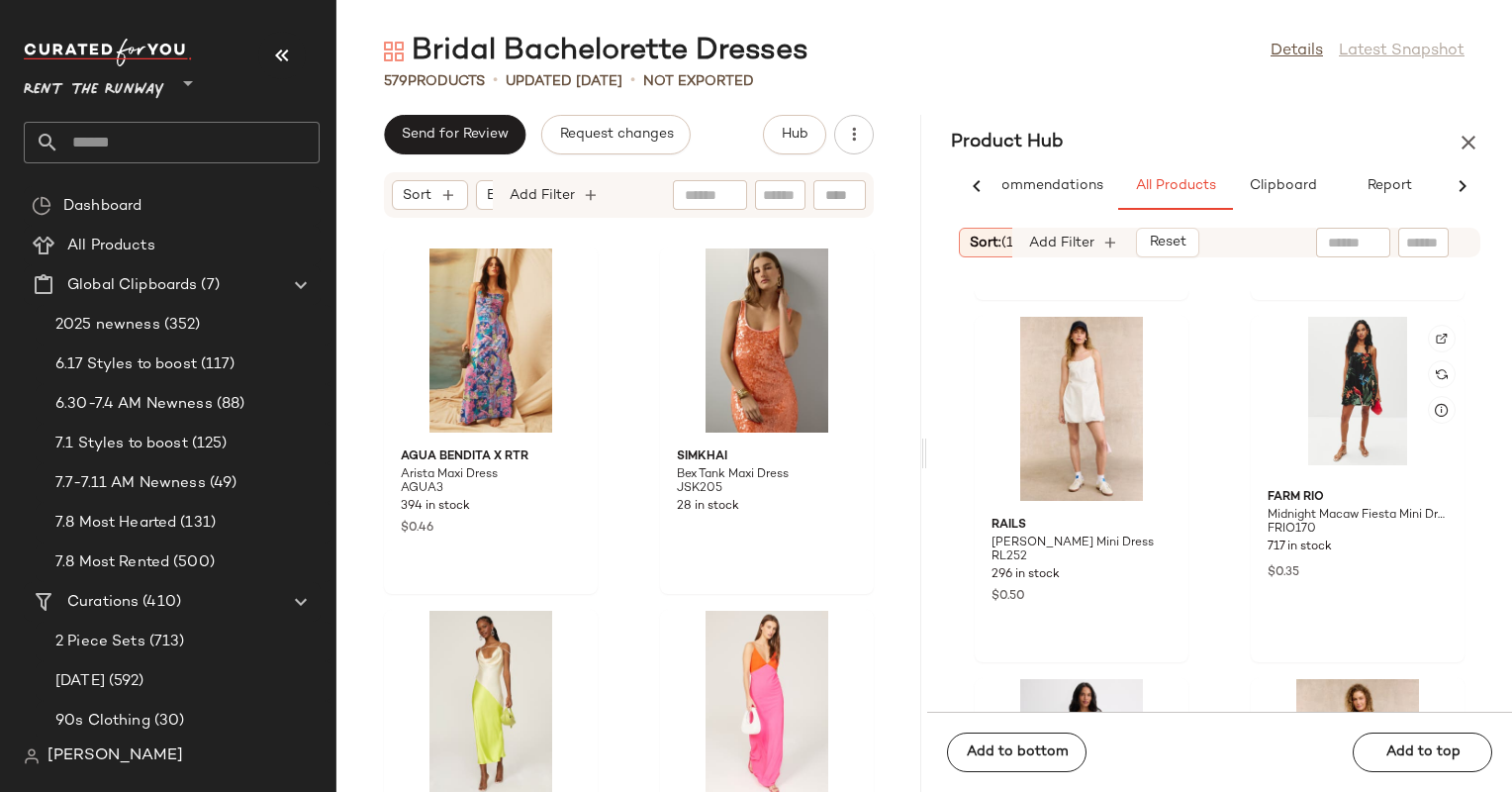 scroll, scrollTop: 31173, scrollLeft: 0, axis: vertical 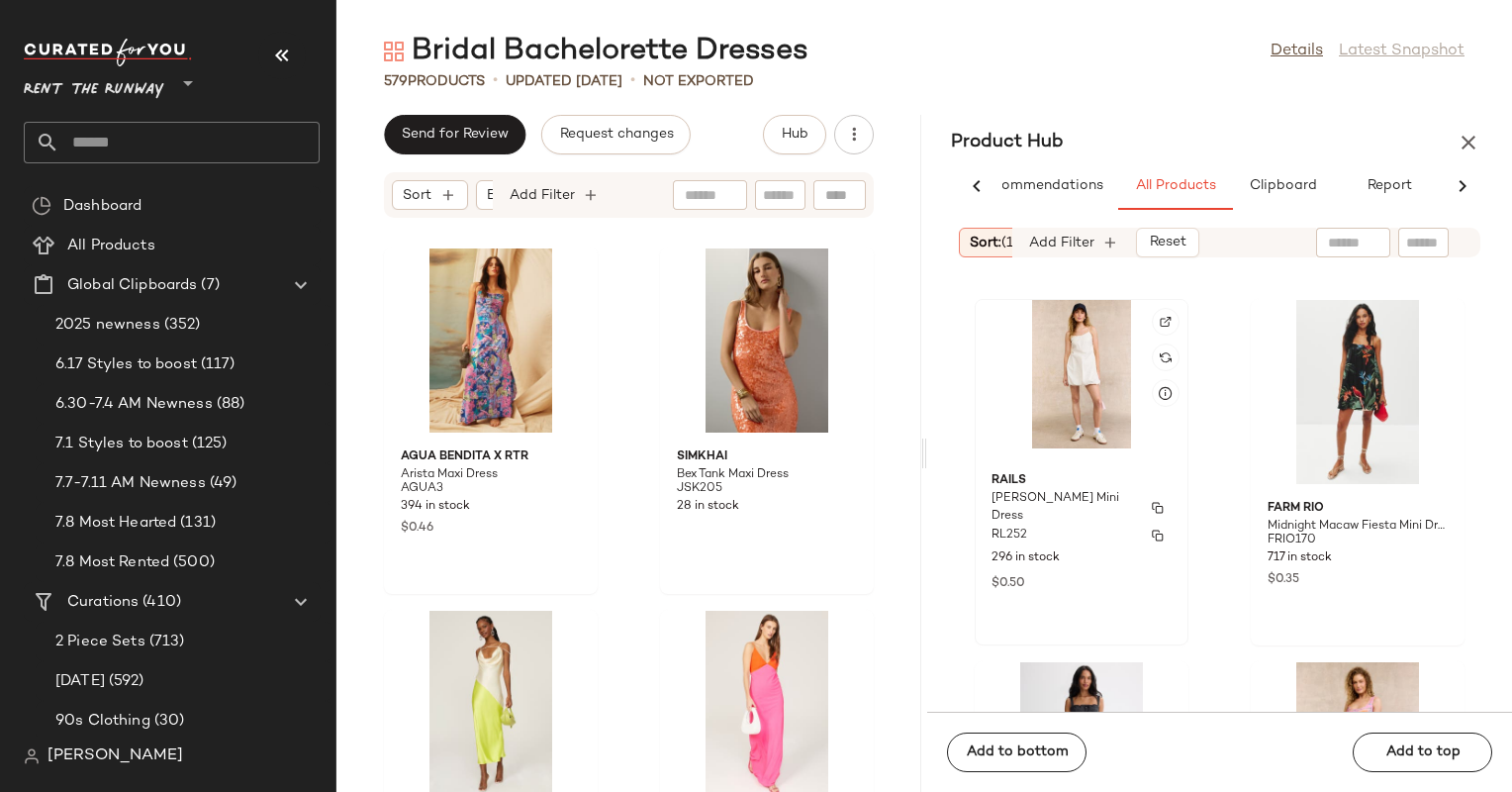 click on "RL252" at bounding box center (1082, 536) 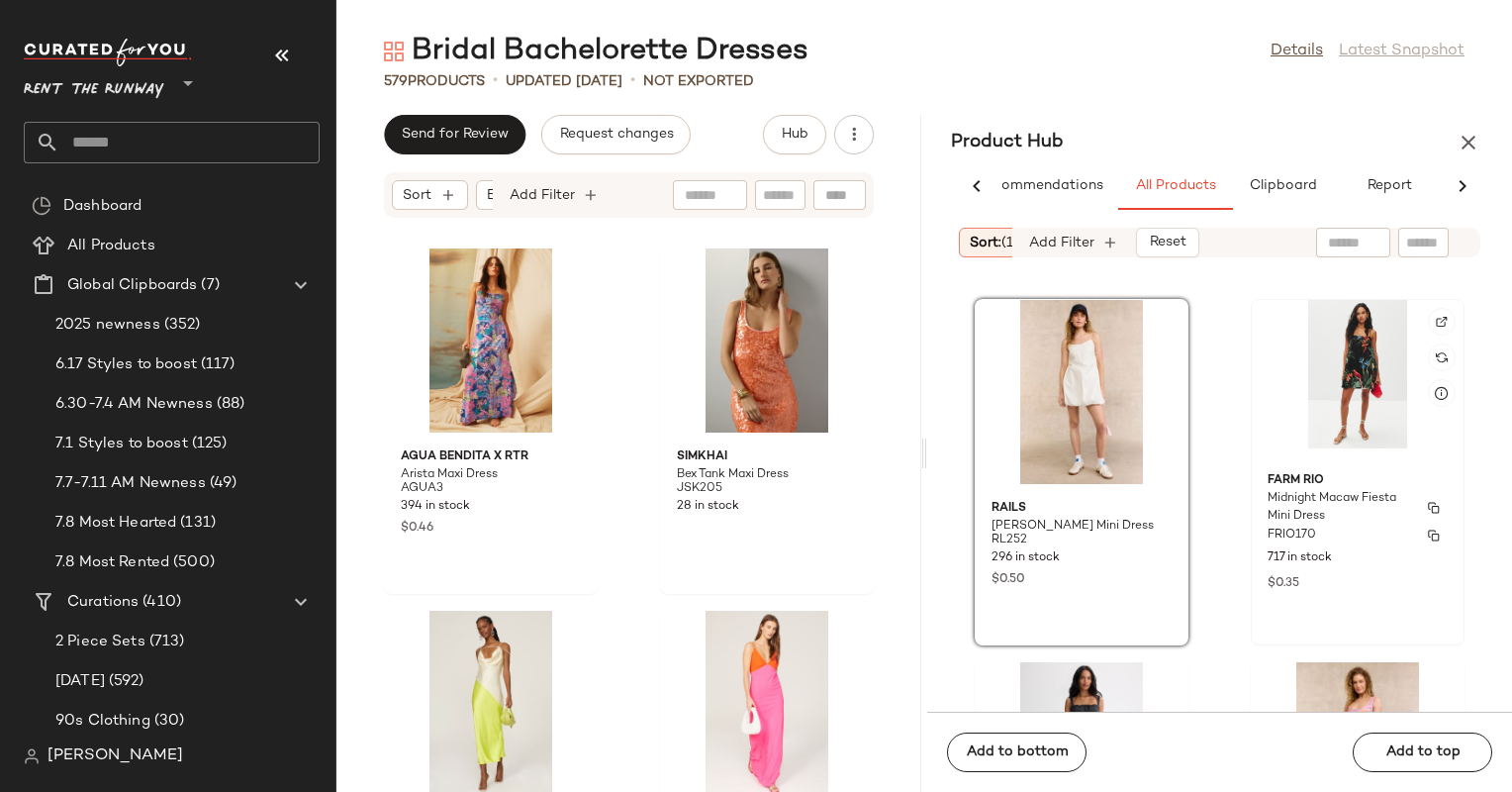click on "Midnight Macaw Fiesta Mini Dress" at bounding box center (1340, 508) 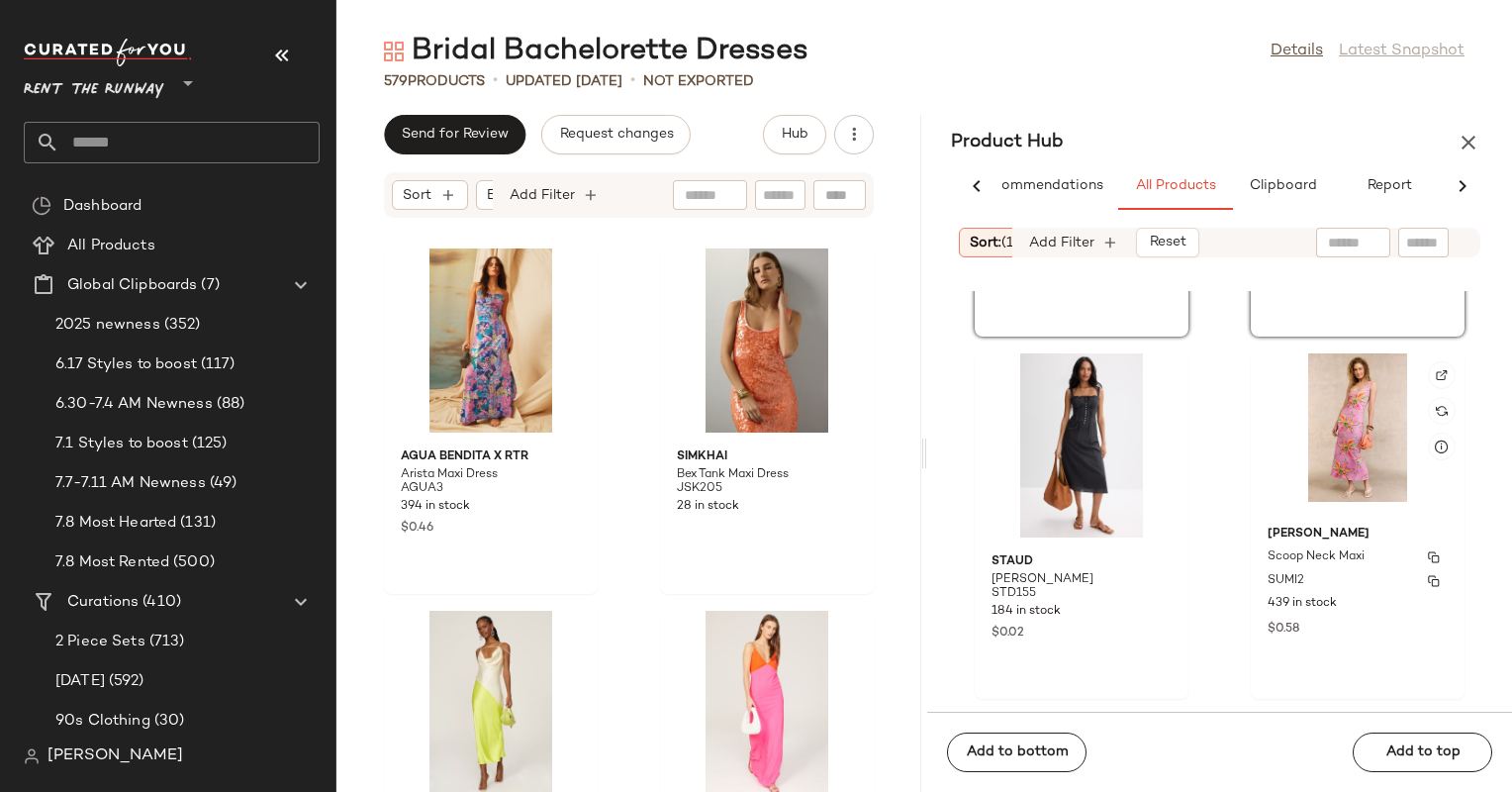 scroll, scrollTop: 31482, scrollLeft: 0, axis: vertical 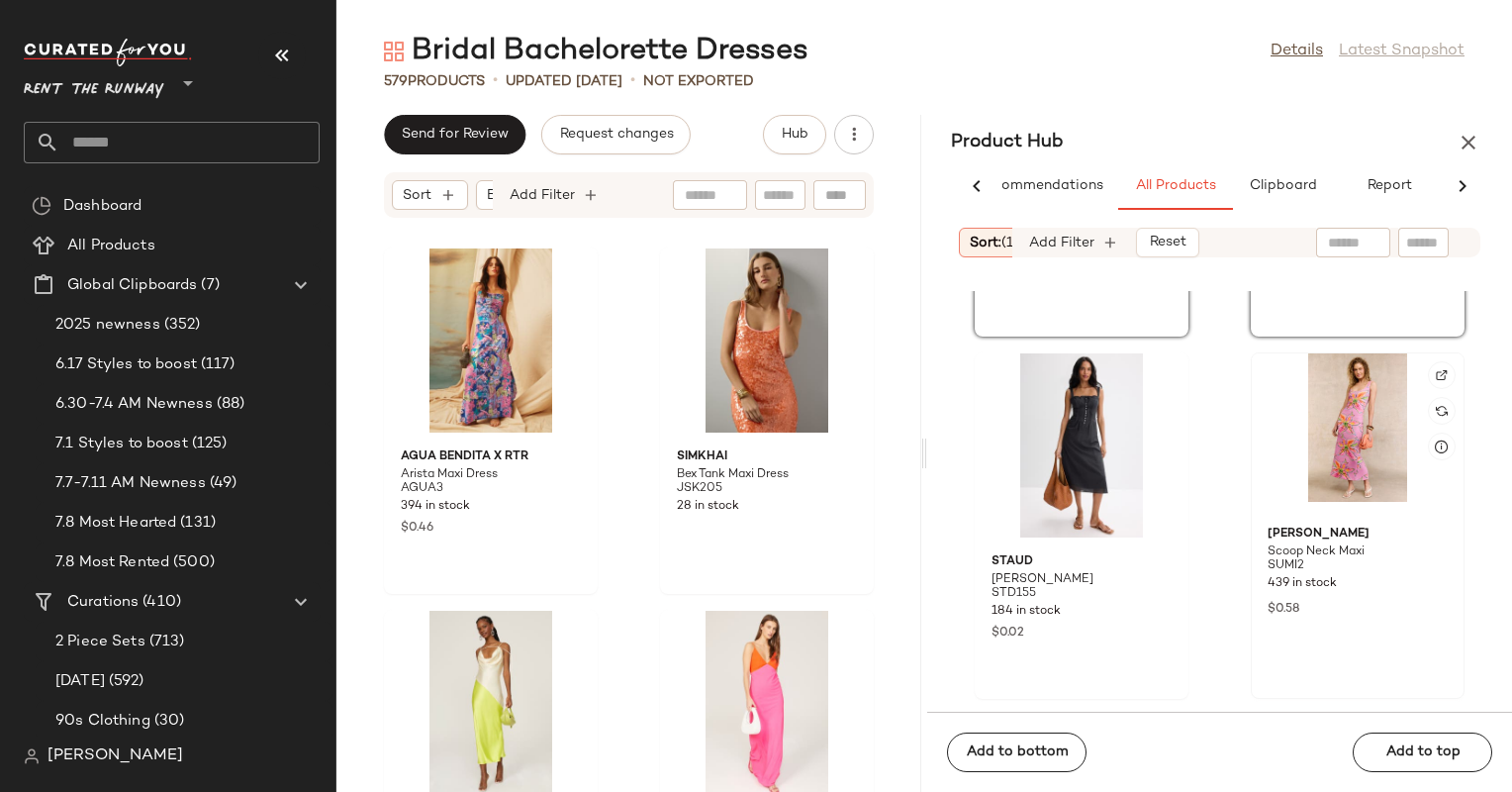 click 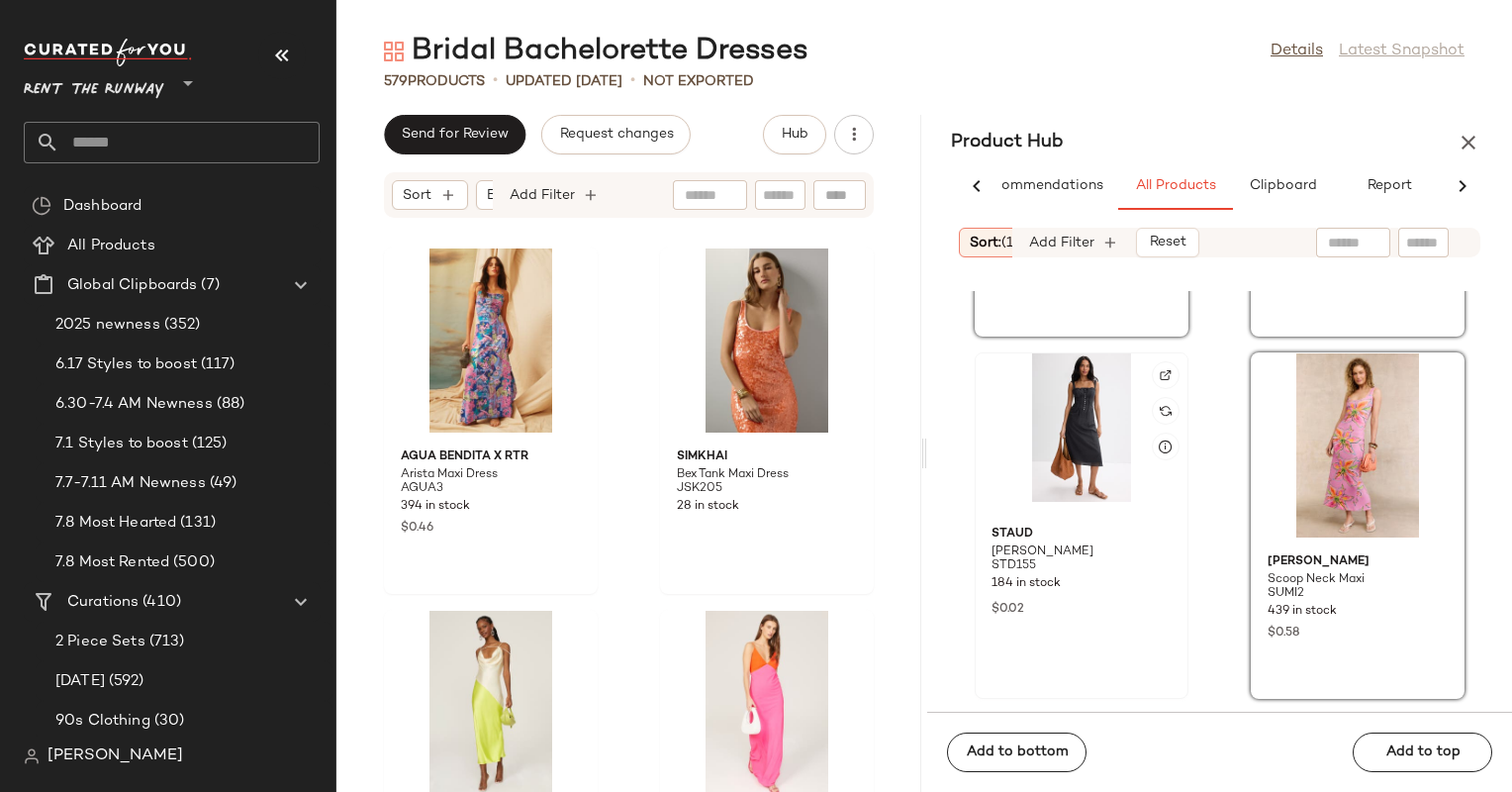 click 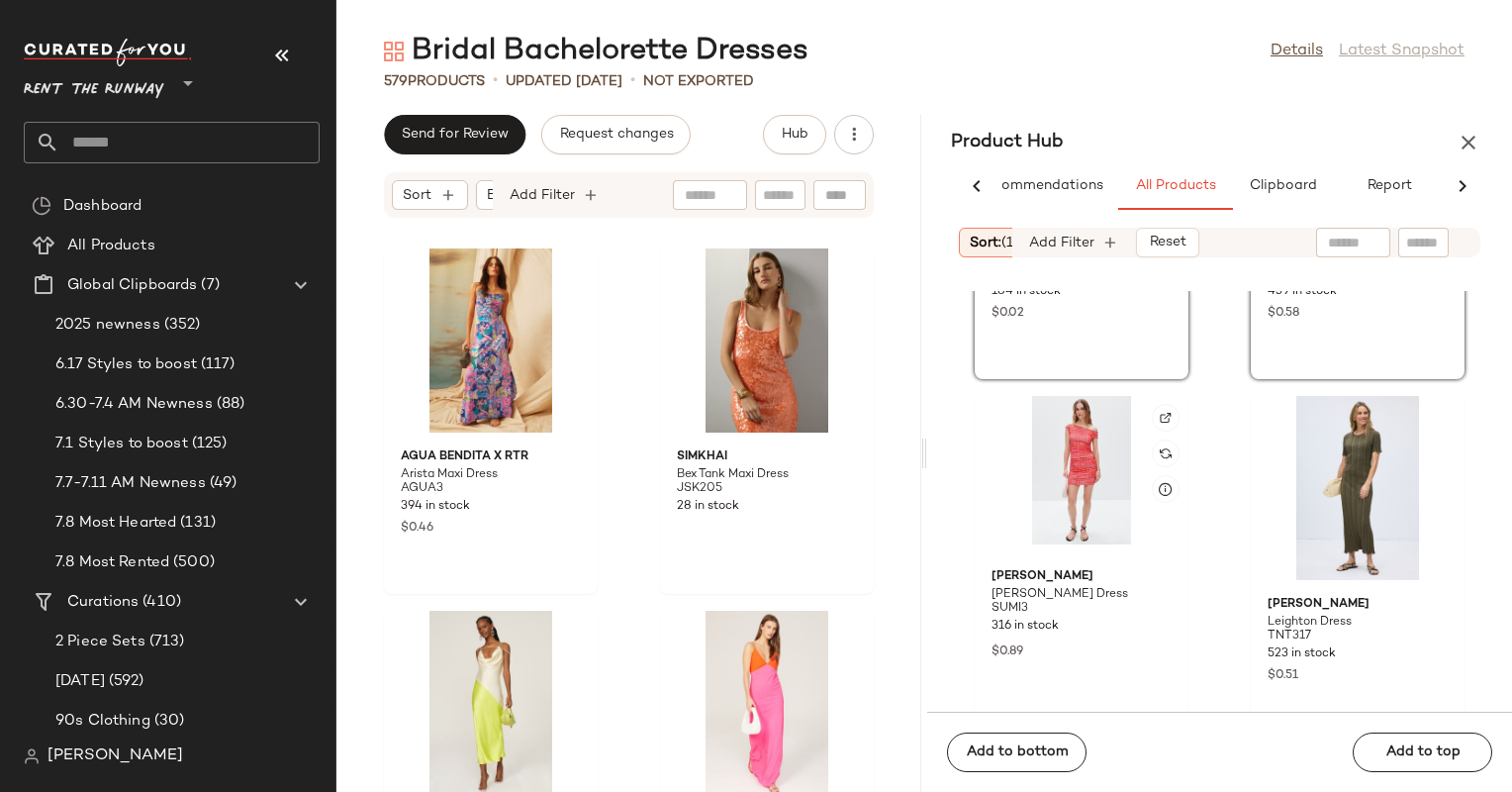 scroll, scrollTop: 31803, scrollLeft: 0, axis: vertical 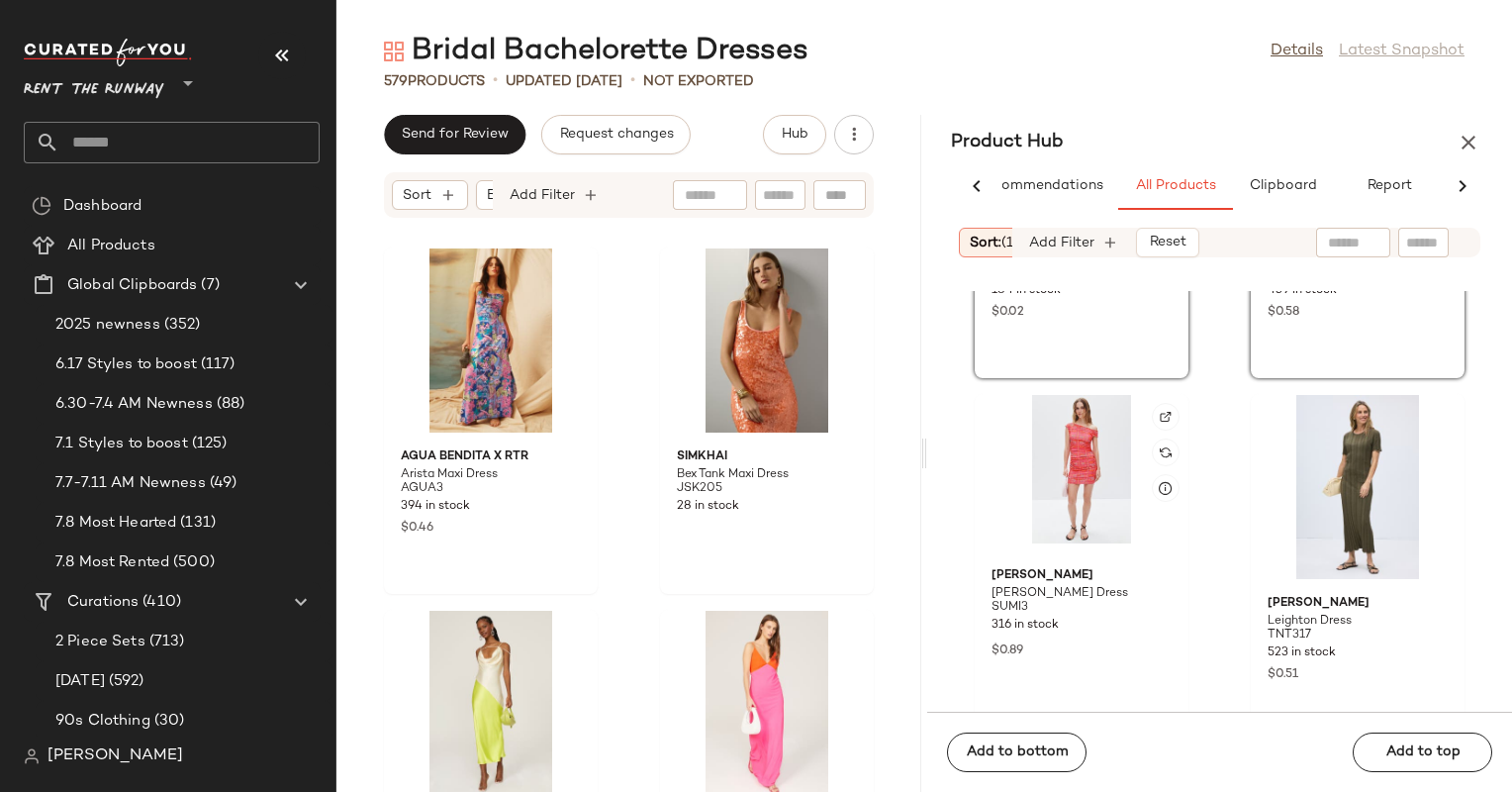 click 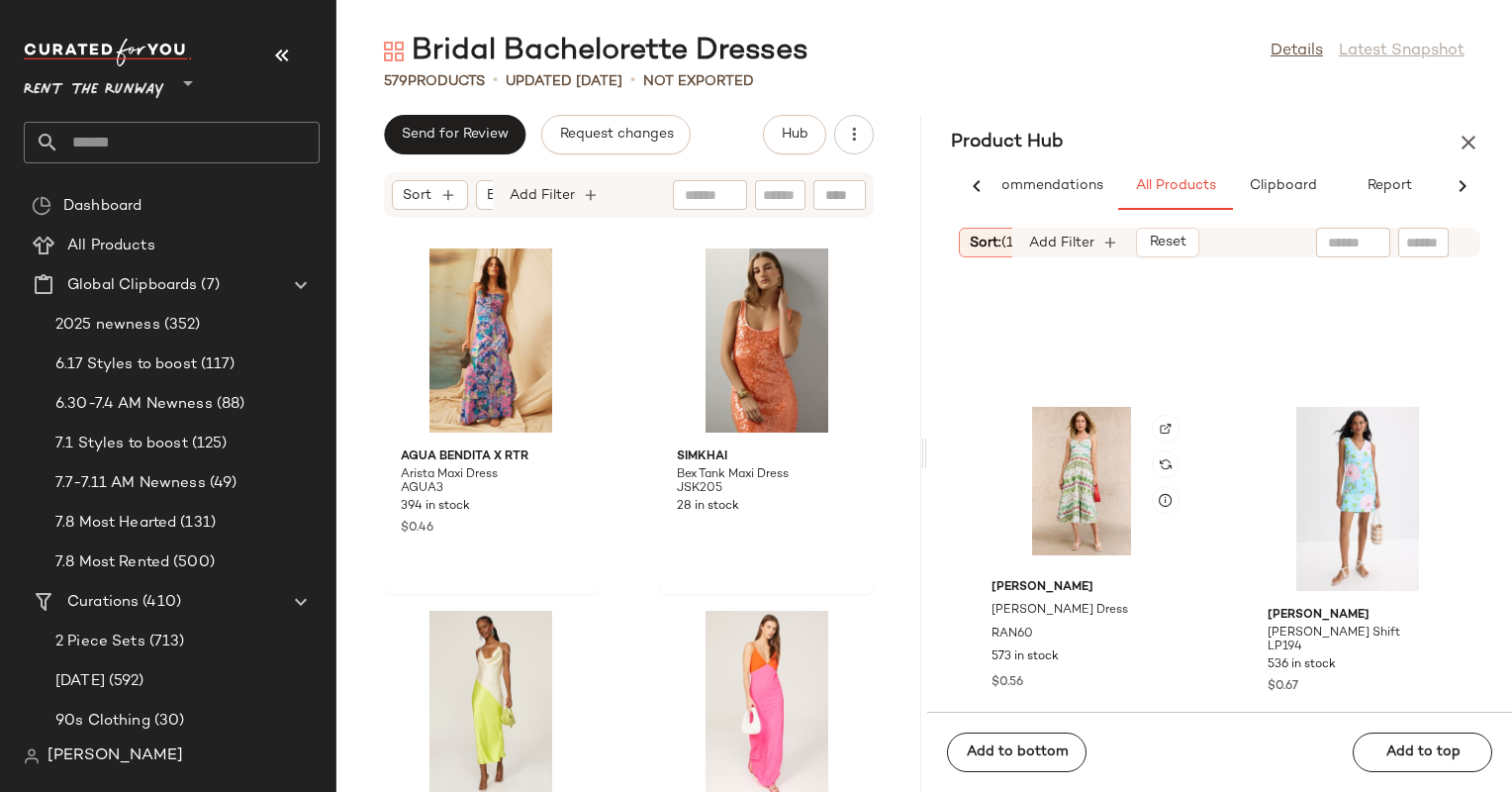 scroll, scrollTop: 32682, scrollLeft: 0, axis: vertical 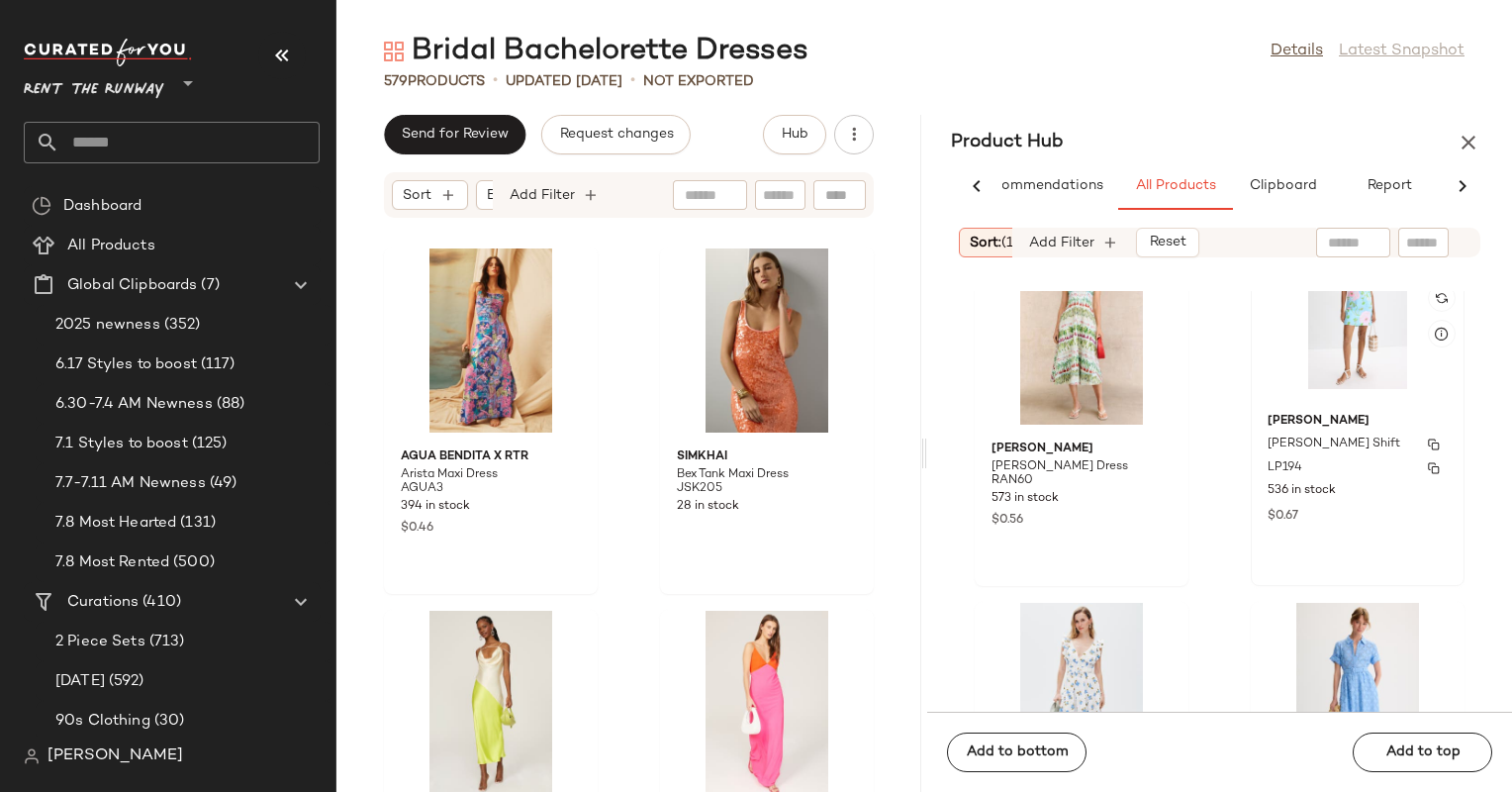 click on "[PERSON_NAME]" at bounding box center [1358, 422] 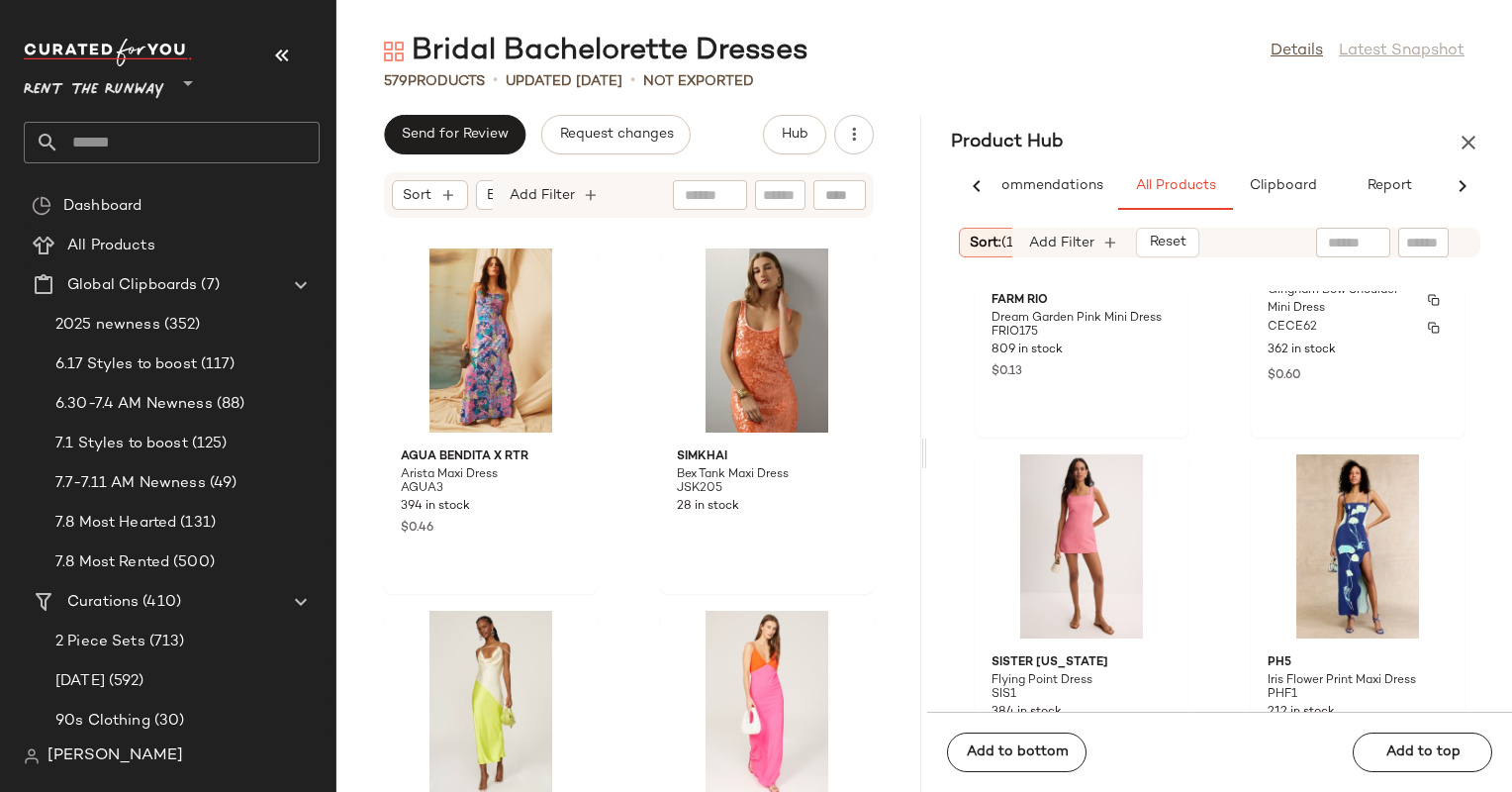 scroll, scrollTop: 33664, scrollLeft: 0, axis: vertical 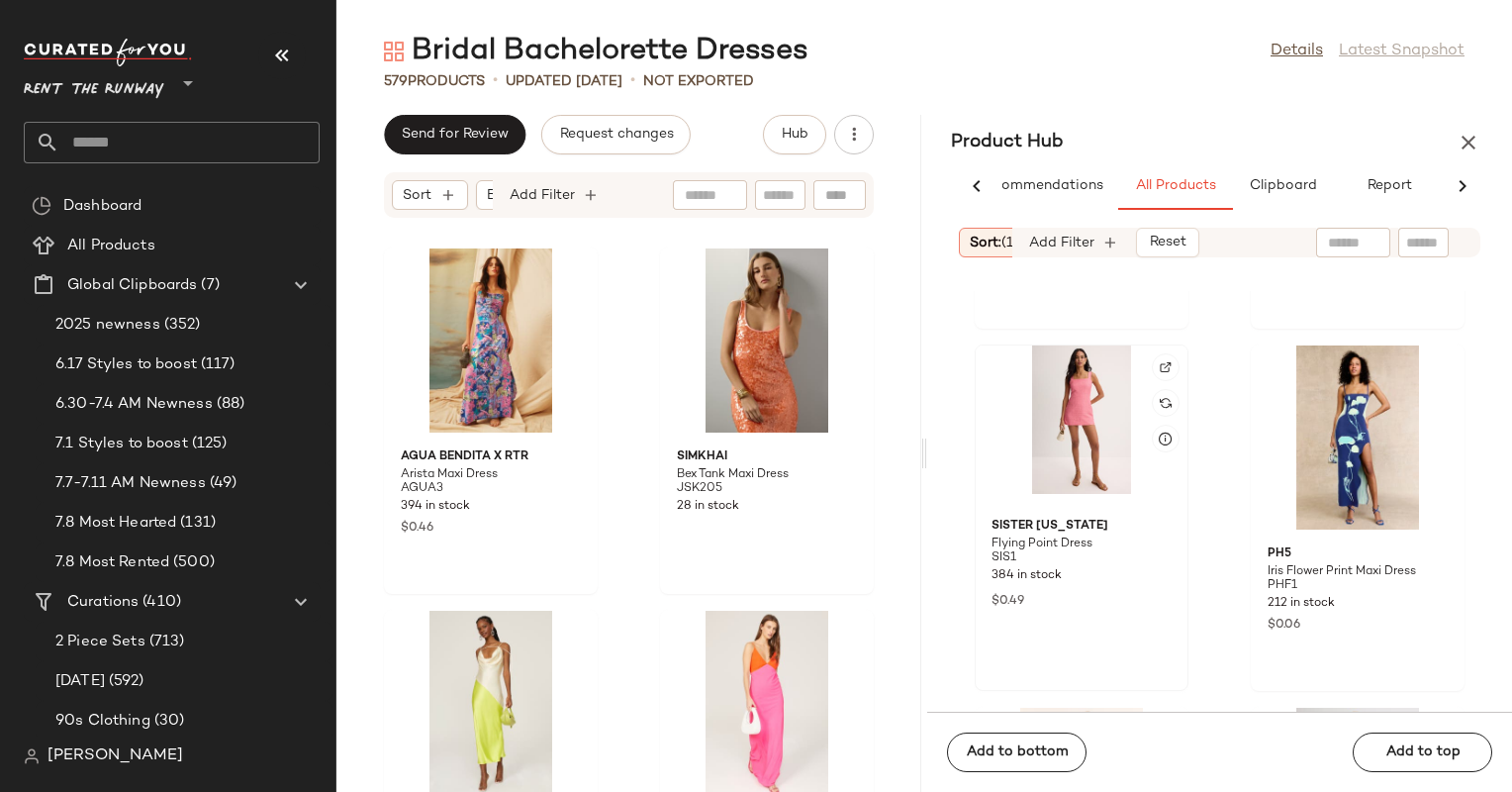 click 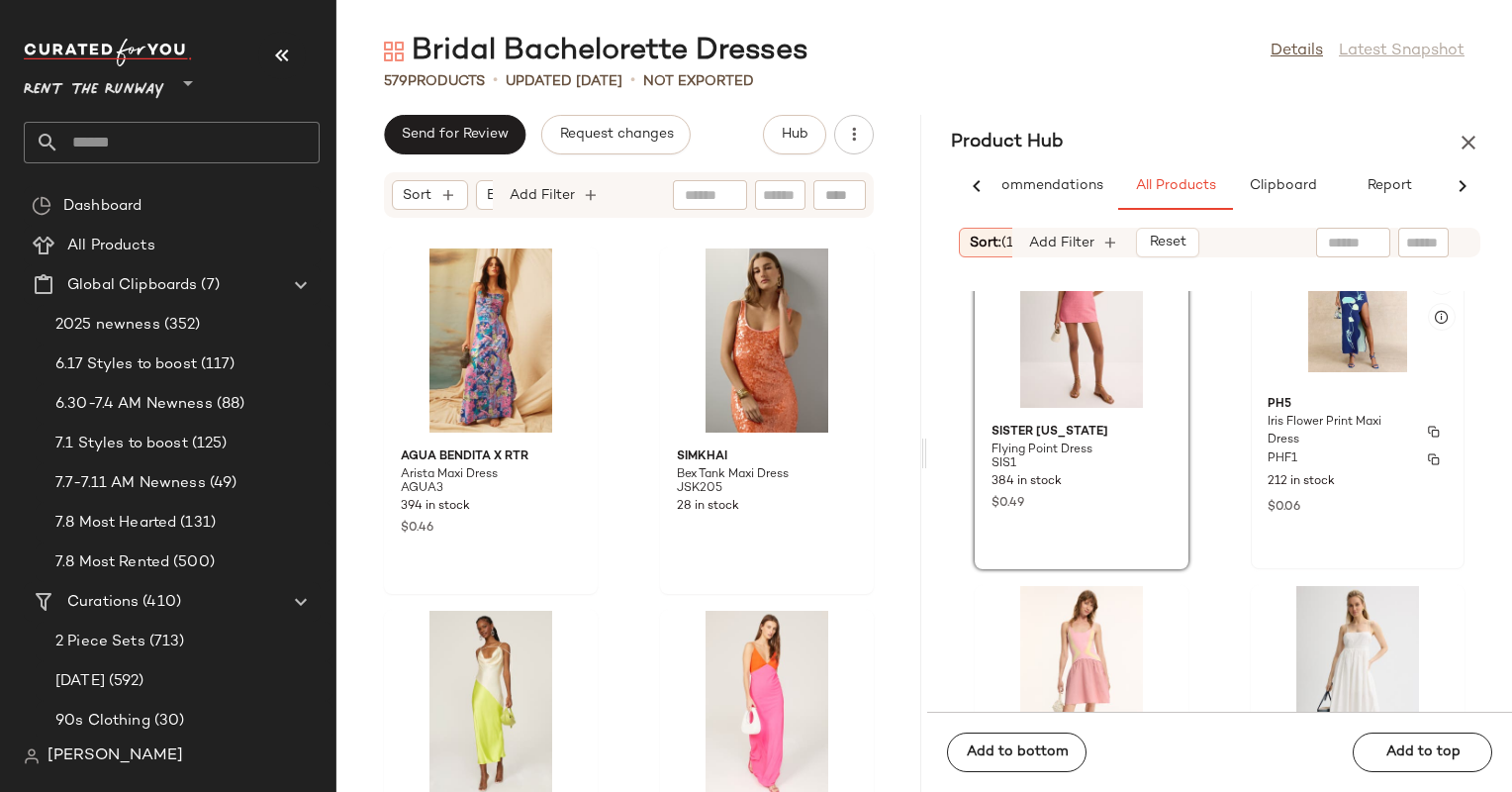 scroll, scrollTop: 33787, scrollLeft: 0, axis: vertical 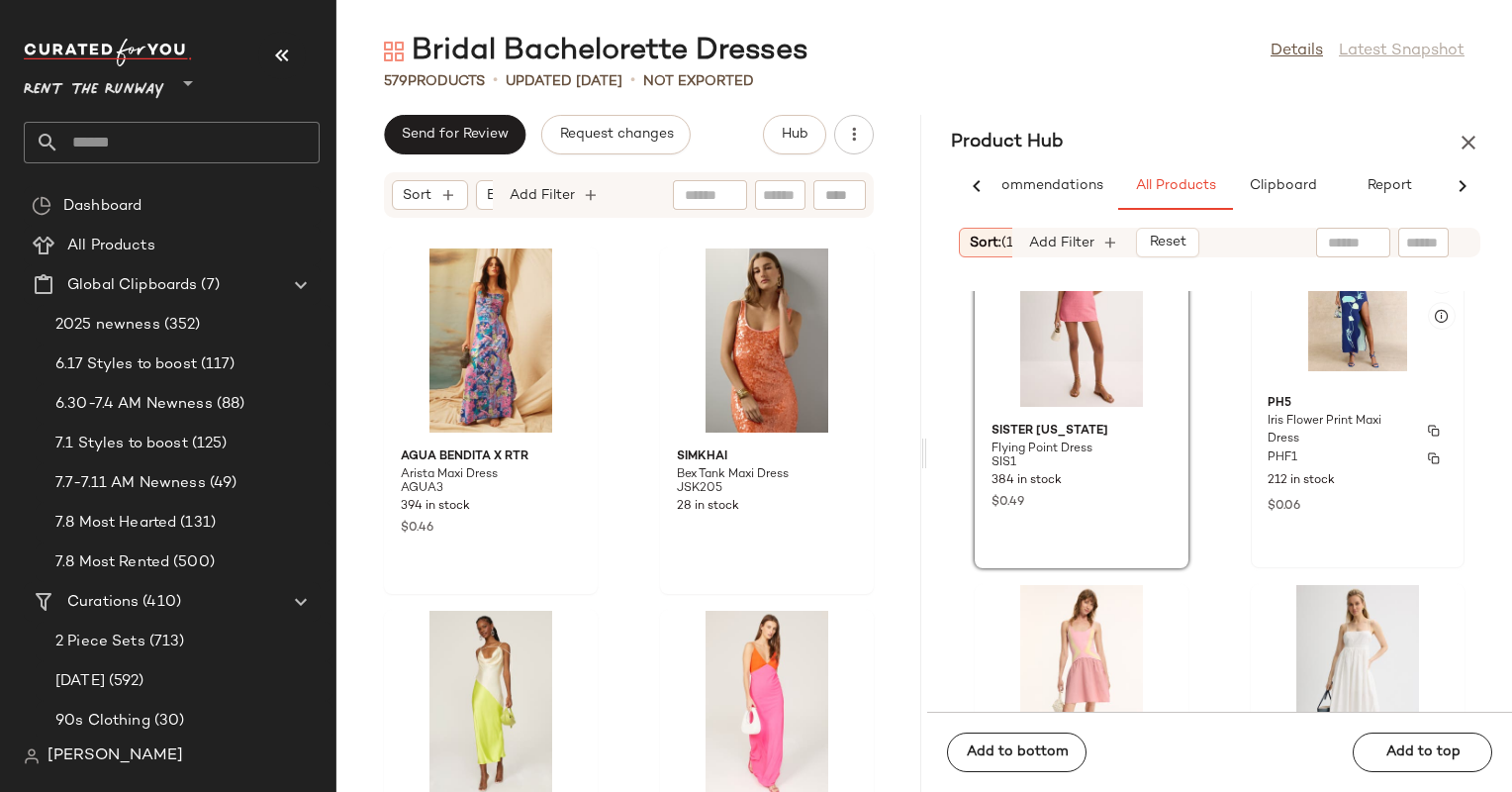 click on "Iris Flower Print Maxi Dress" at bounding box center [1340, 431] 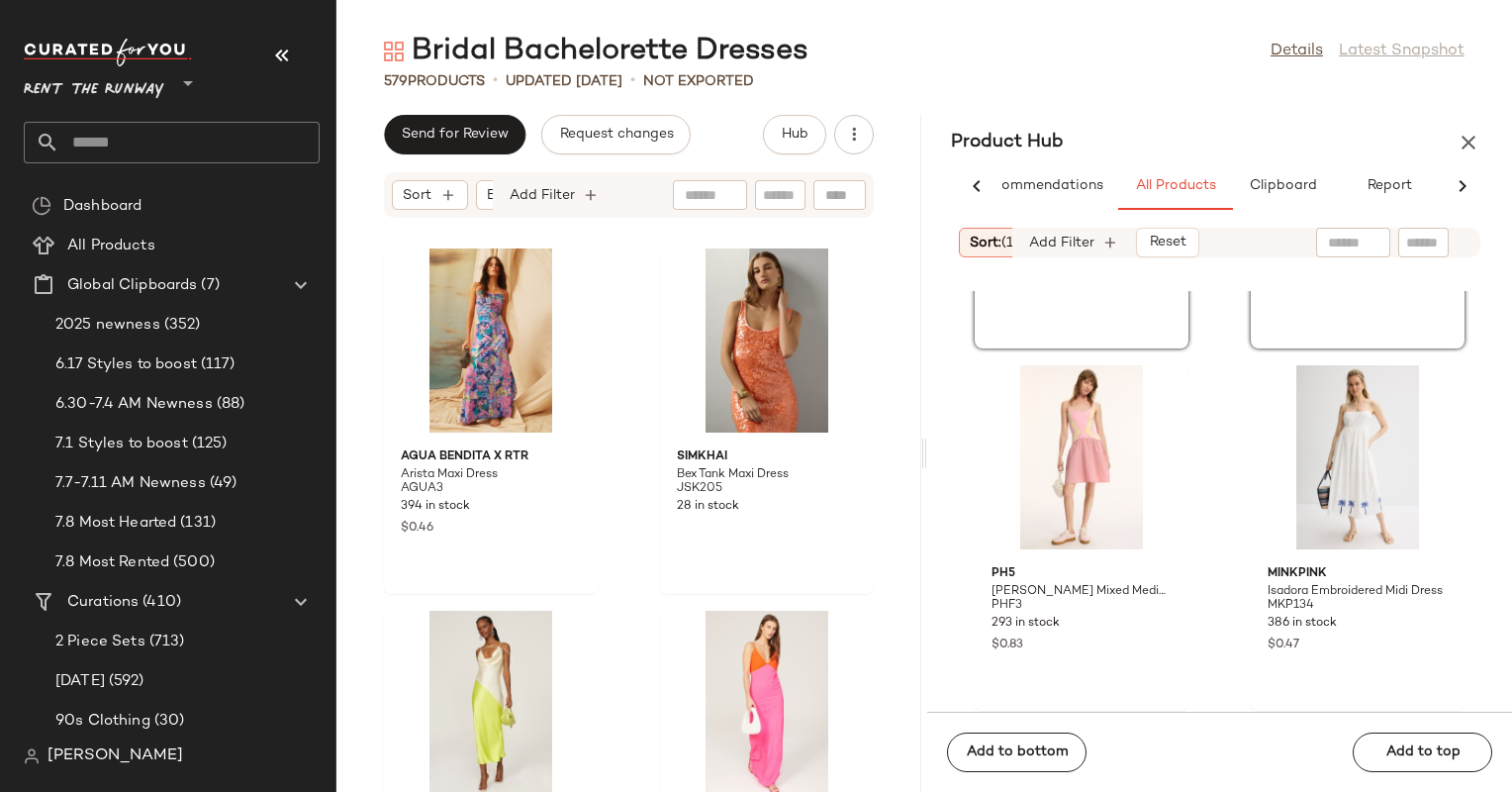 scroll, scrollTop: 34012, scrollLeft: 0, axis: vertical 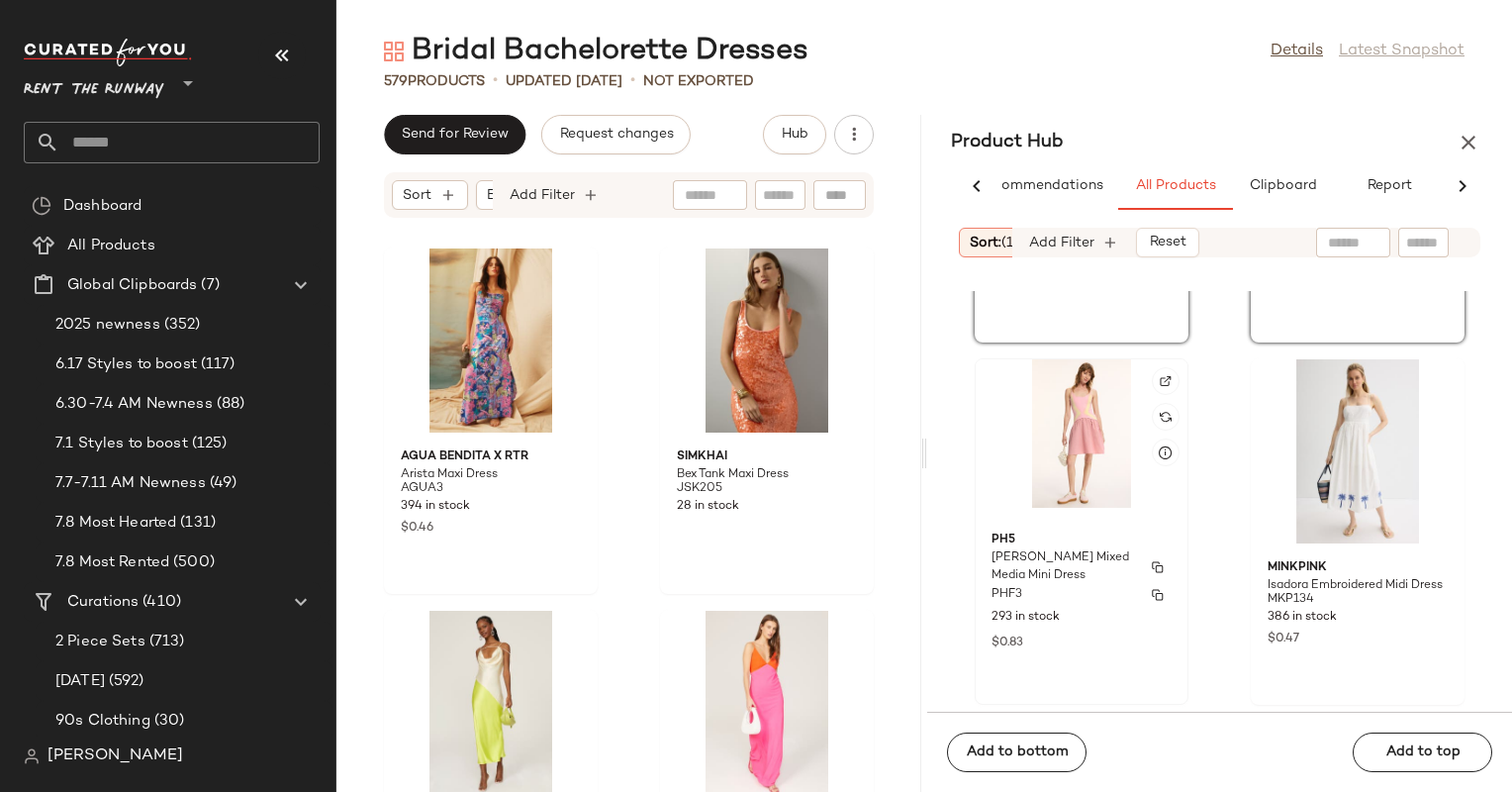 click on "[PERSON_NAME] Mixed Media Mini Dress" at bounding box center (1064, 567) 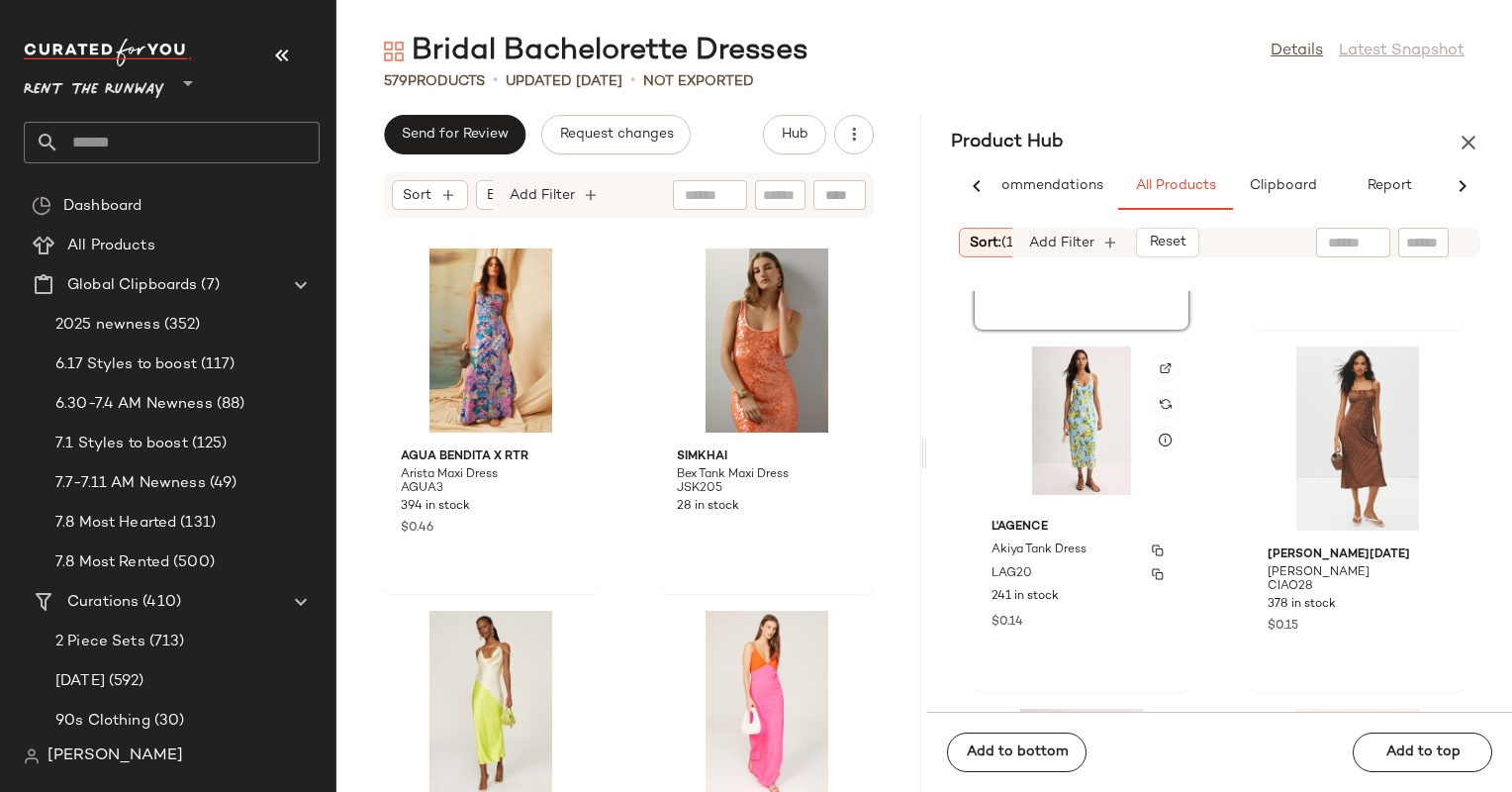 scroll, scrollTop: 34404, scrollLeft: 0, axis: vertical 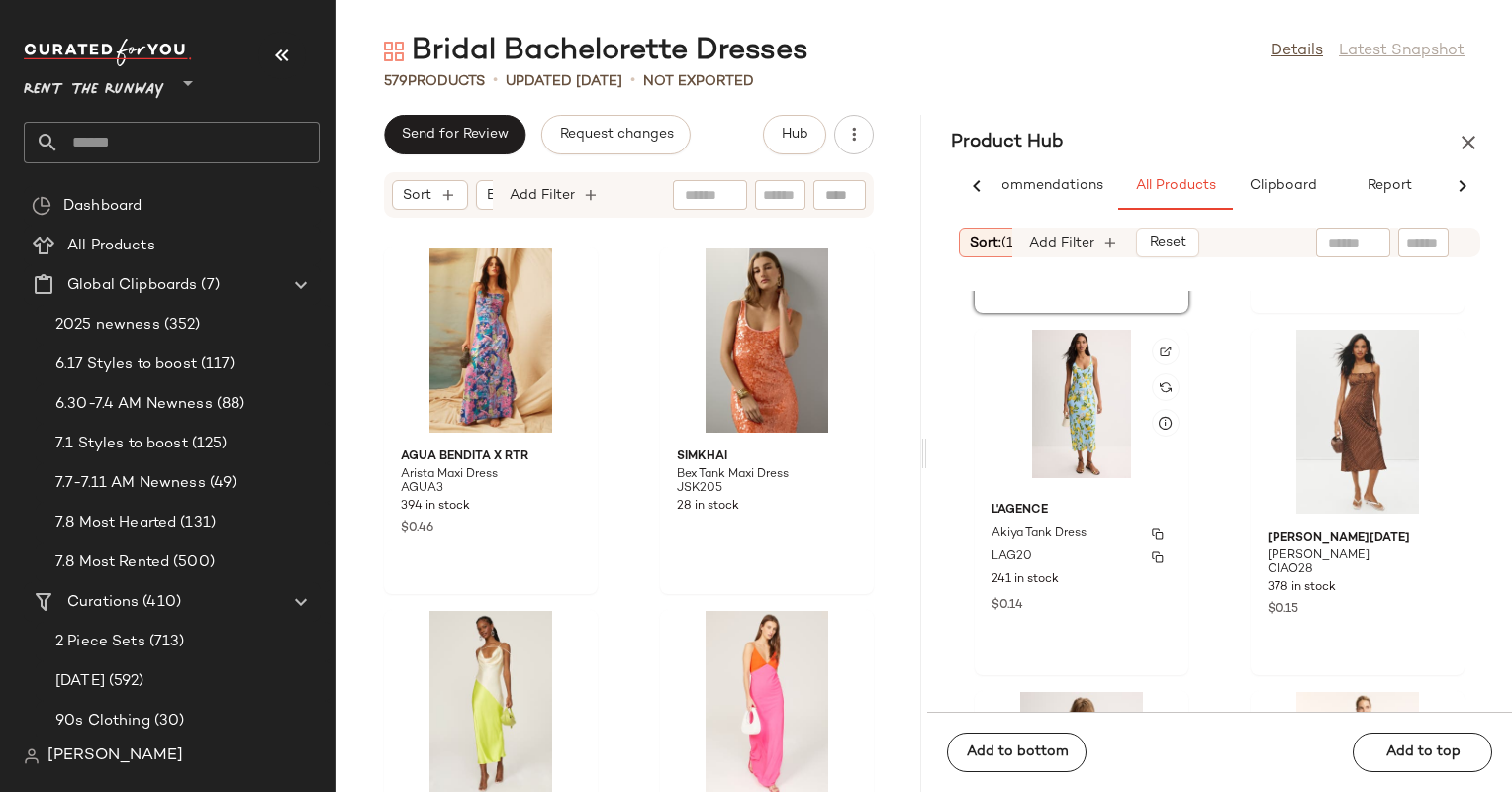 click on "LAG20" at bounding box center [1082, 557] 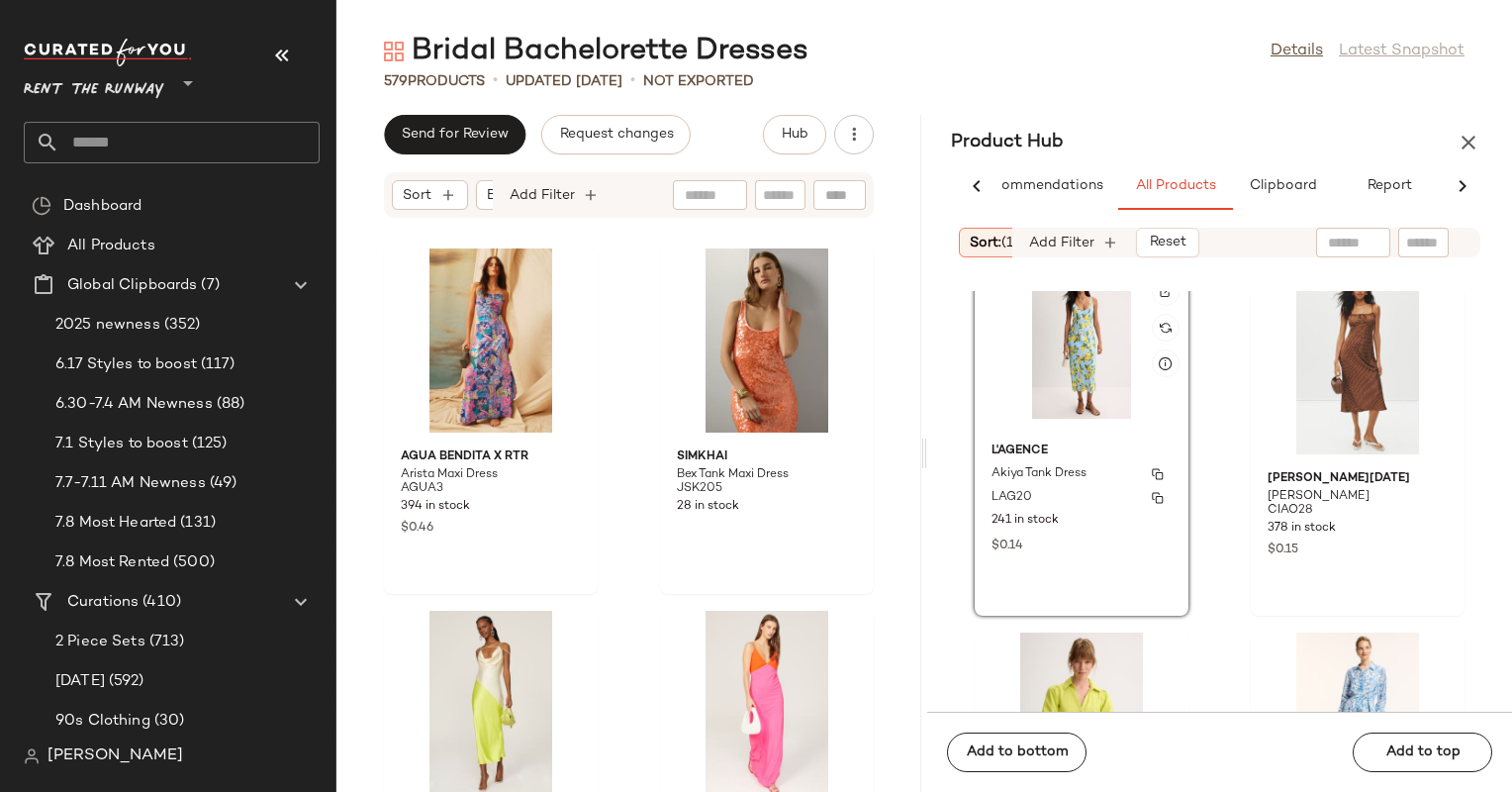 scroll, scrollTop: 34505, scrollLeft: 0, axis: vertical 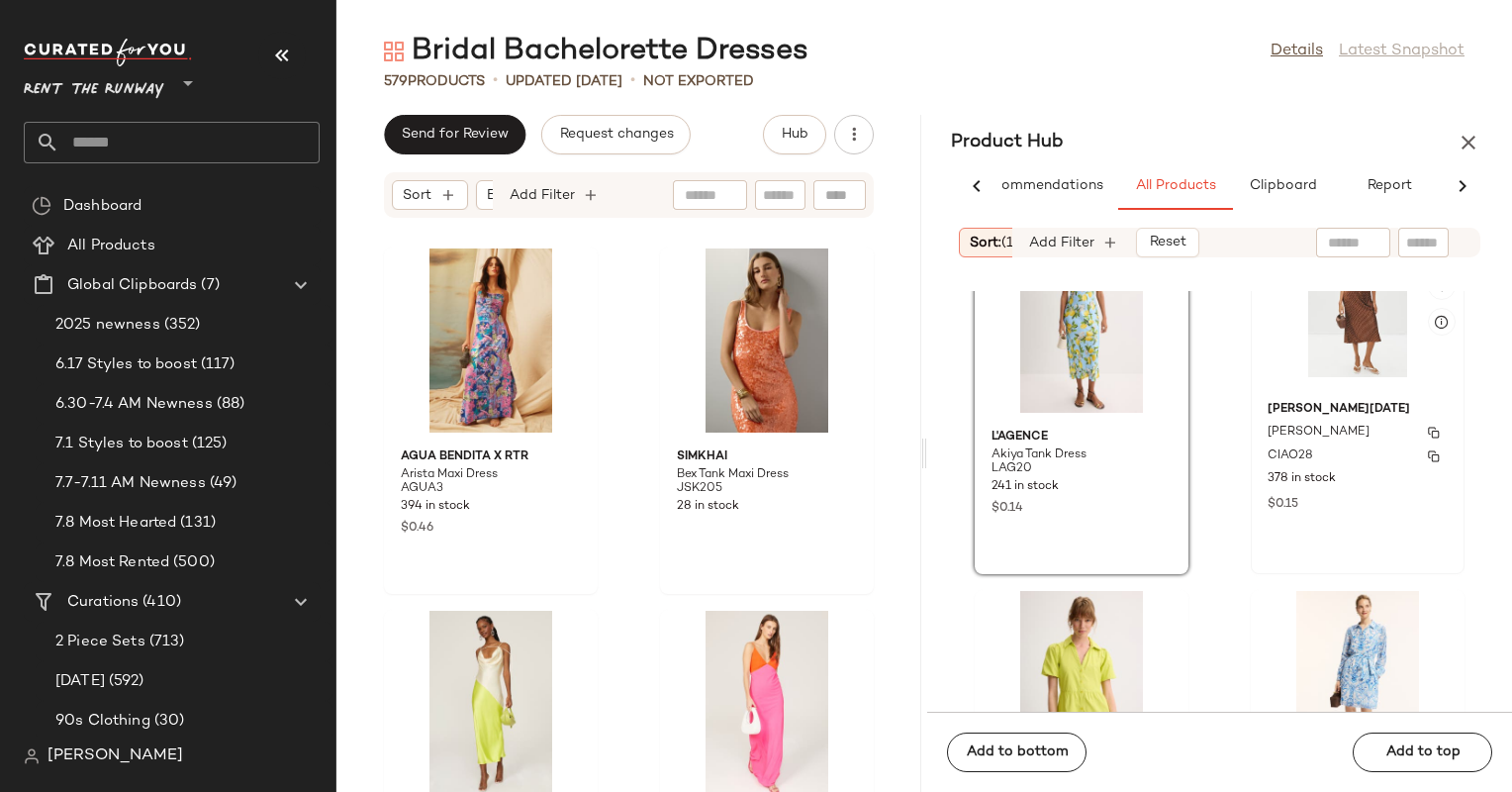 click on "$0.15" at bounding box center [1358, 503] 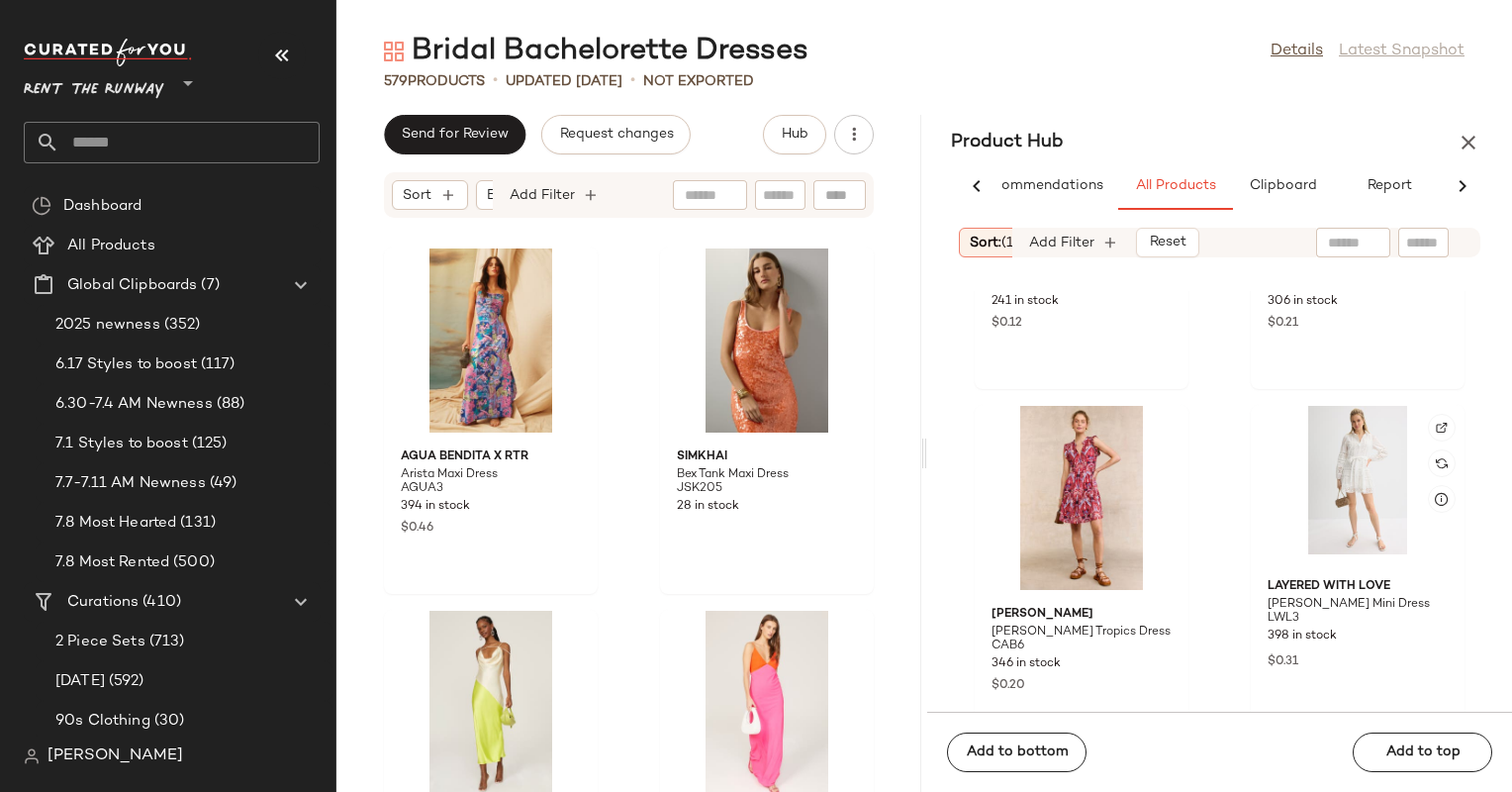 scroll, scrollTop: 35096, scrollLeft: 0, axis: vertical 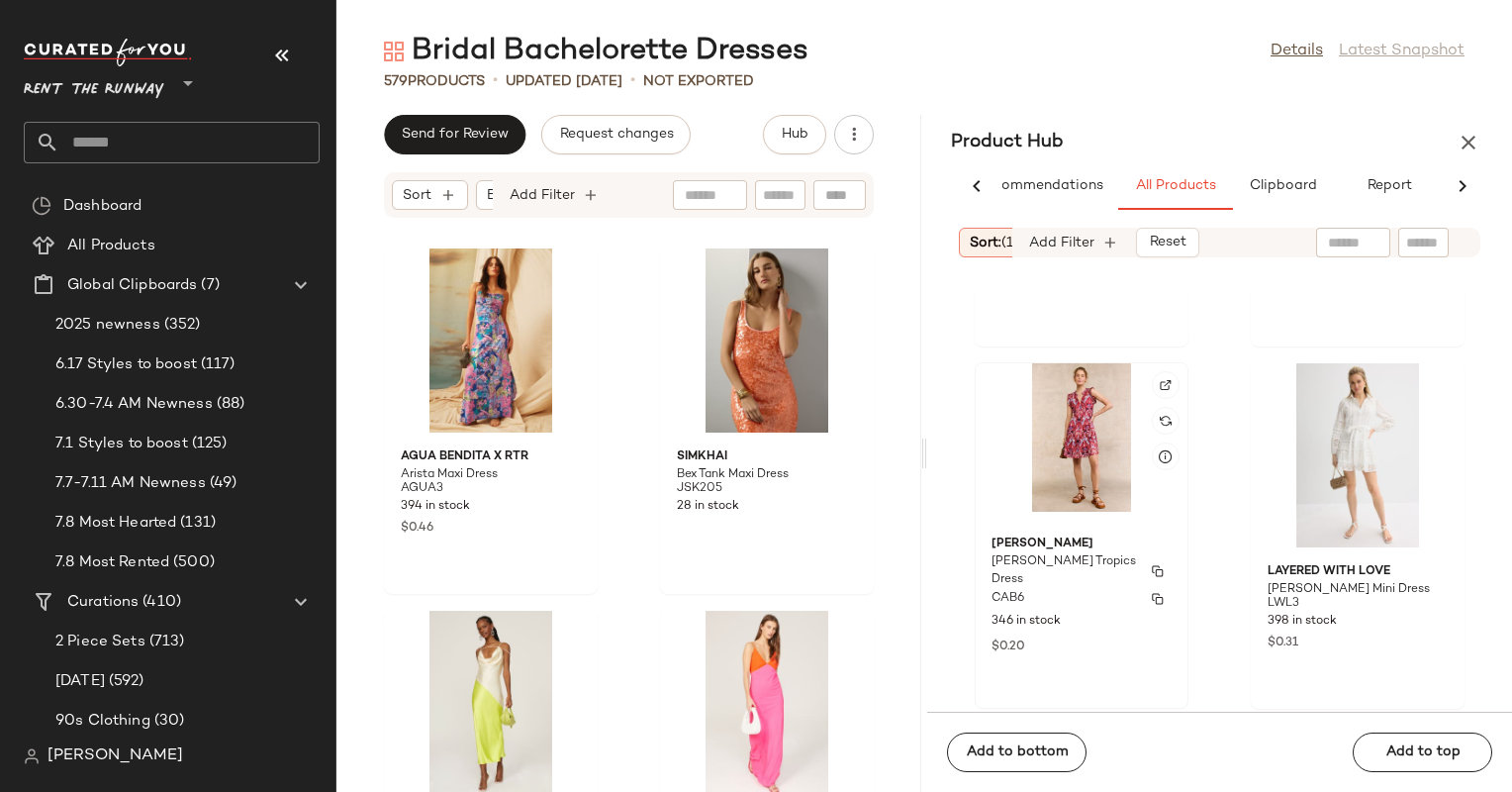 click on "[PERSON_NAME] [PERSON_NAME] Tropics Dress CAB6 346 in stock $0.20" 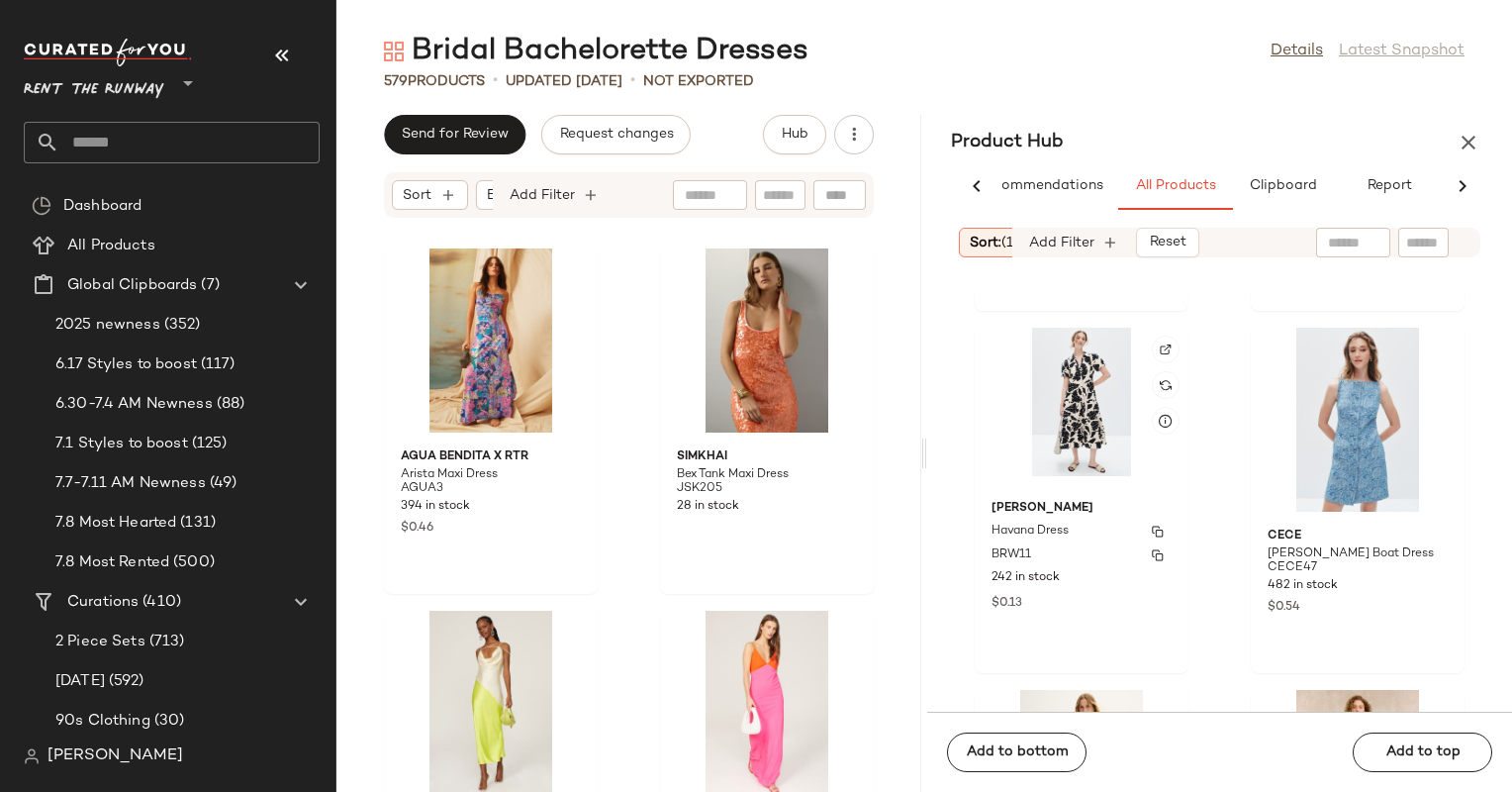scroll, scrollTop: 37016, scrollLeft: 0, axis: vertical 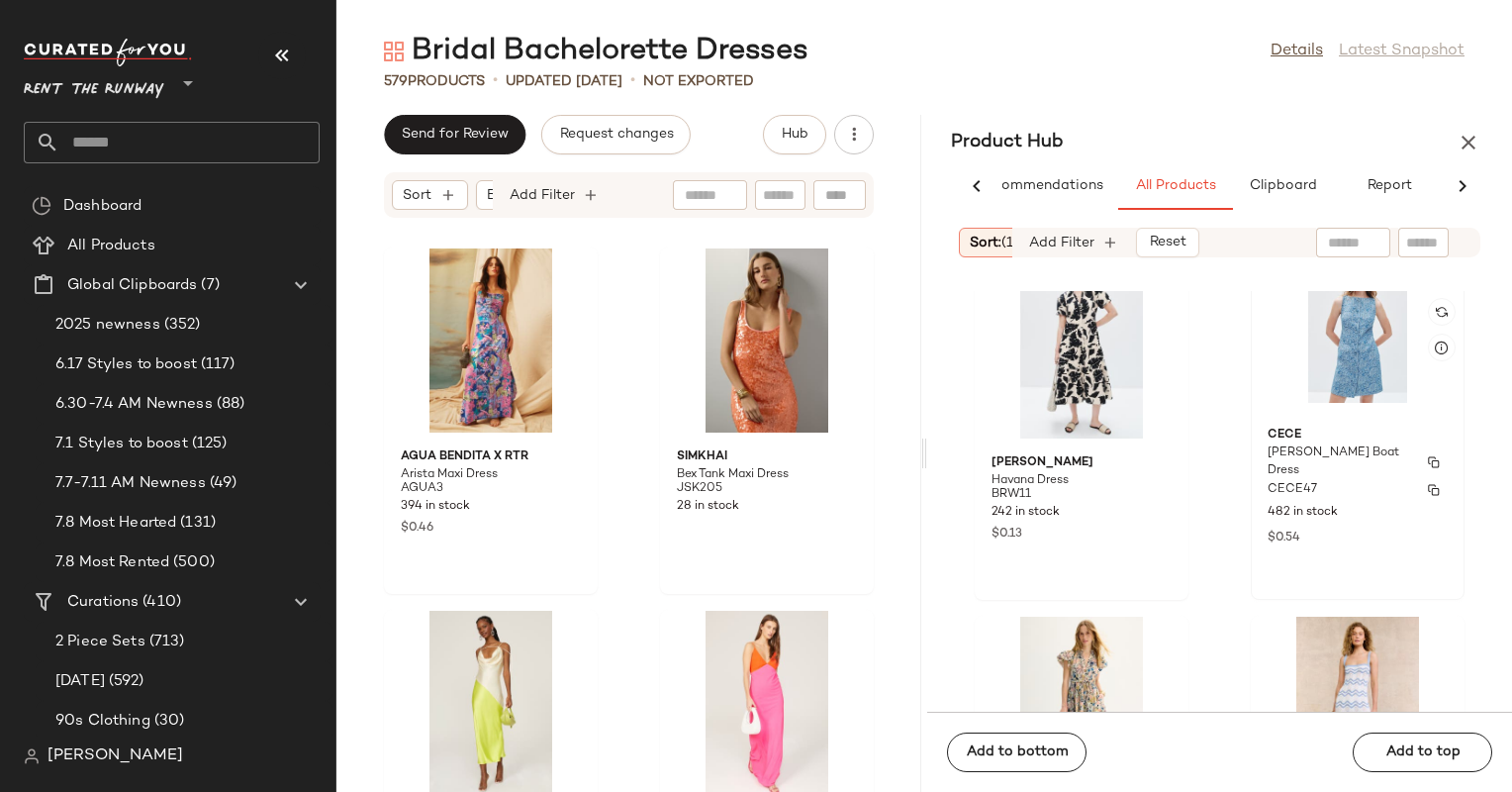 click on "CeCe Denim Jacquard Boat Dress CECE47 482 in stock $0.54" 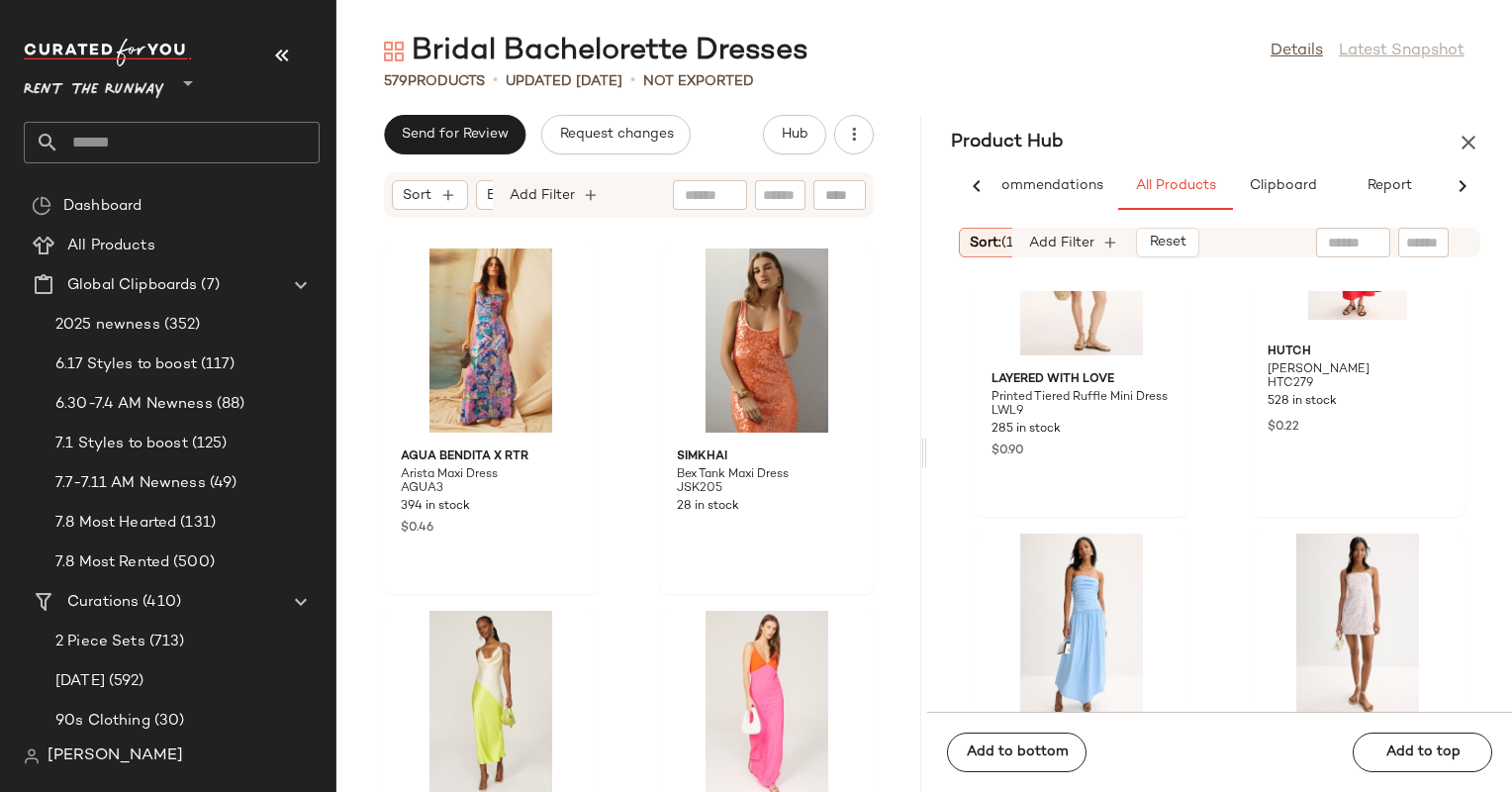 scroll, scrollTop: 38056, scrollLeft: 0, axis: vertical 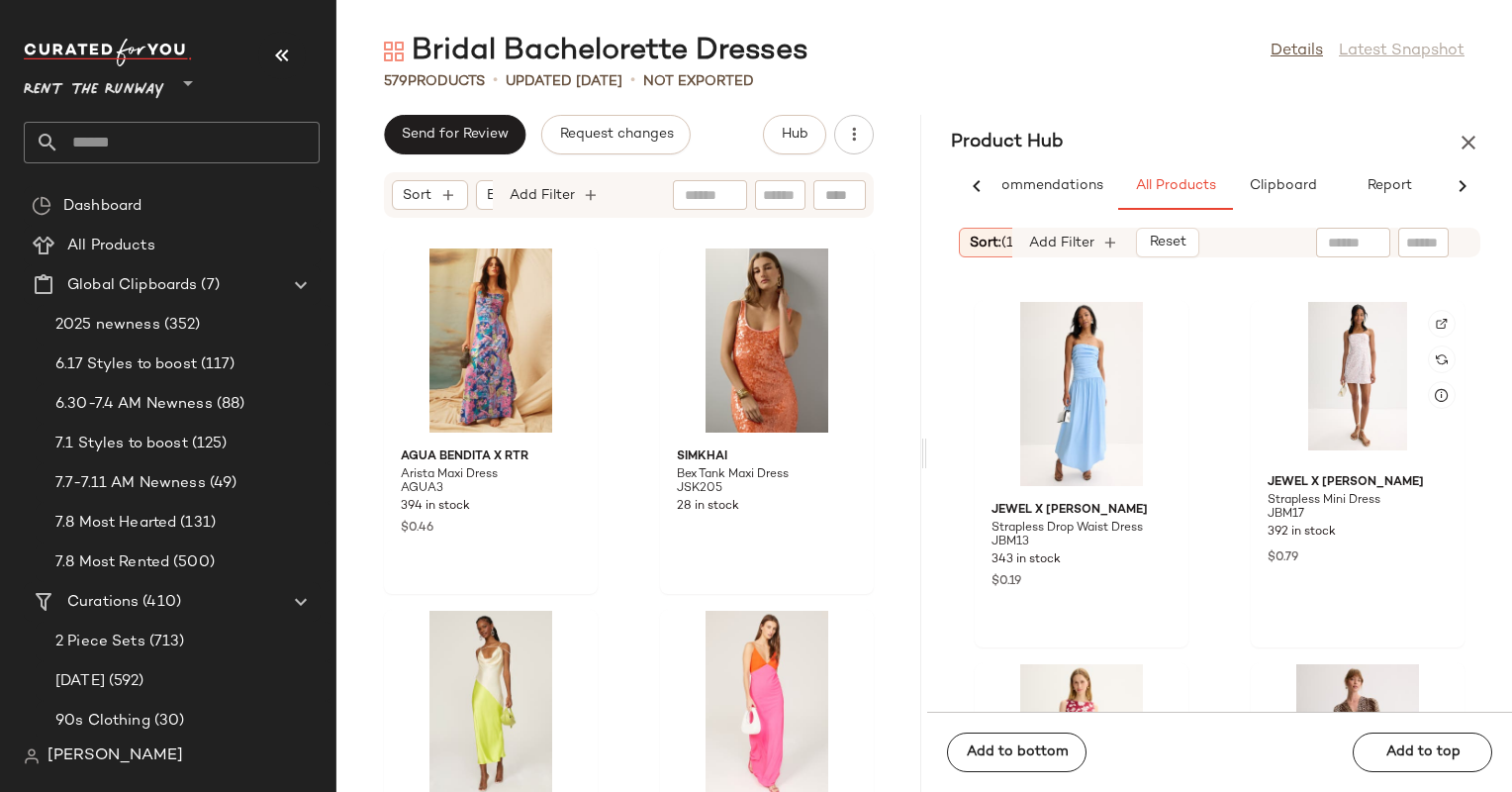 click 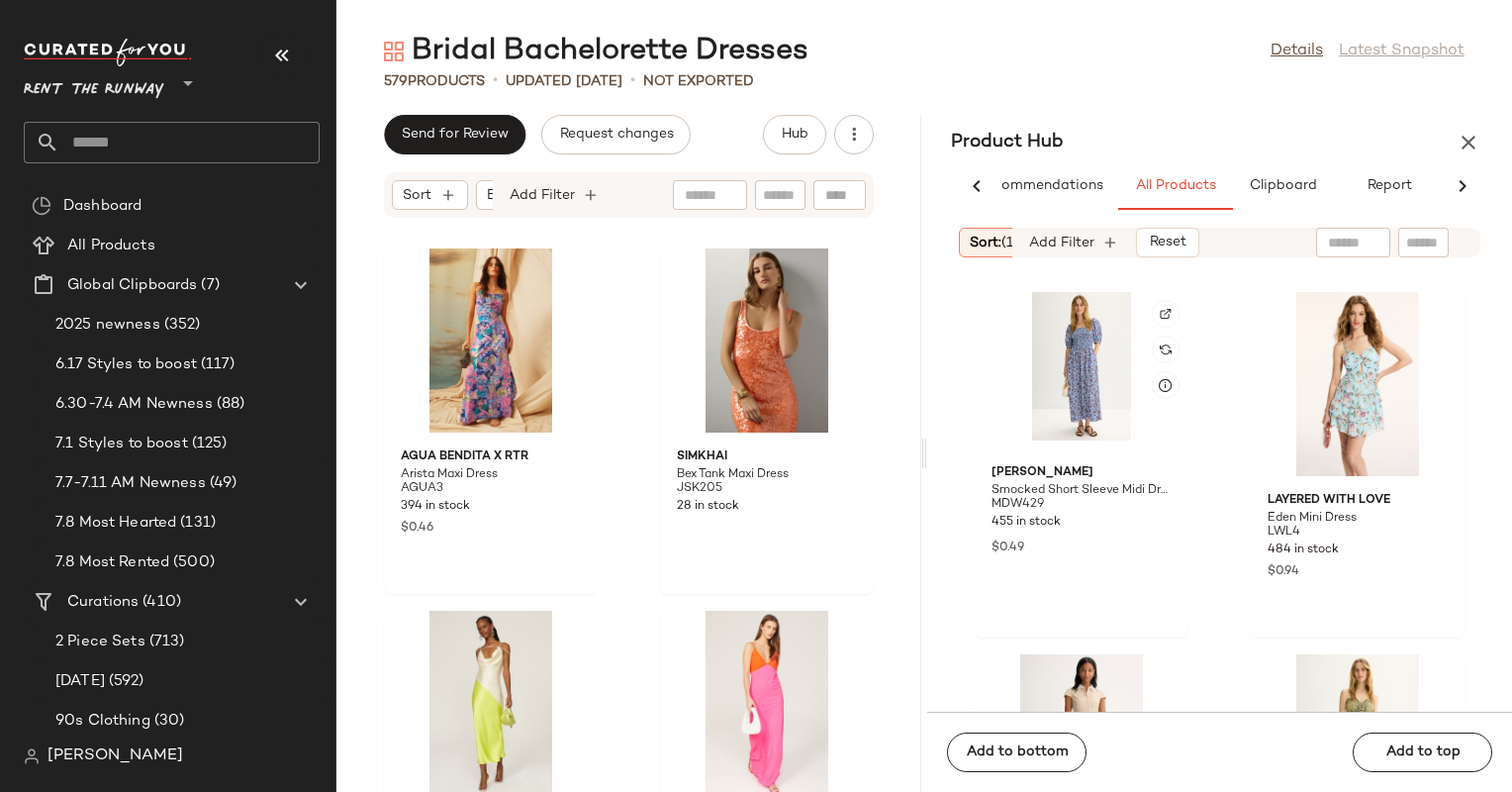 scroll, scrollTop: 39591, scrollLeft: 0, axis: vertical 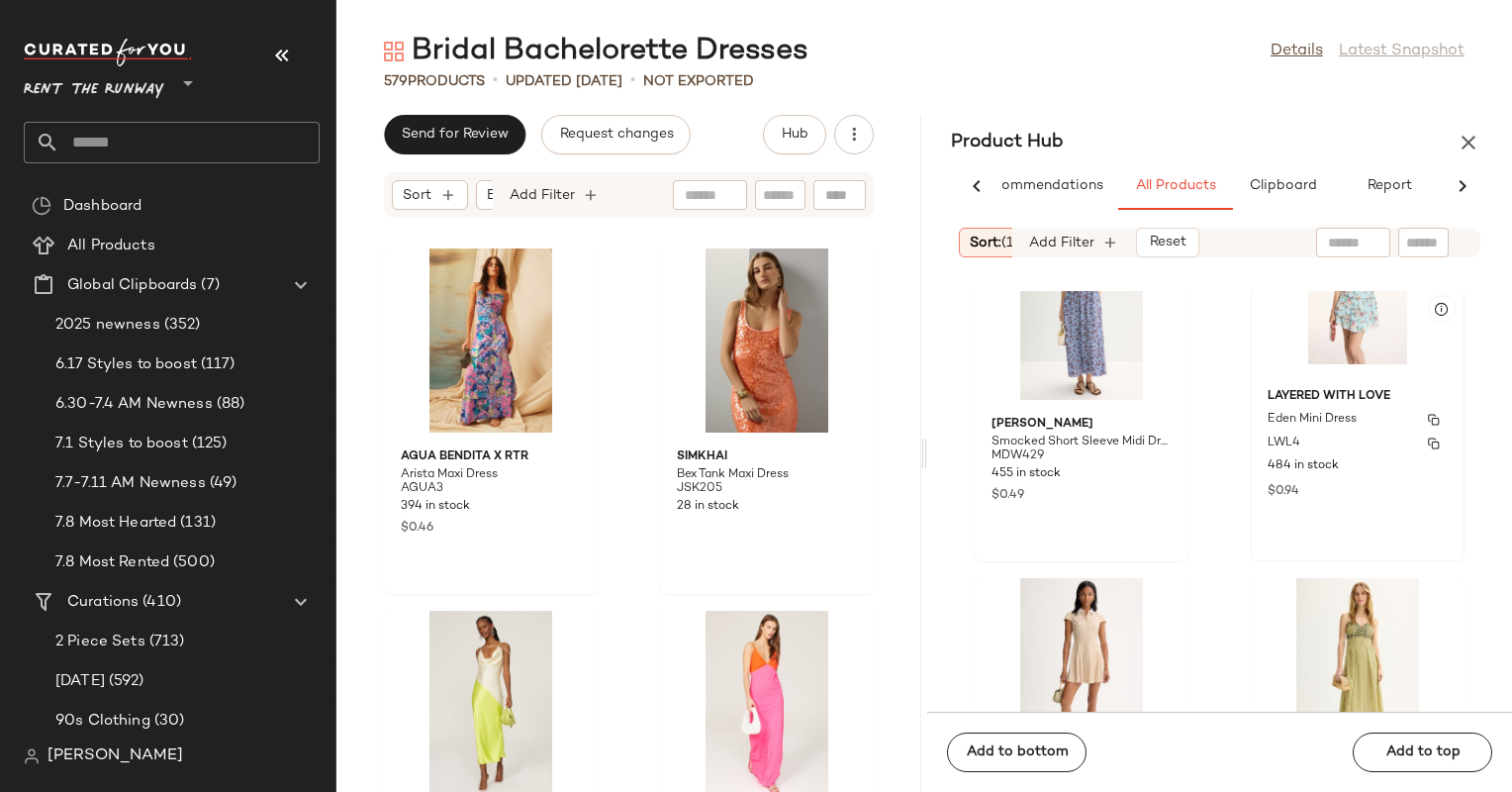 click on "LWL4" at bounding box center [1358, 444] 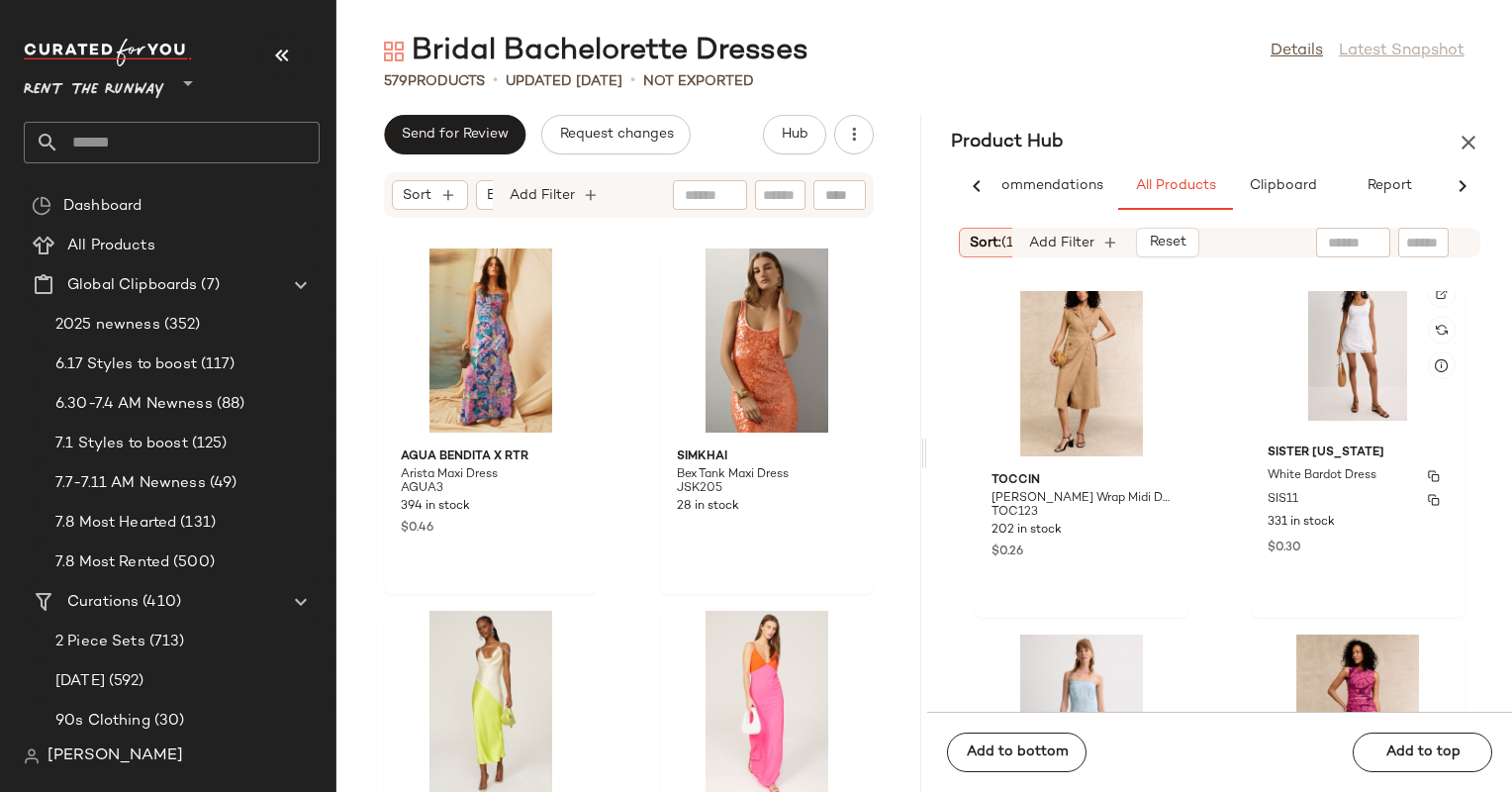 click on "Sister [US_STATE] White Bardot Dress SIS11 331 in stock $0.30" 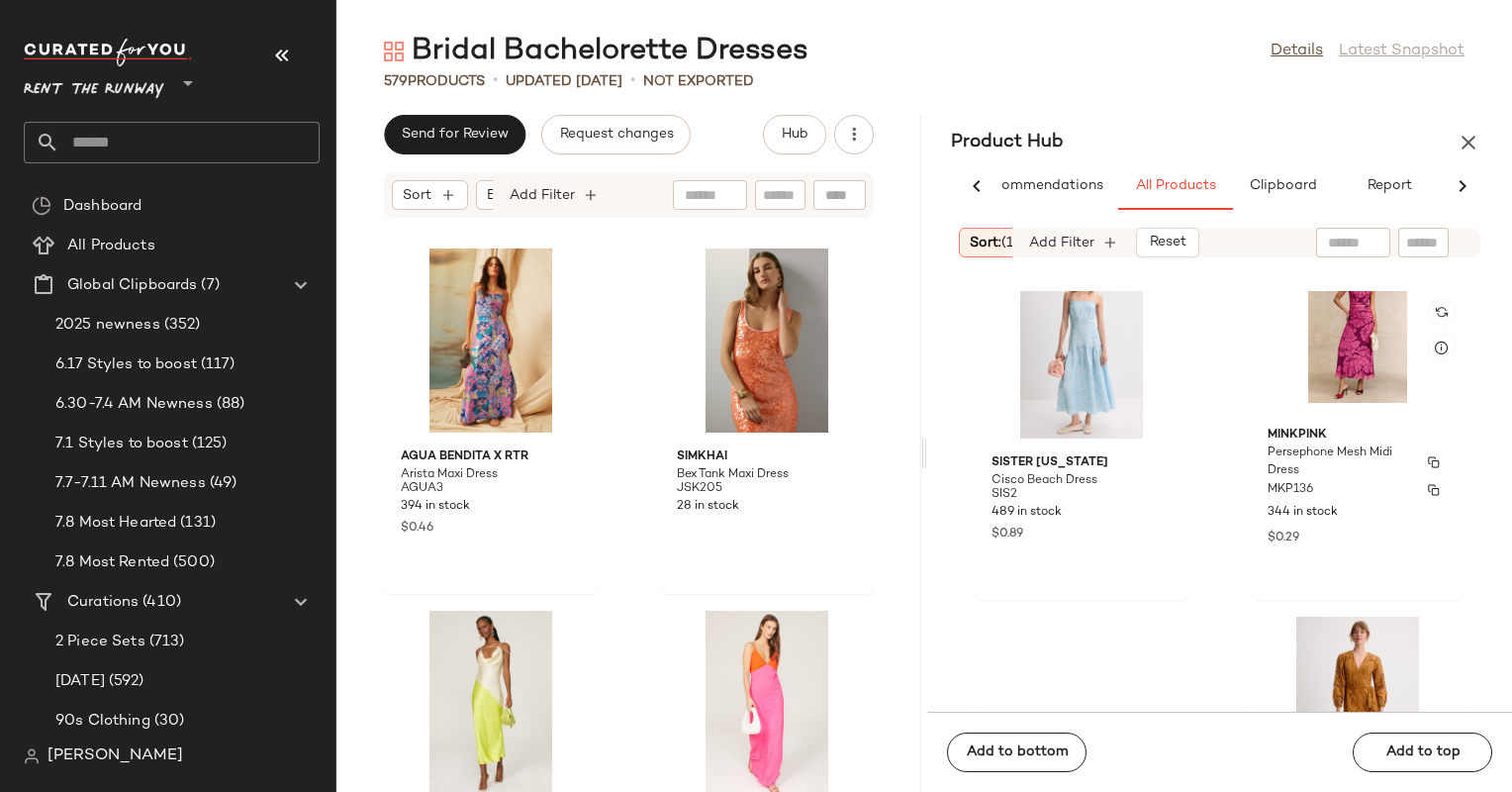 scroll, scrollTop: 41727, scrollLeft: 0, axis: vertical 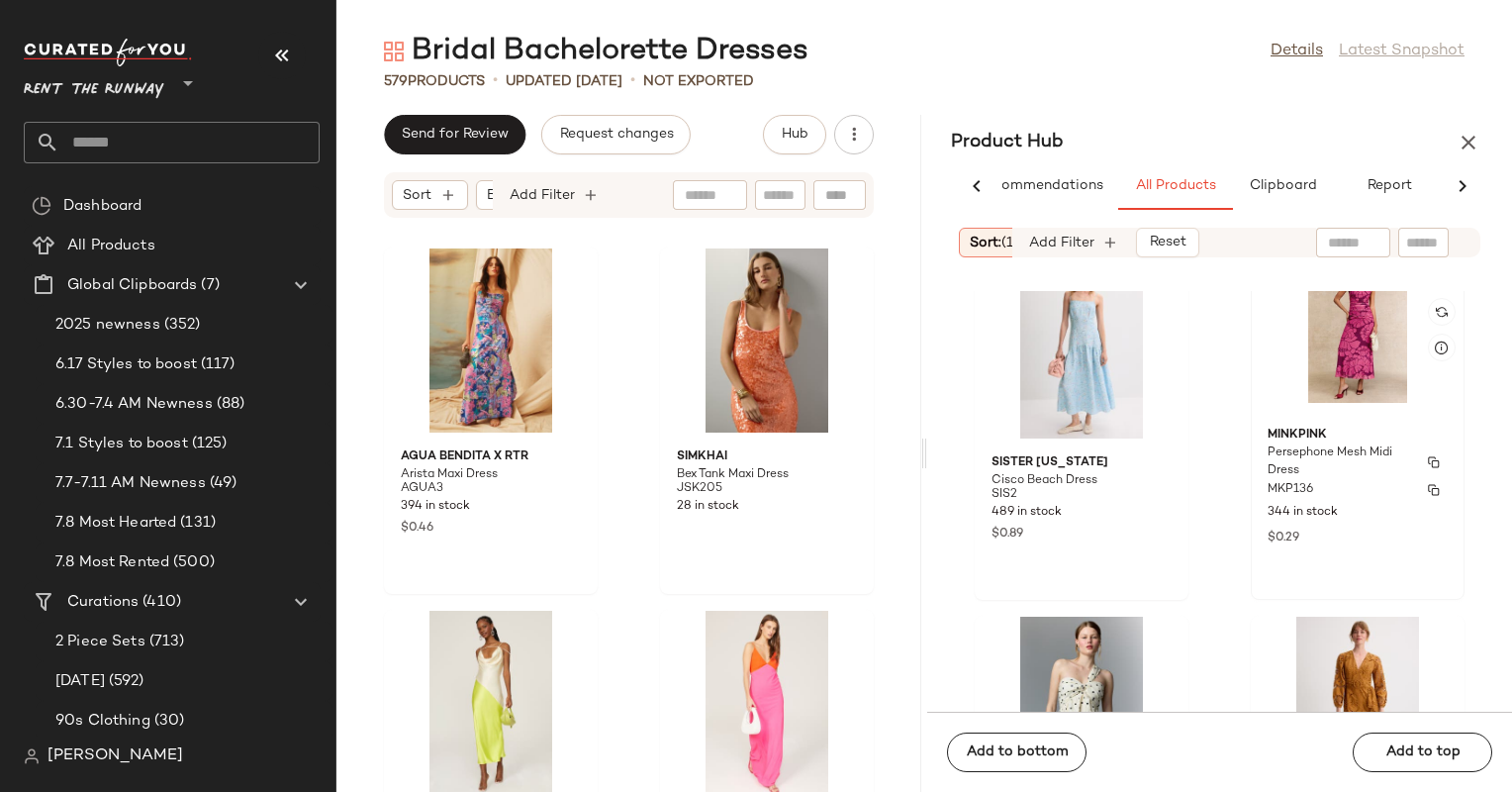 click on "MINKPINK Persephone Mesh Midi Dress MKP136 344 in stock $0.29" 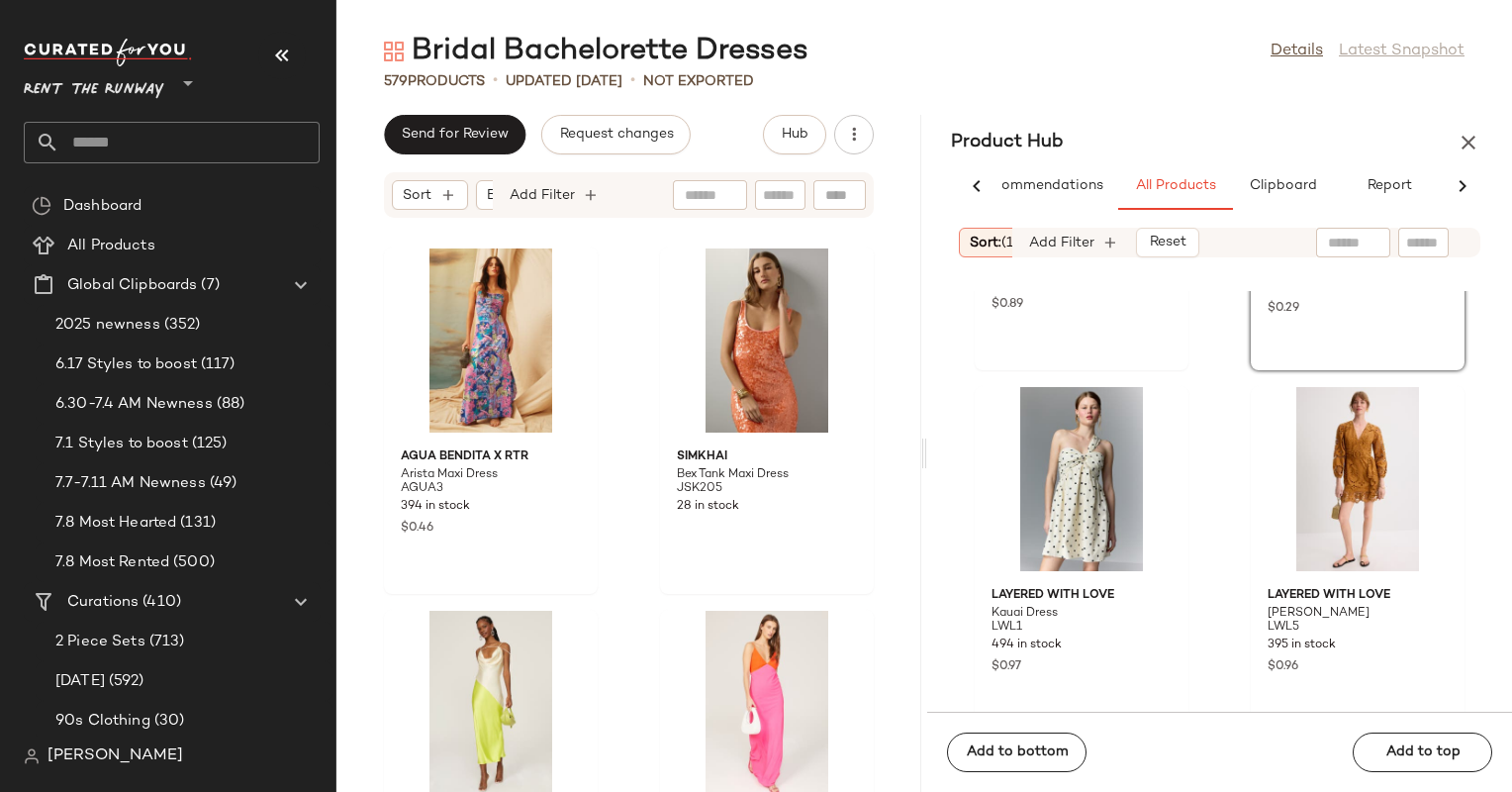 scroll, scrollTop: 41998, scrollLeft: 0, axis: vertical 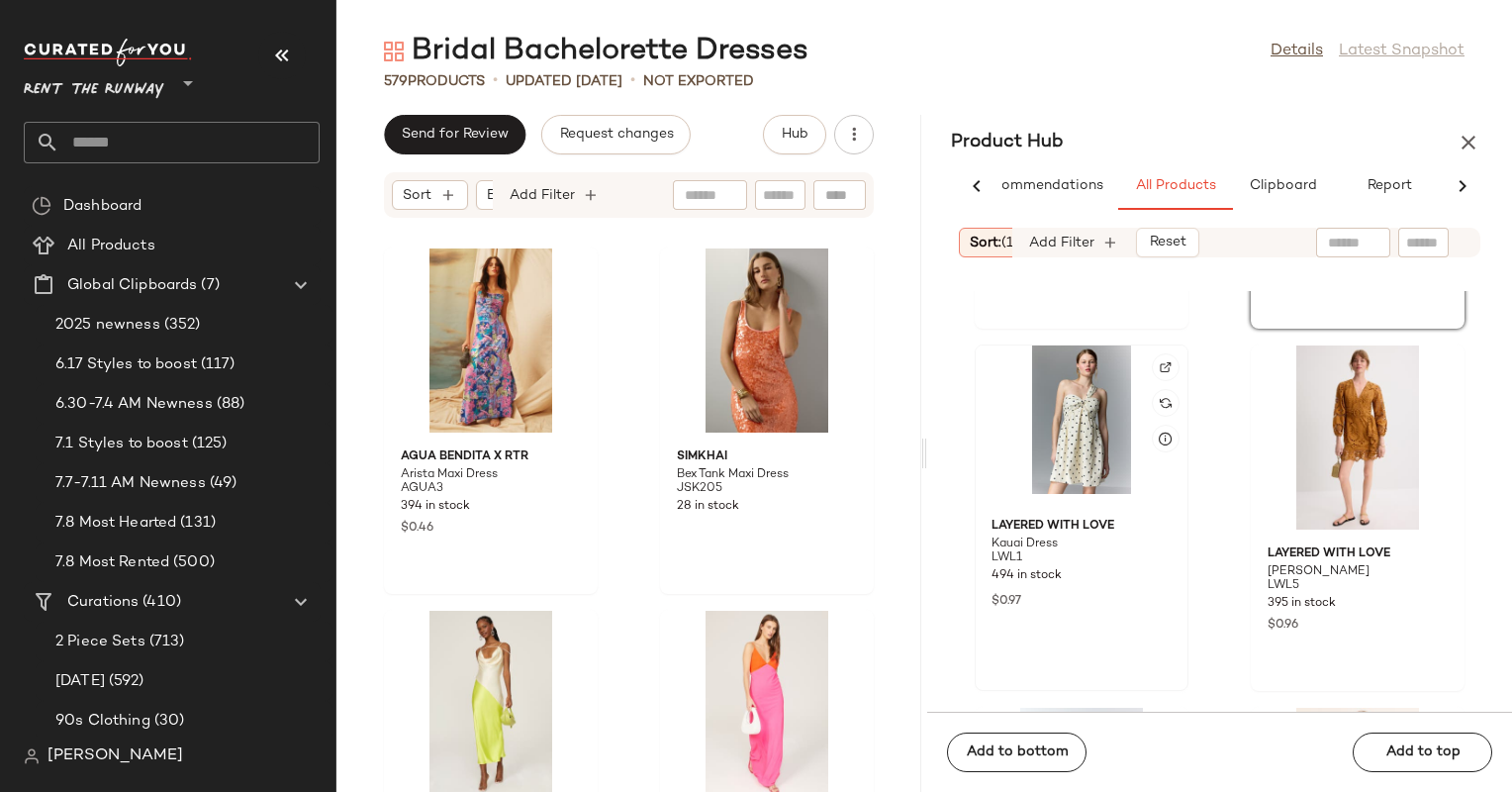 click 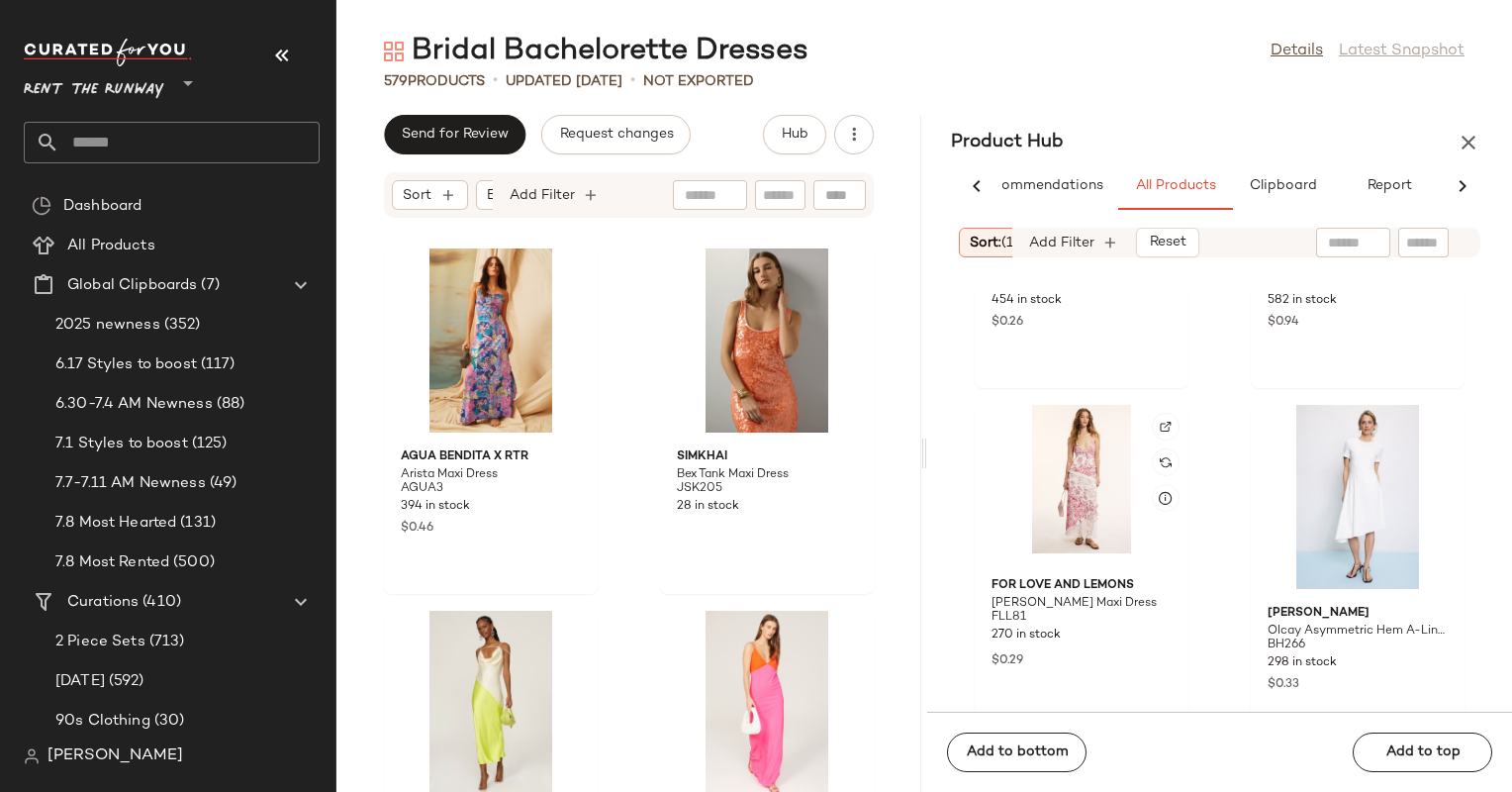 scroll, scrollTop: 43061, scrollLeft: 0, axis: vertical 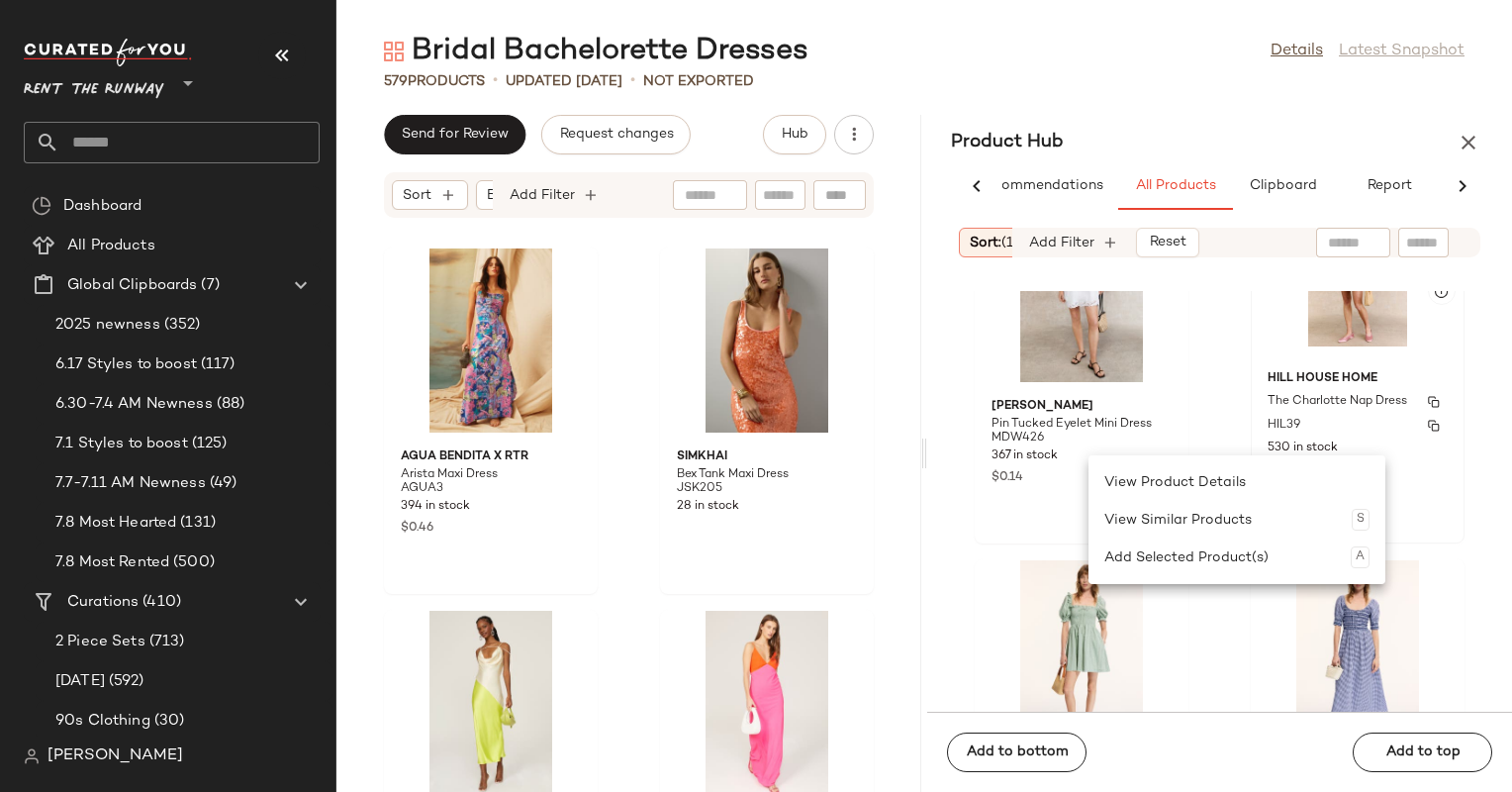 click on "The Charlotte Nap Dress" at bounding box center (1337, 402) 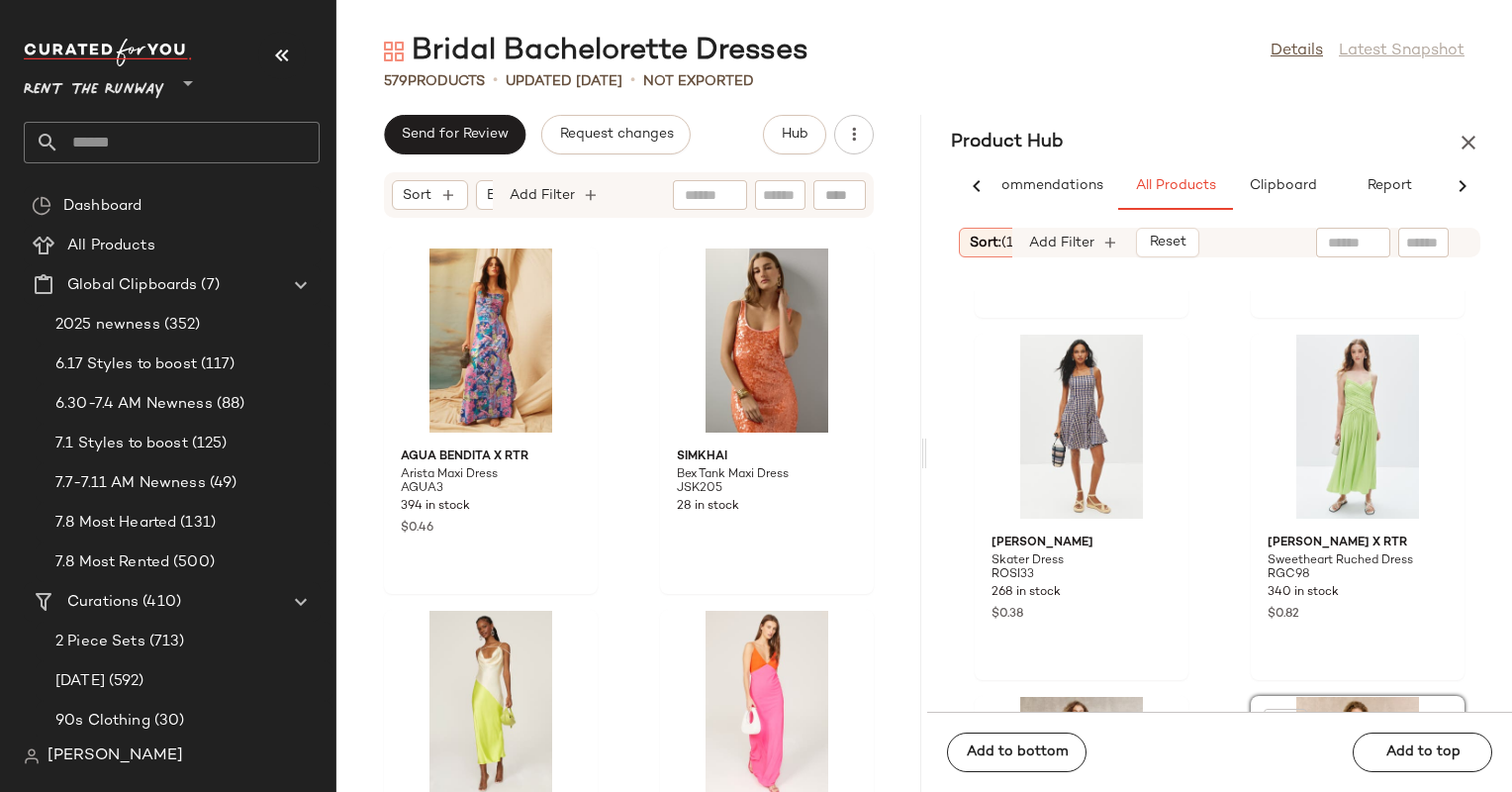 scroll, scrollTop: 43824, scrollLeft: 0, axis: vertical 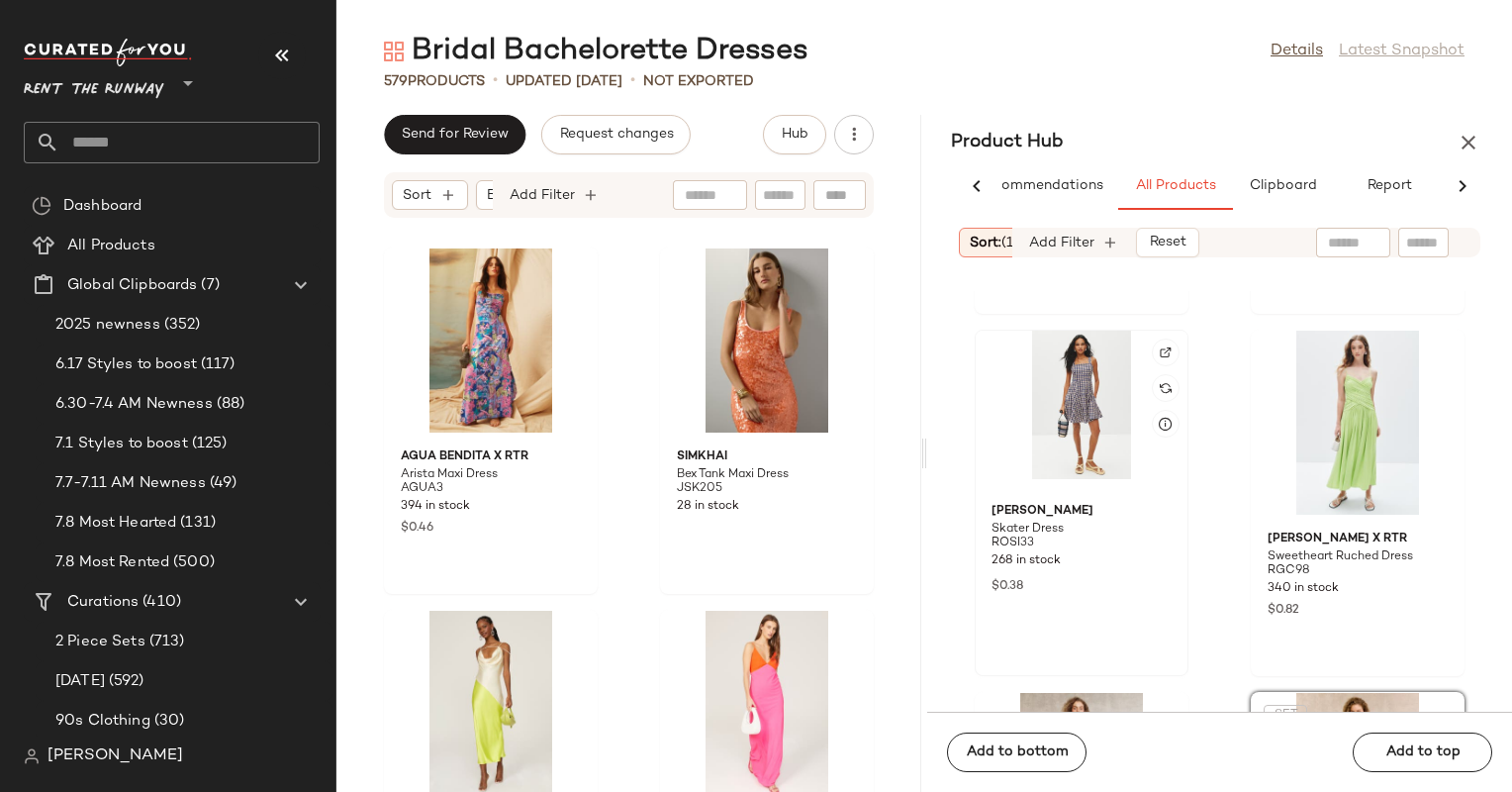 click 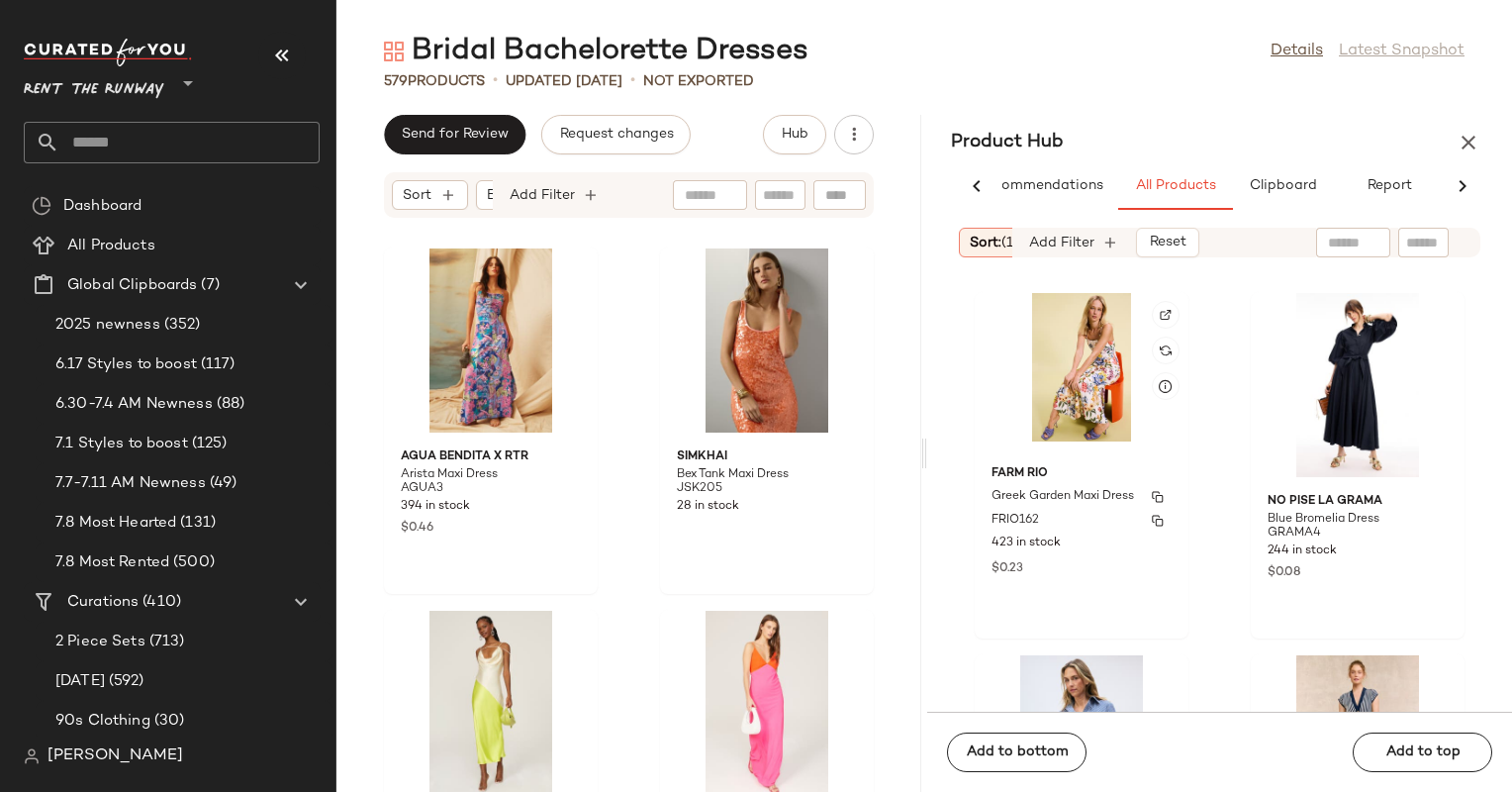 scroll, scrollTop: 45313, scrollLeft: 0, axis: vertical 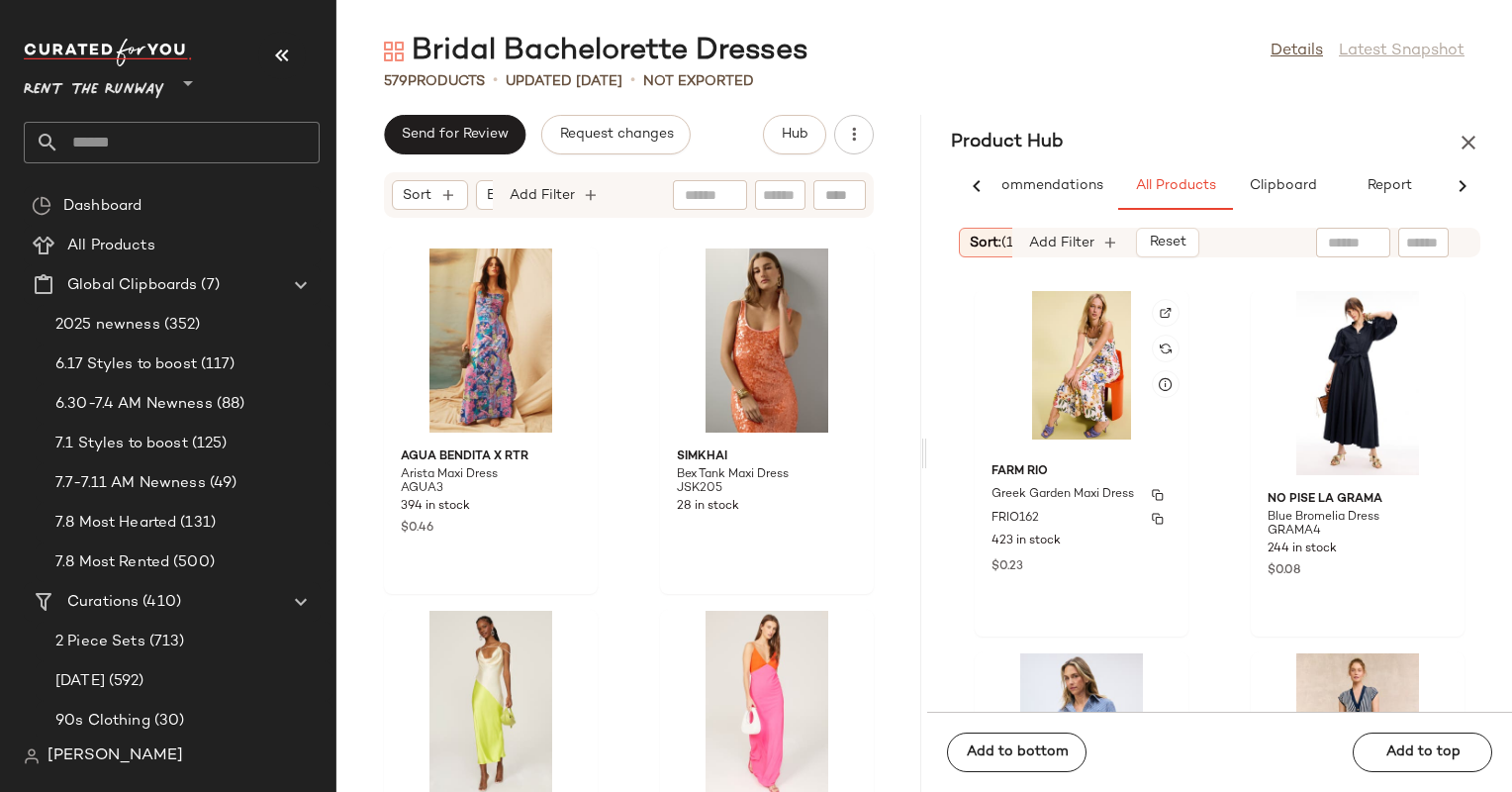 click on "FARM Rio" at bounding box center (1082, 472) 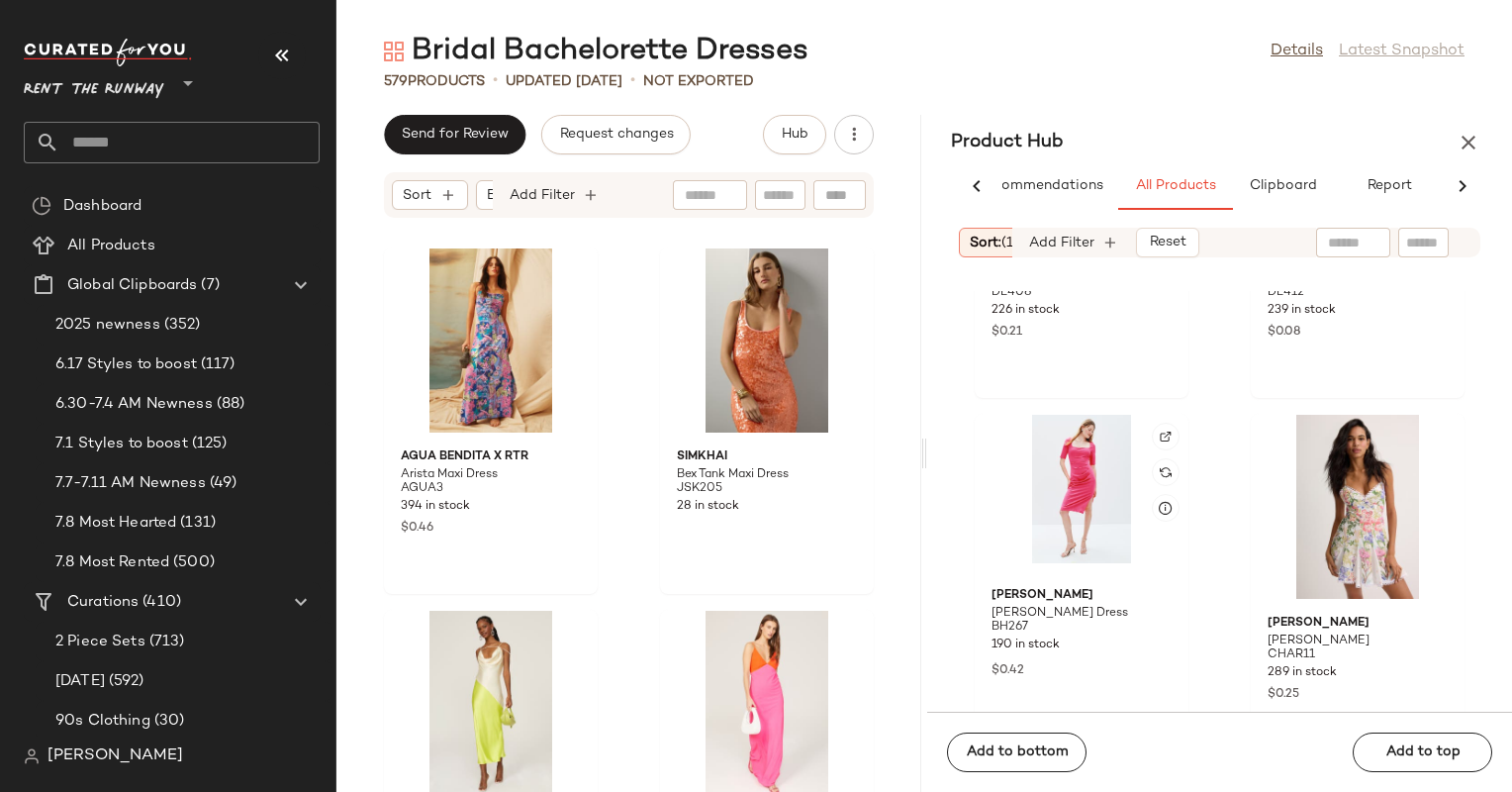 scroll, scrollTop: 46292, scrollLeft: 0, axis: vertical 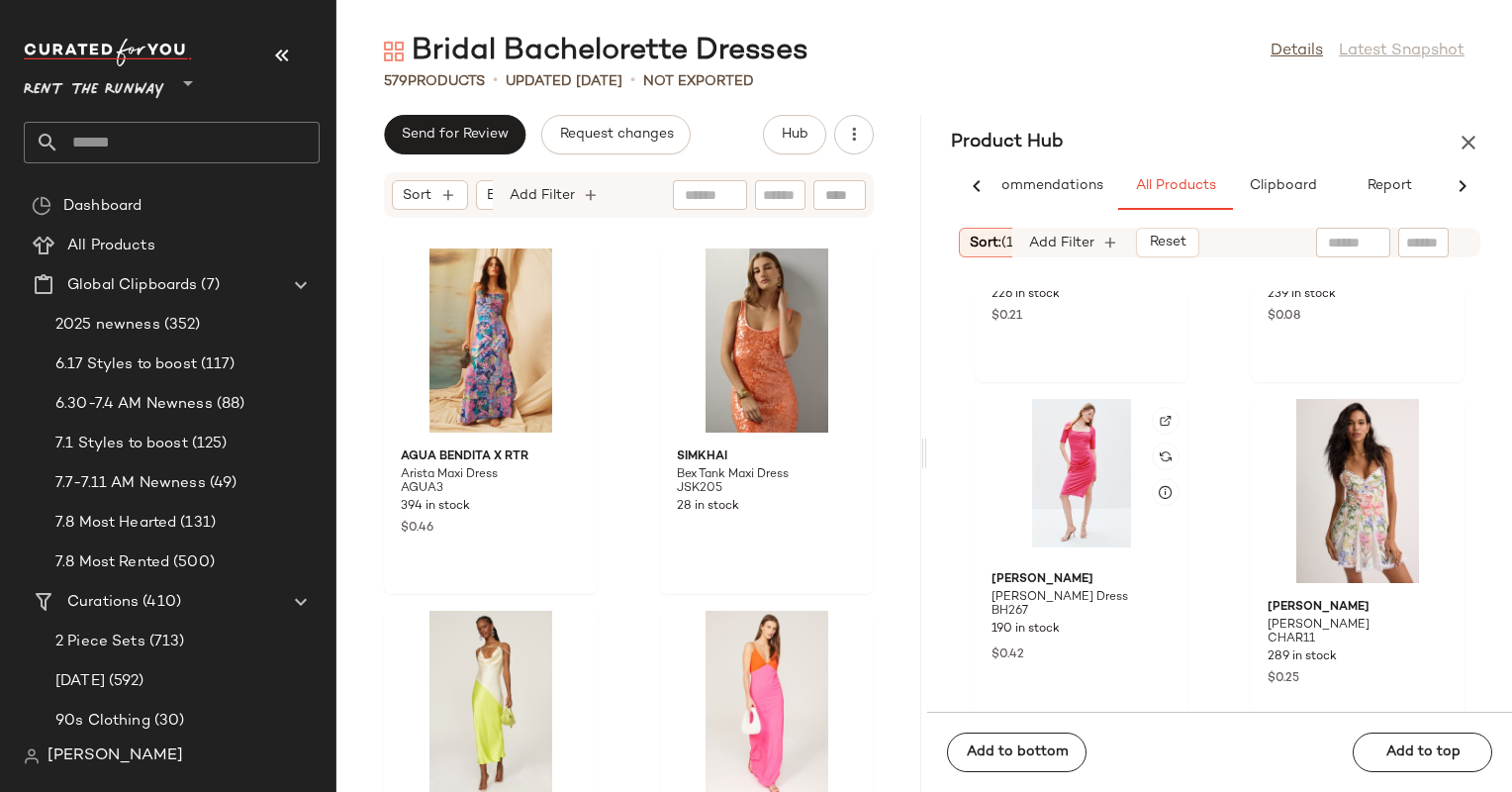 click 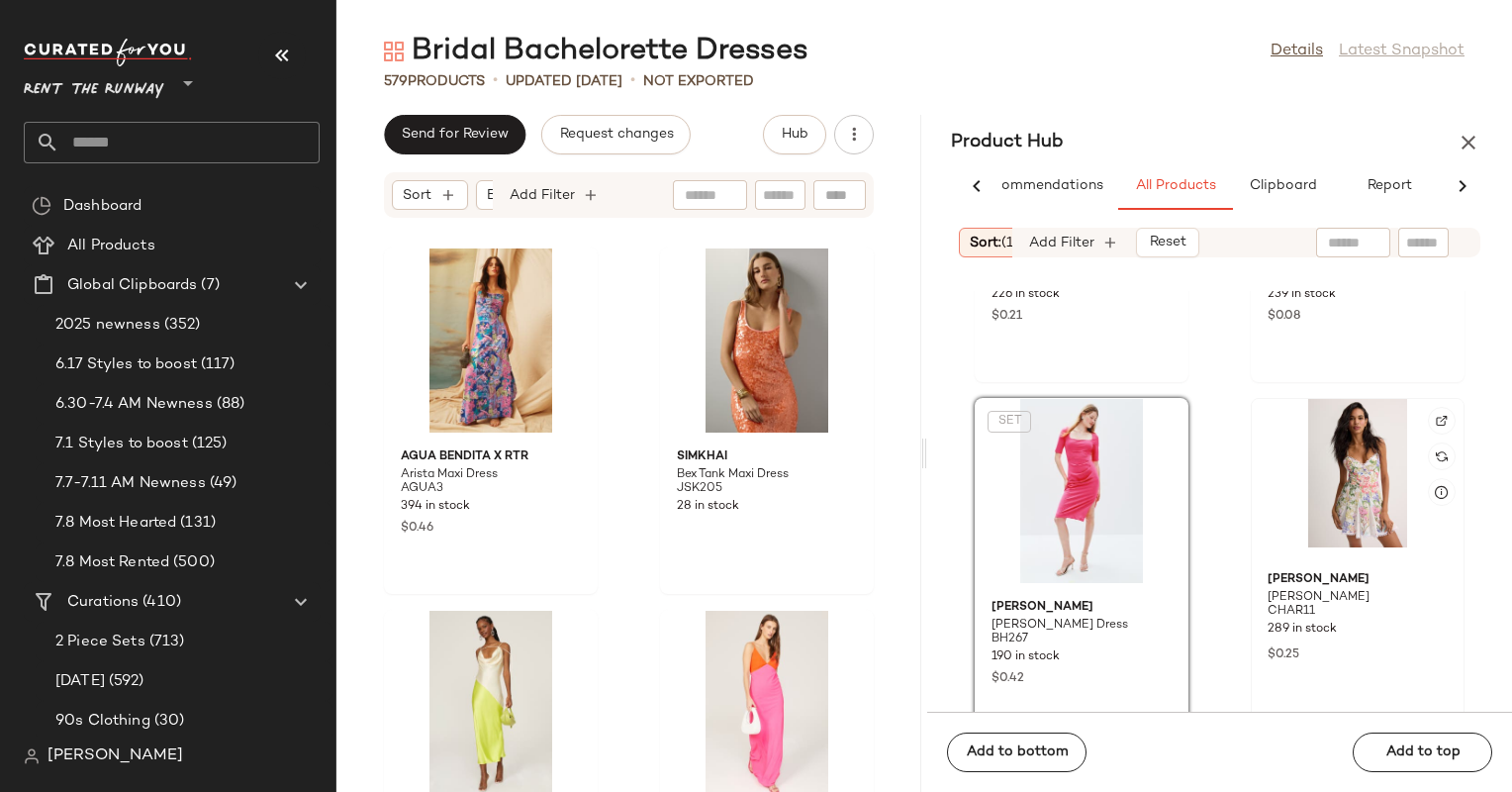 click 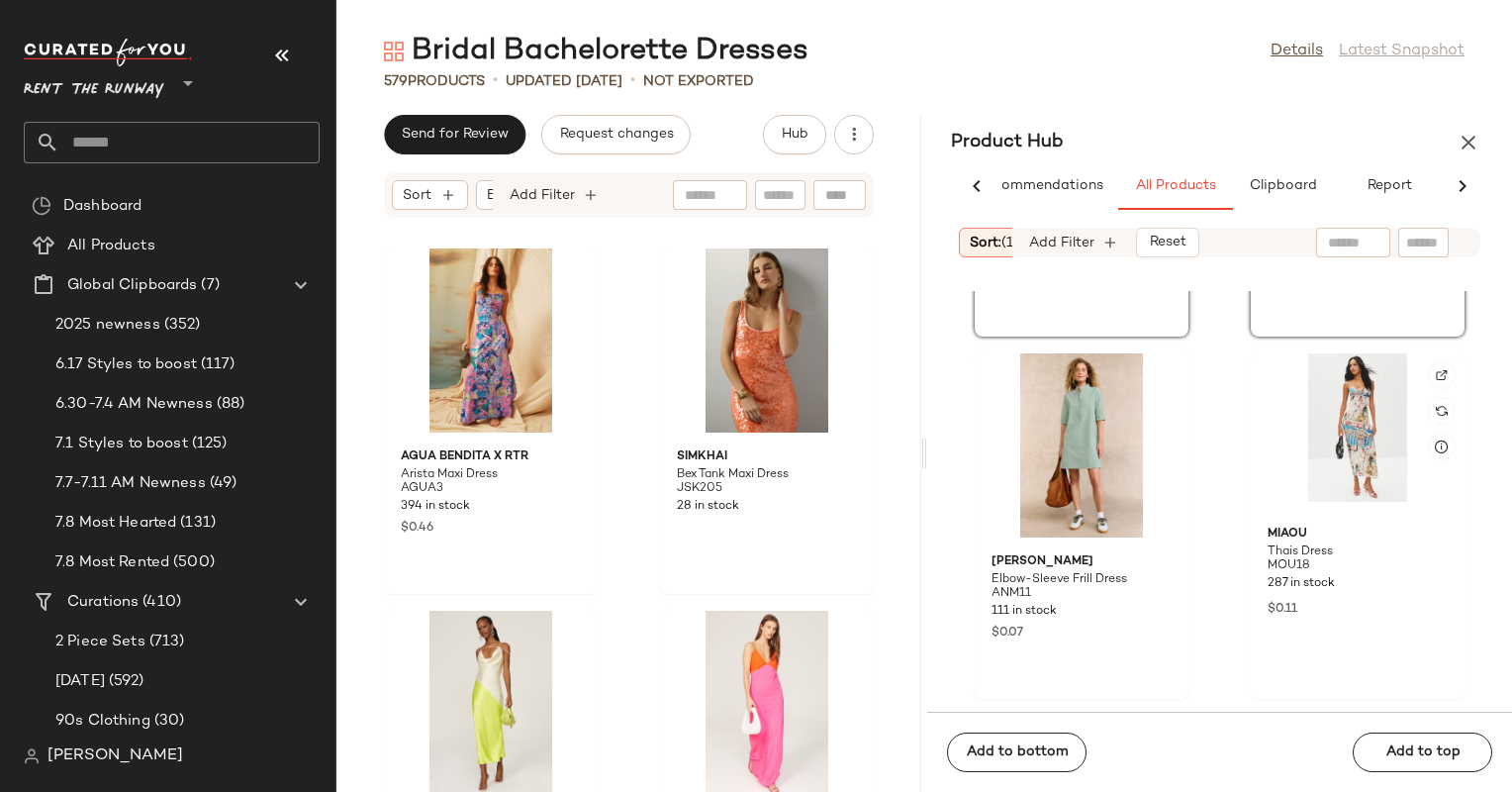 scroll, scrollTop: 46835, scrollLeft: 0, axis: vertical 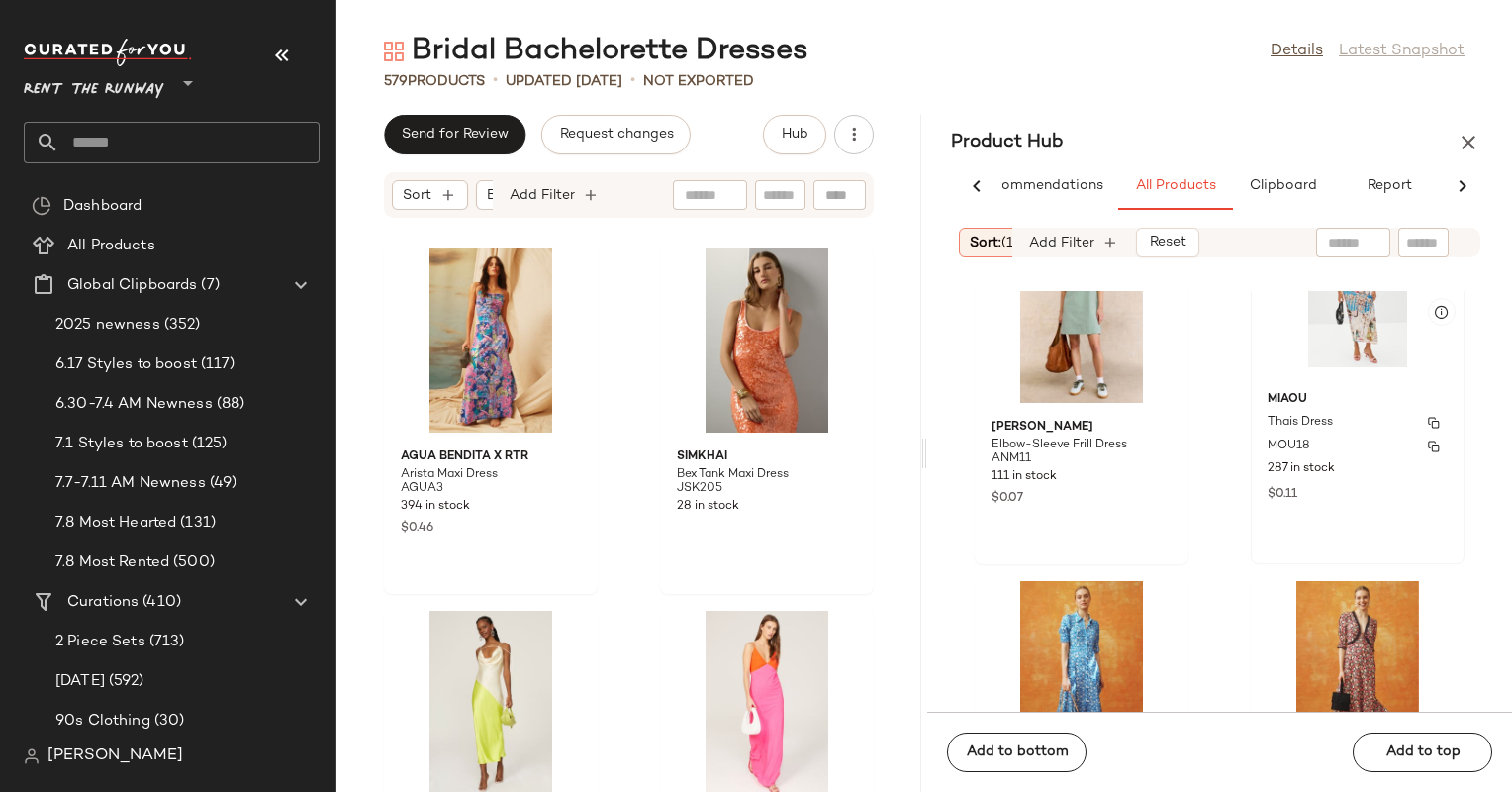 click on "MIAOU Thais Dress MOU18 287 in stock $0.11" 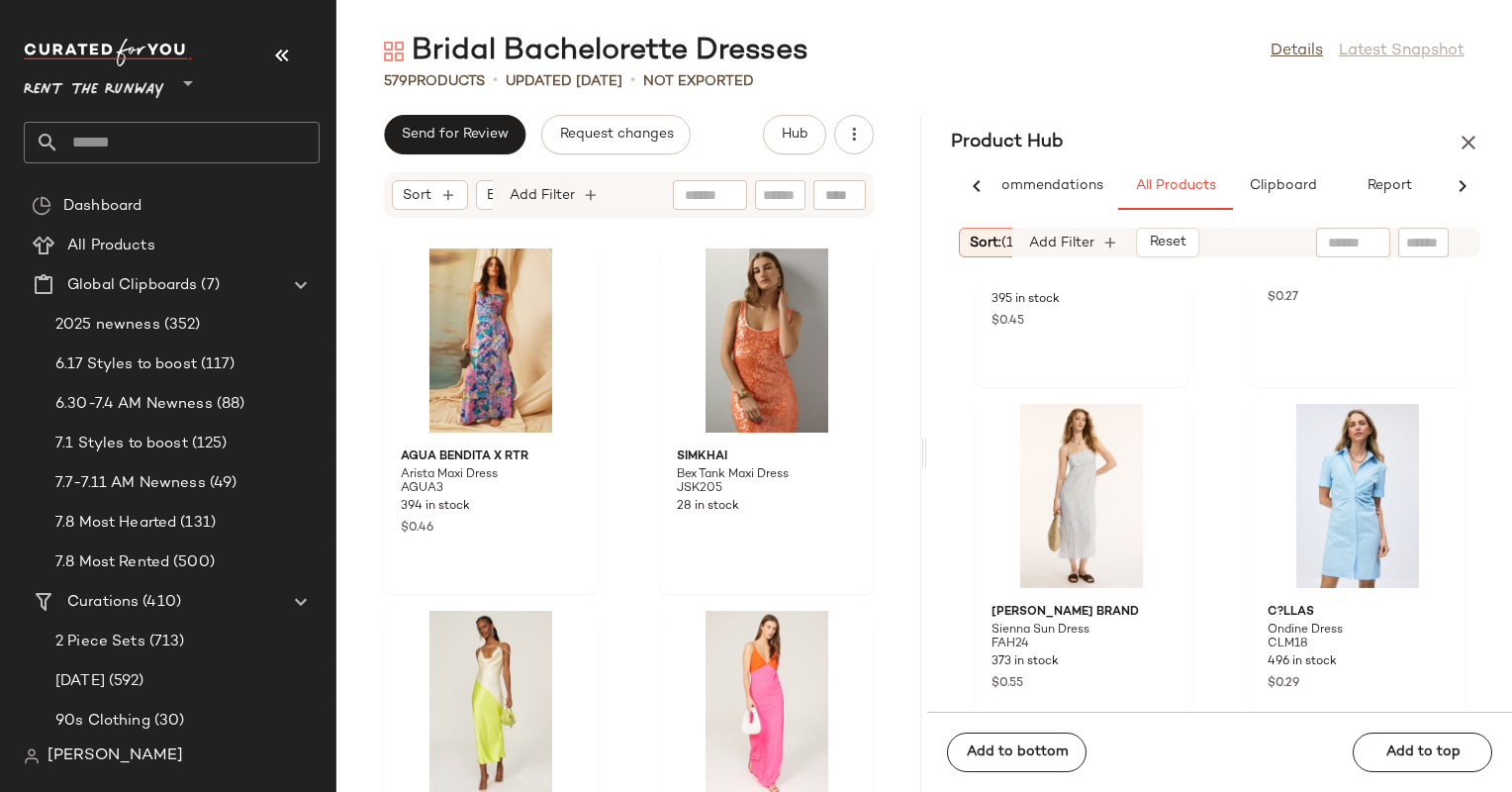scroll, scrollTop: 48220, scrollLeft: 0, axis: vertical 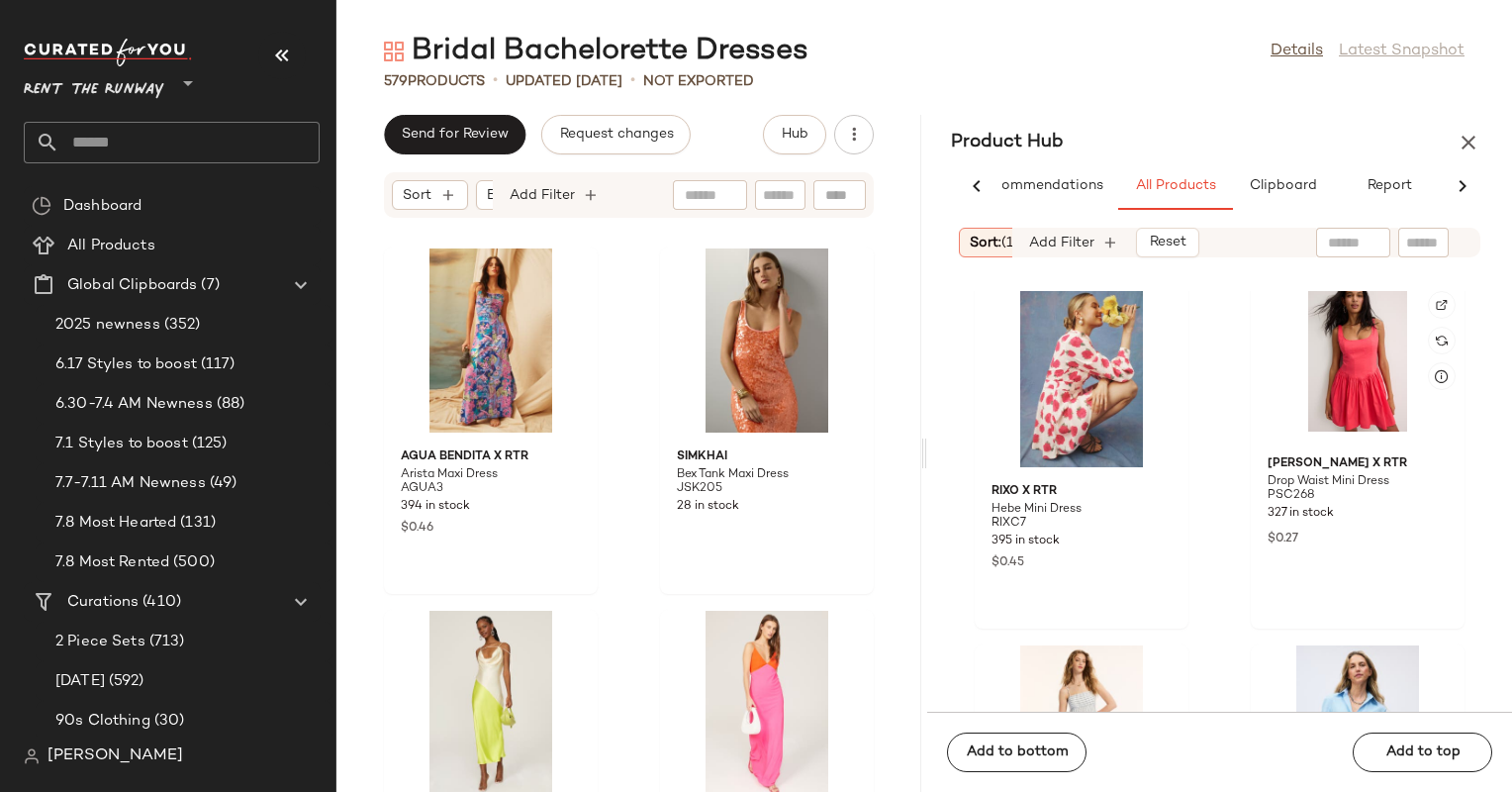 click 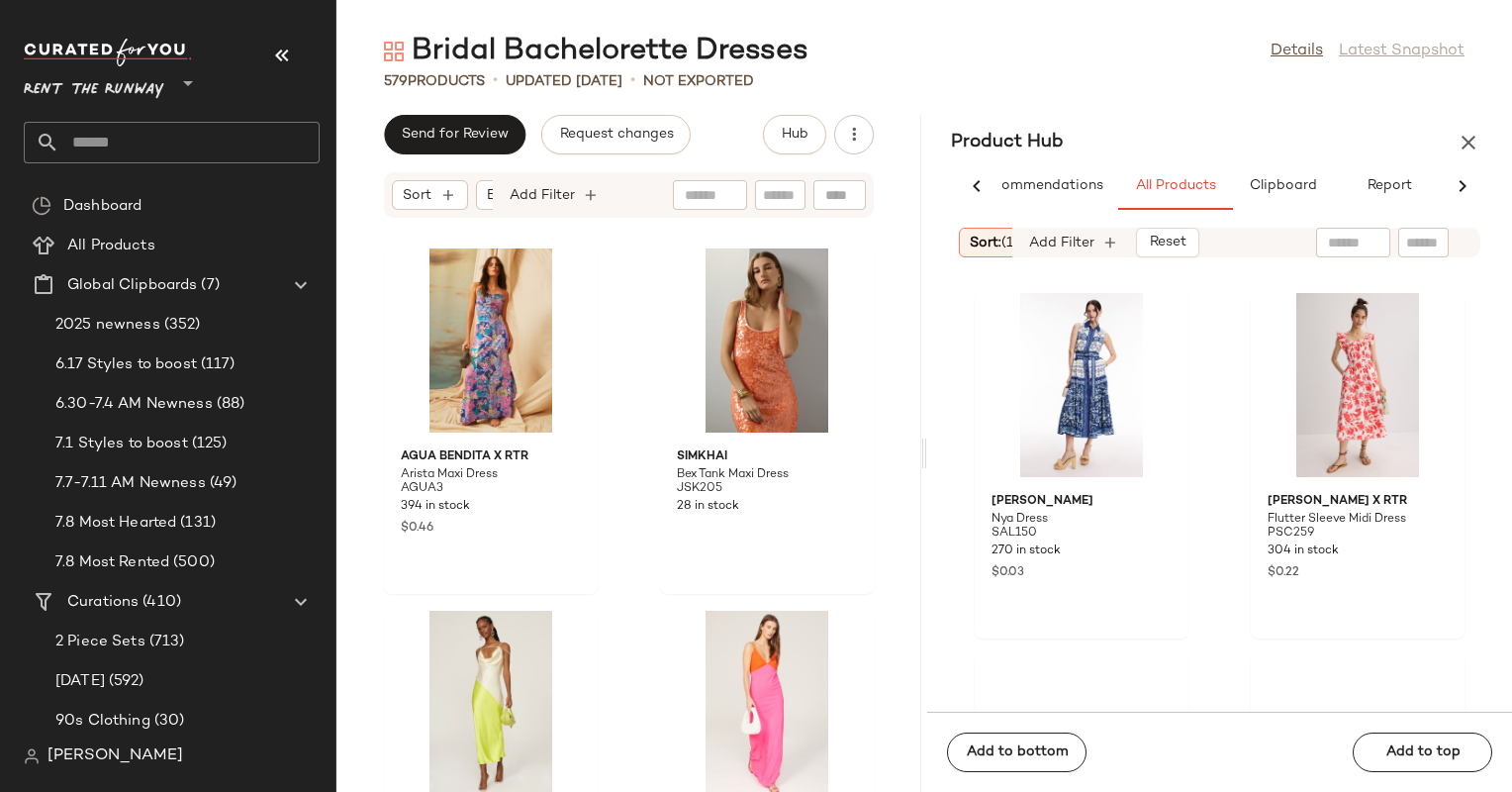 scroll, scrollTop: 49797, scrollLeft: 0, axis: vertical 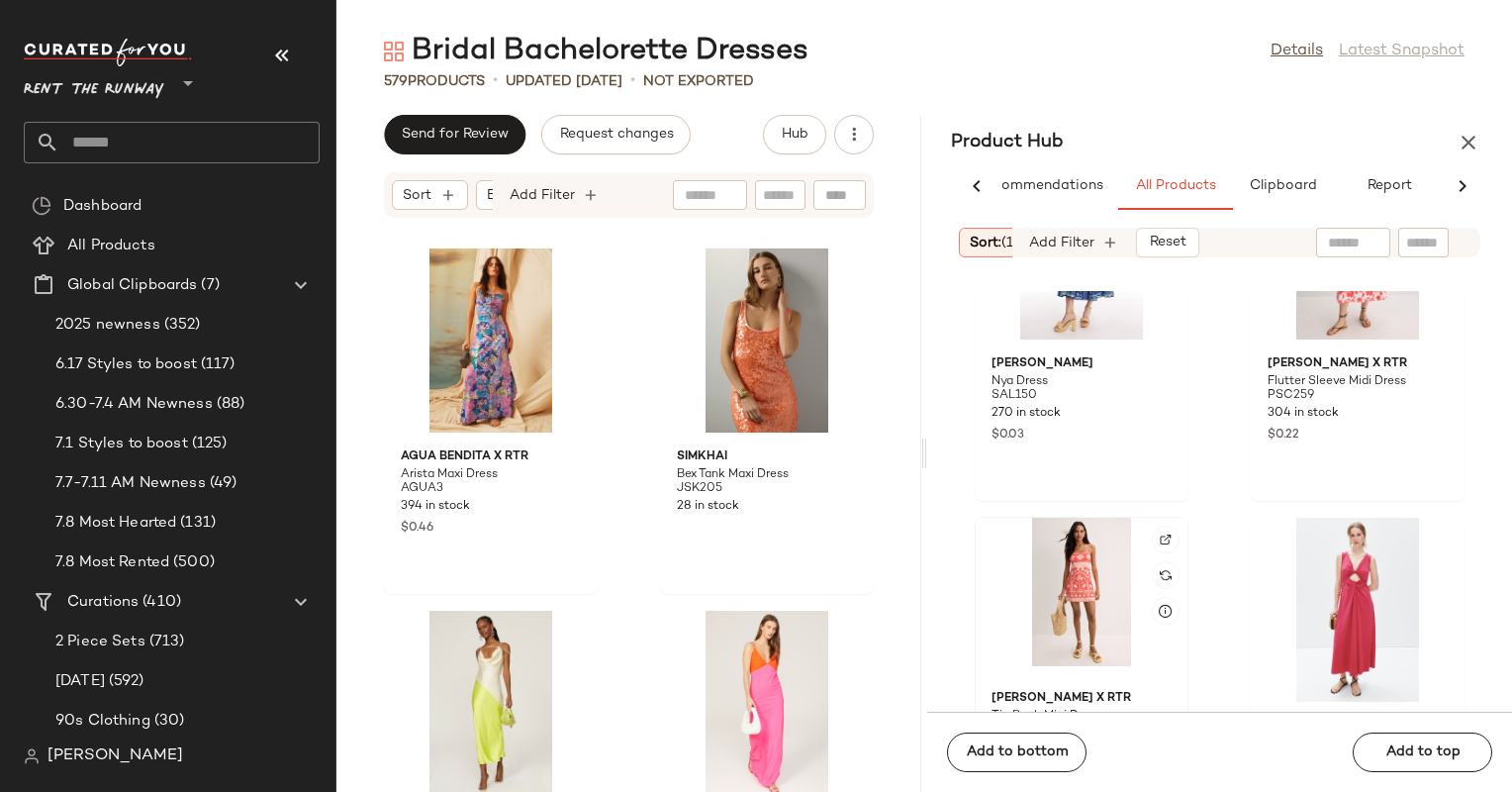 click 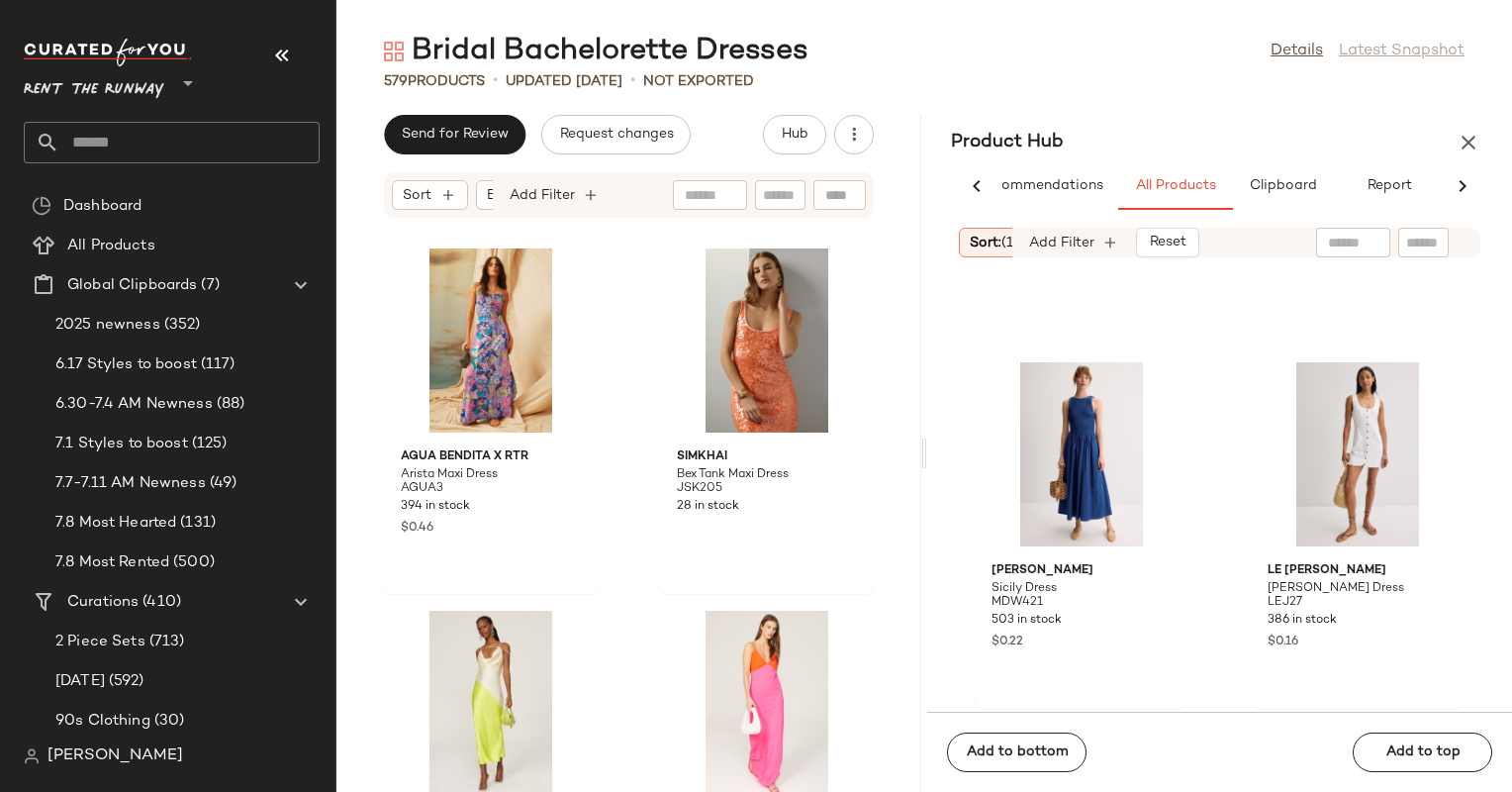 scroll, scrollTop: 51777, scrollLeft: 0, axis: vertical 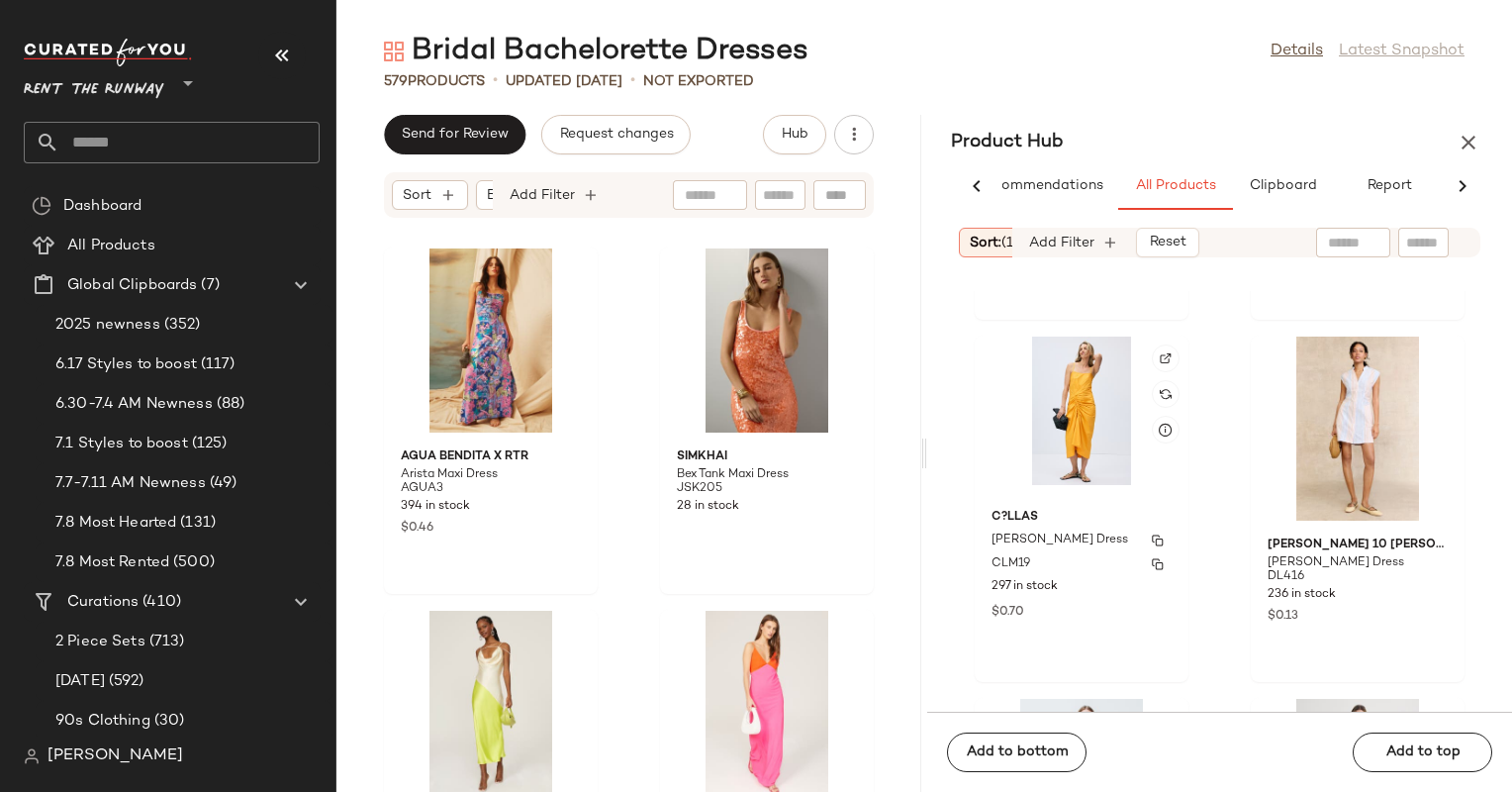 click on "CLM19" at bounding box center (1082, 564) 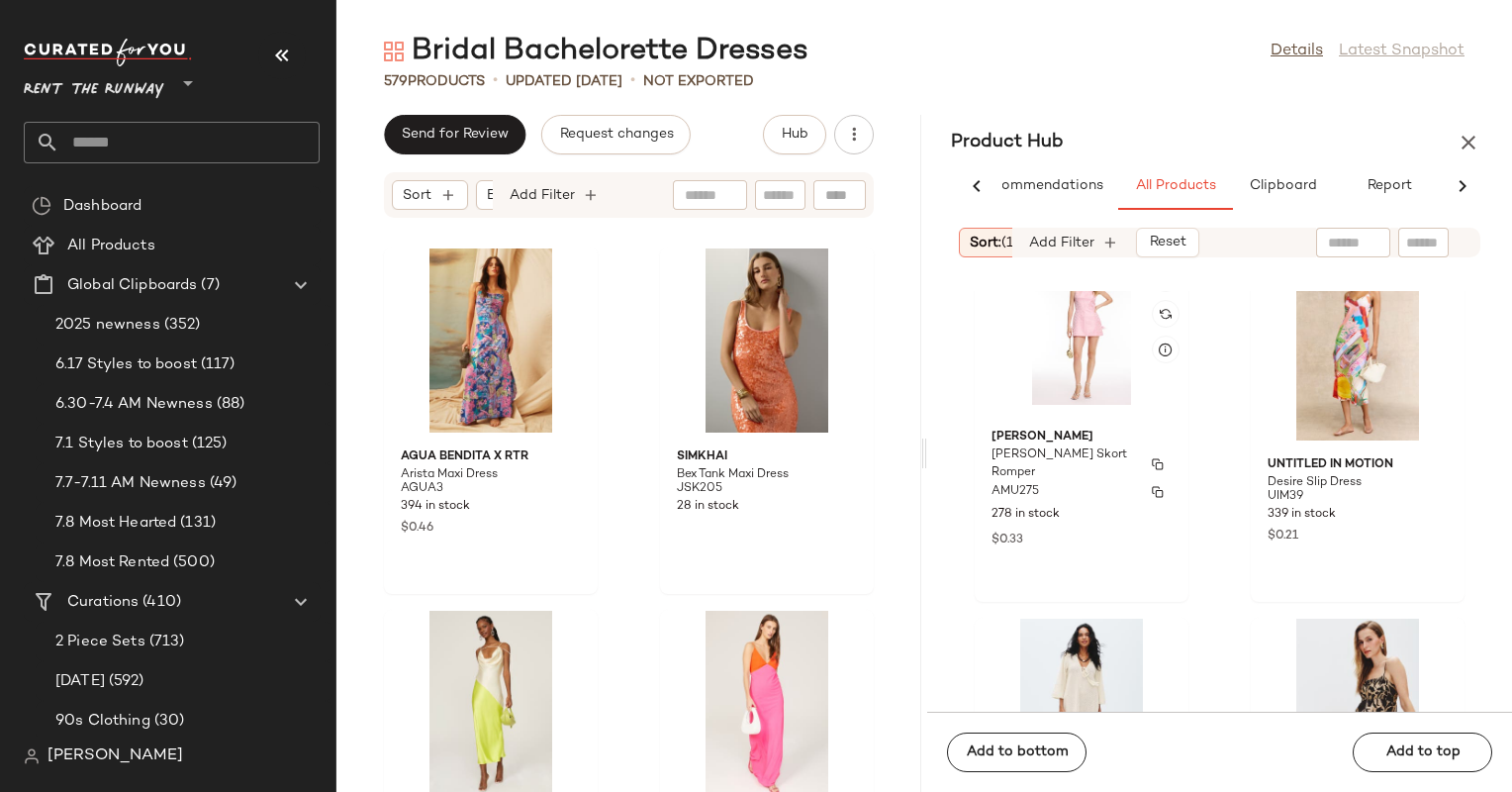 scroll, scrollTop: 53659, scrollLeft: 0, axis: vertical 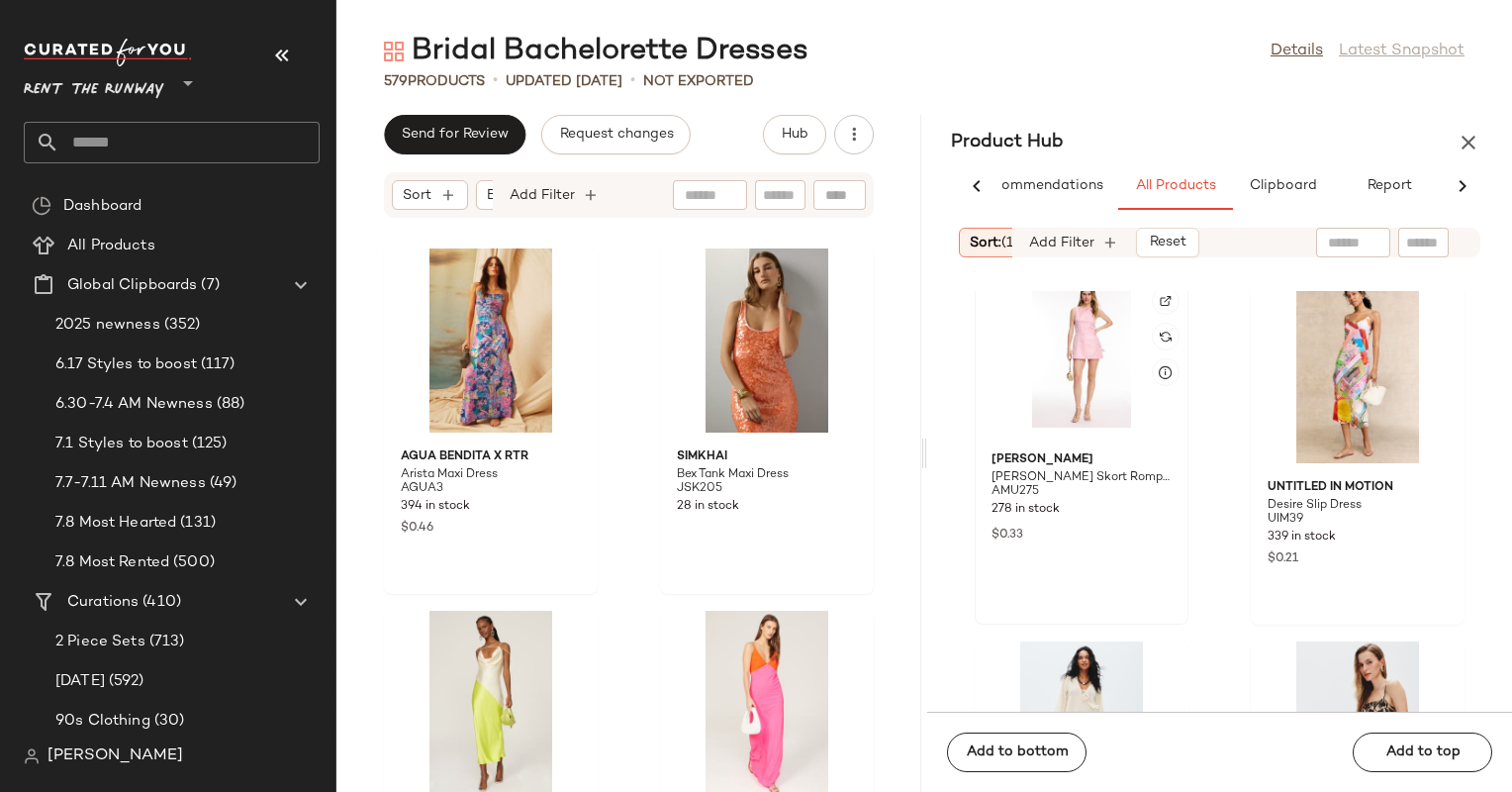 click 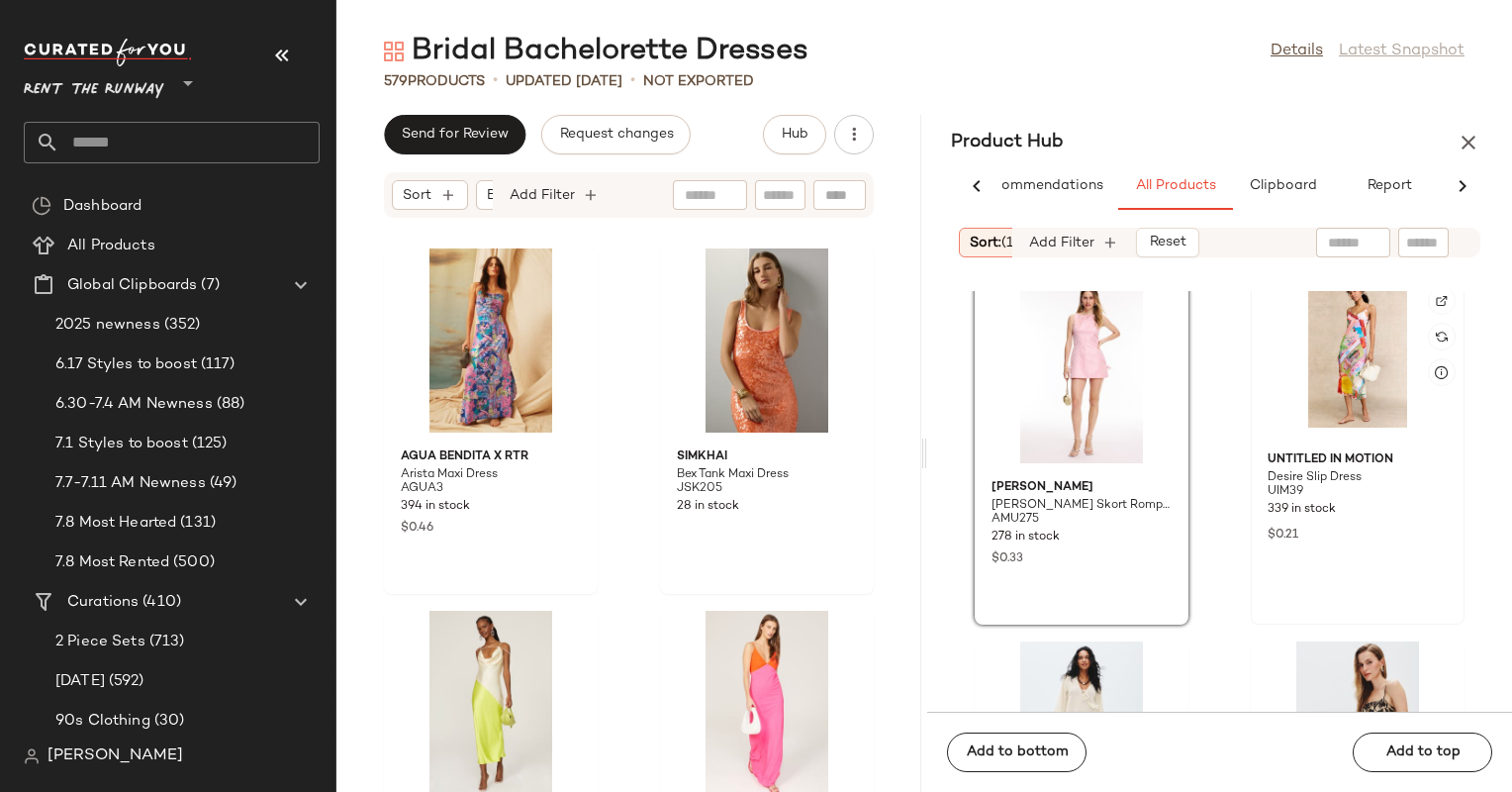 click 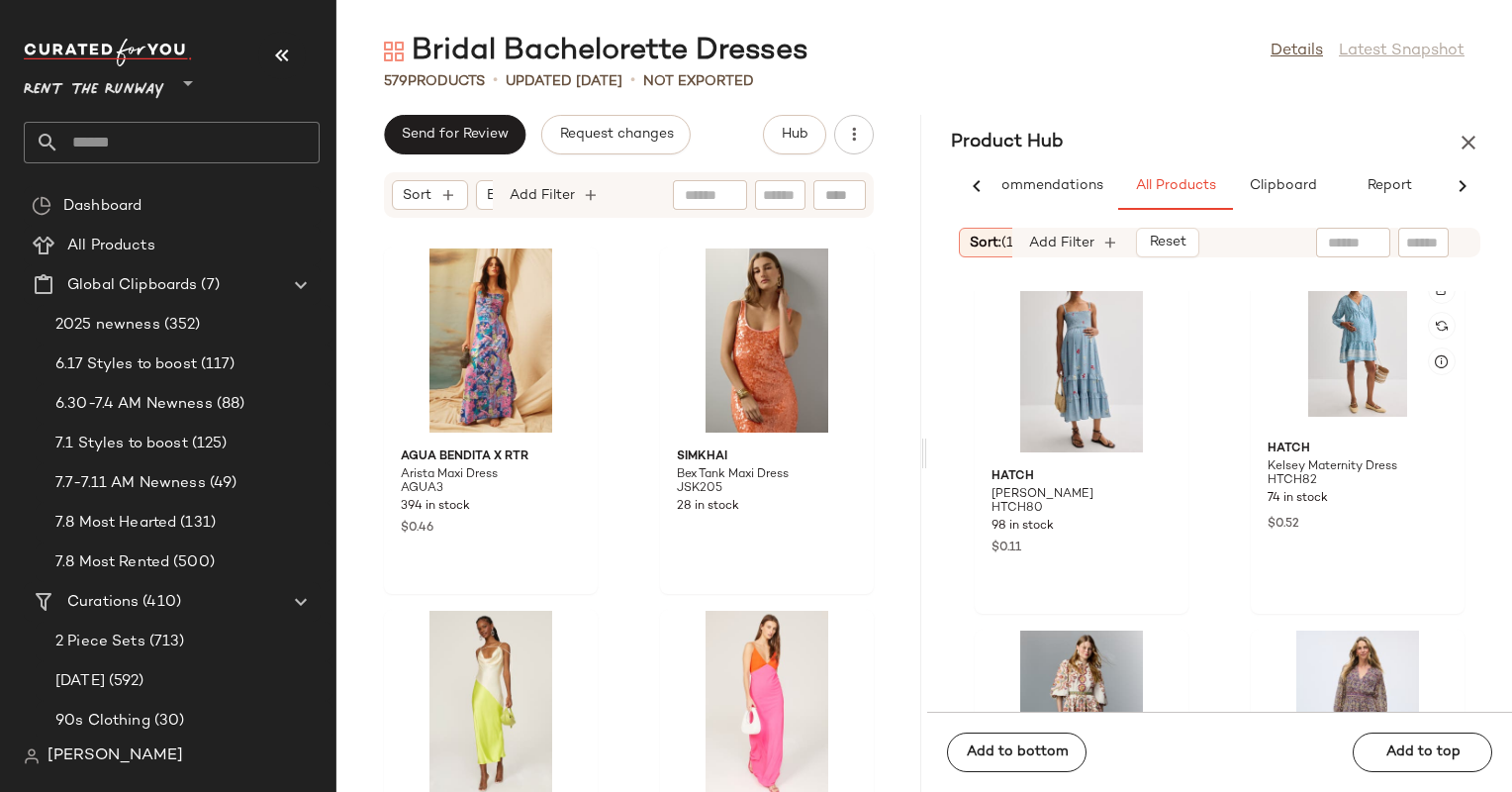 scroll, scrollTop: 55134, scrollLeft: 0, axis: vertical 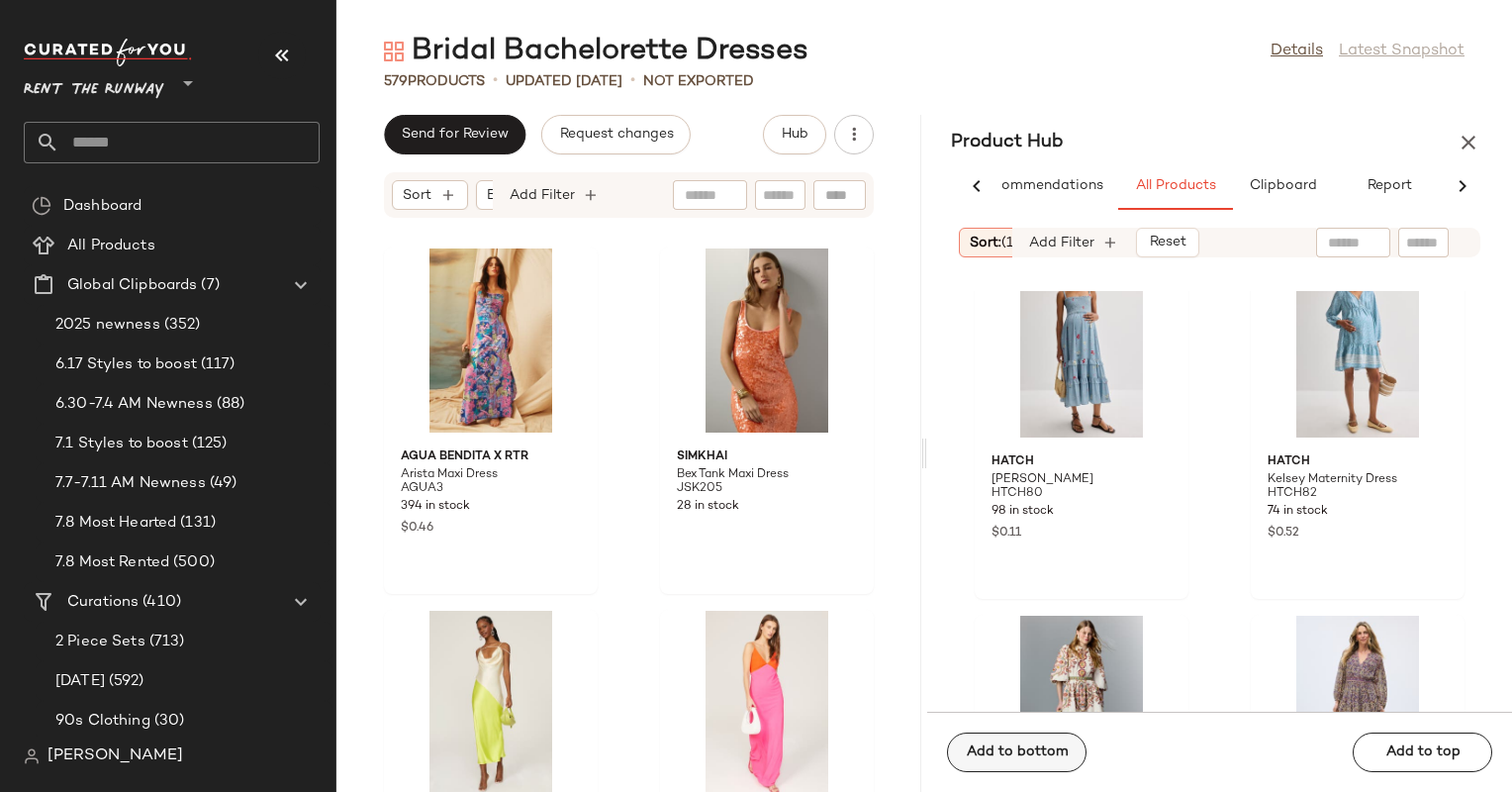 click on "Add to bottom" at bounding box center [1016, 752] 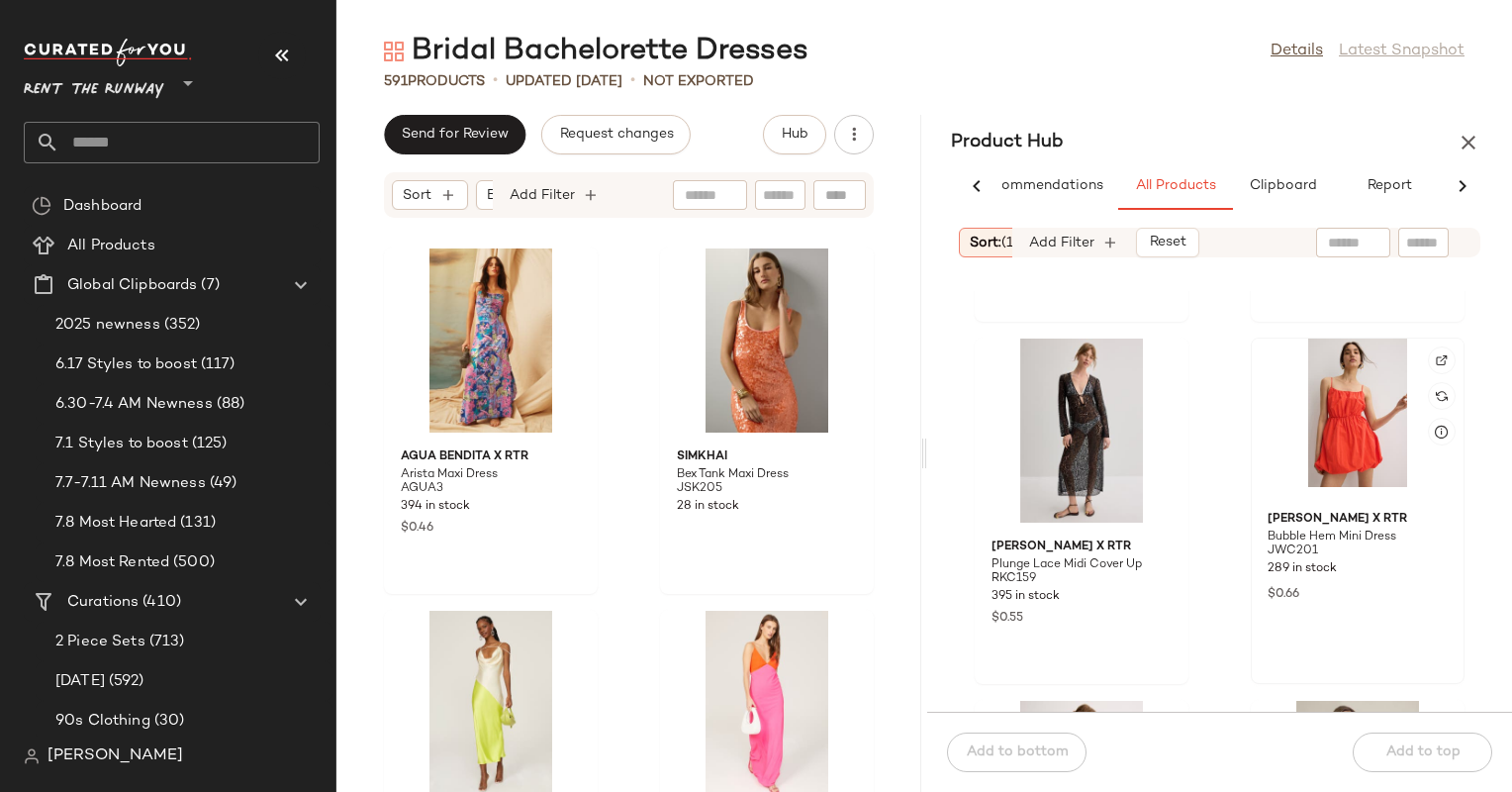 scroll, scrollTop: 54312, scrollLeft: 0, axis: vertical 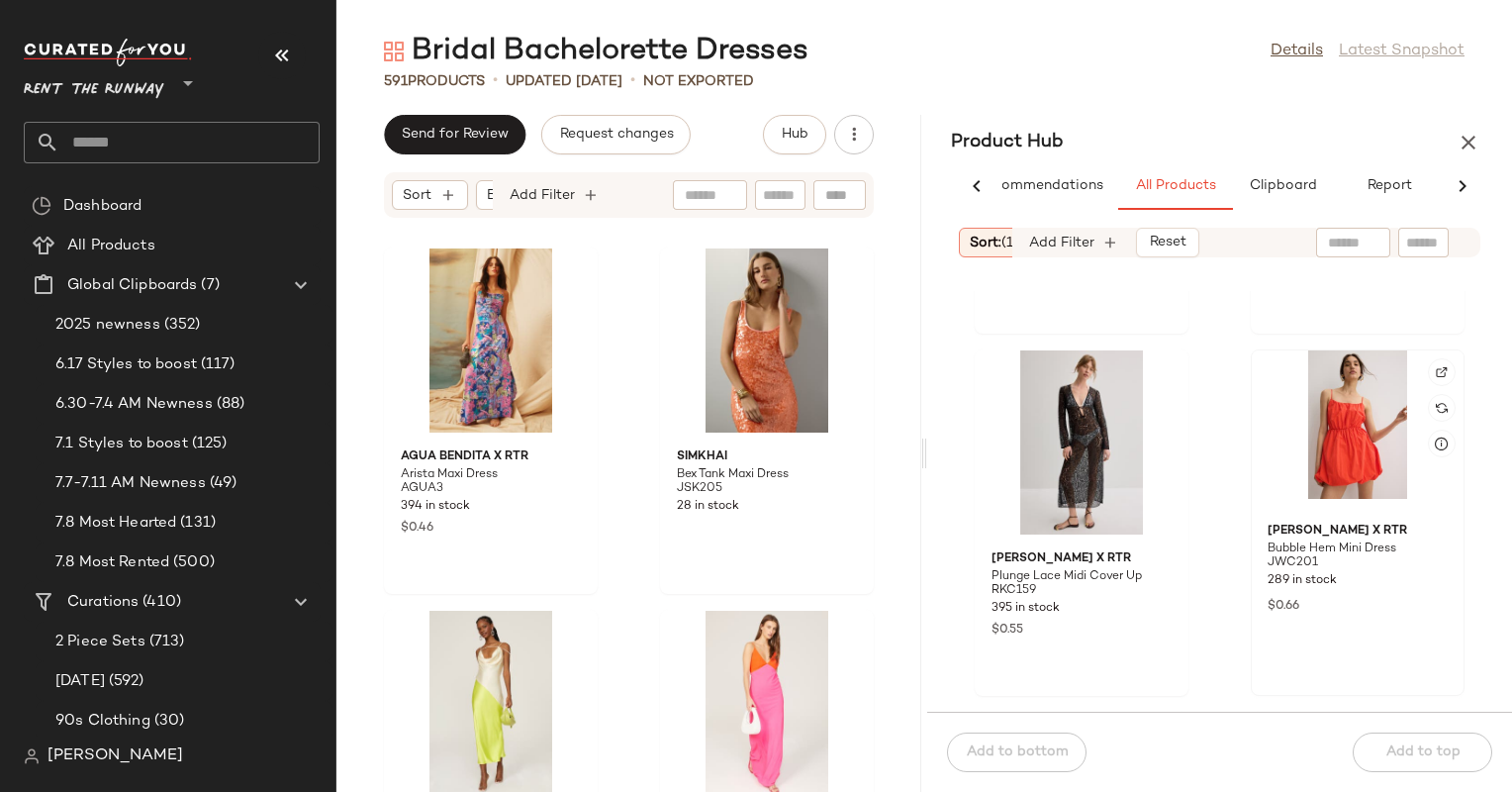 click 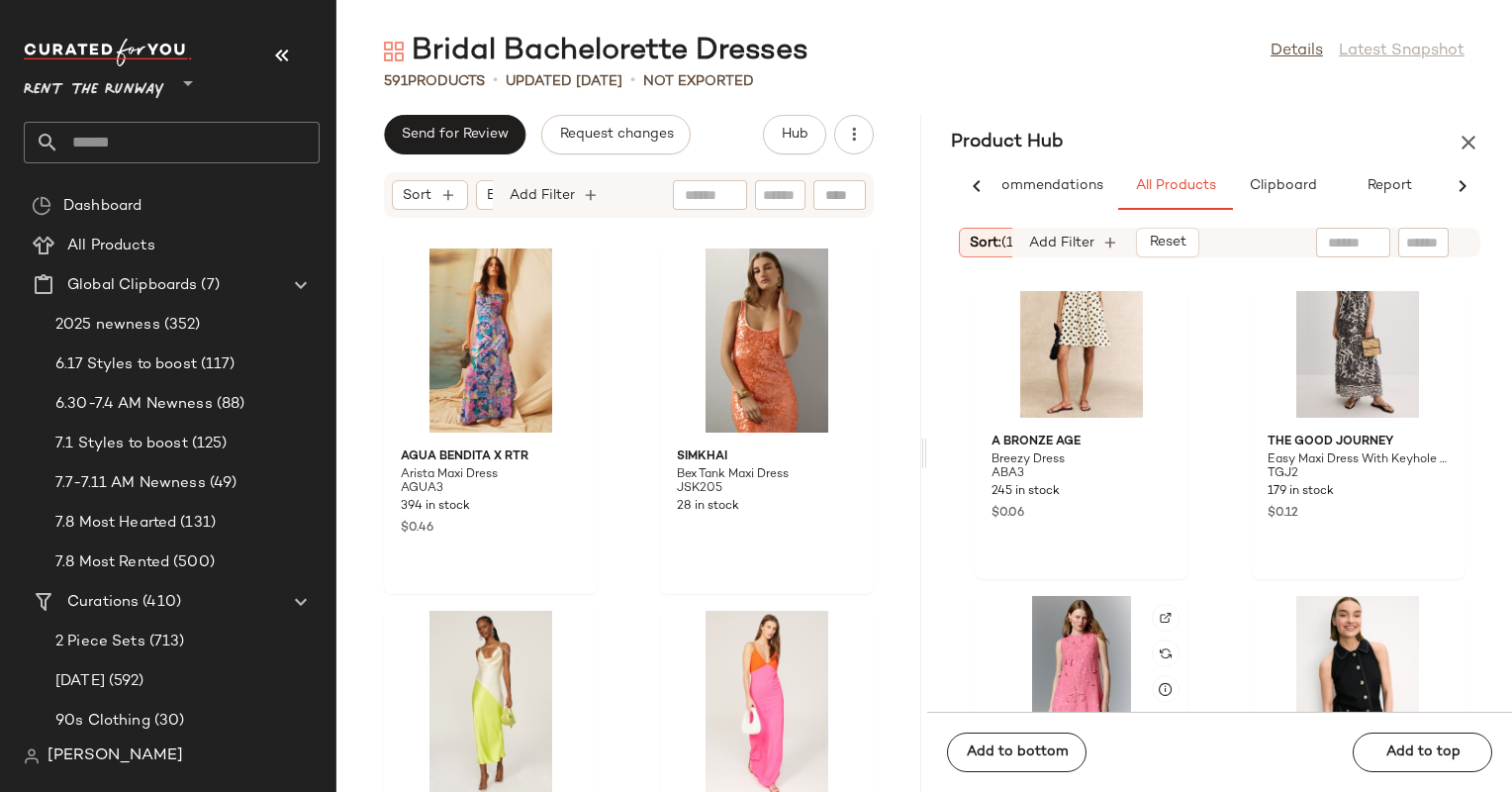 scroll, scrollTop: 55440, scrollLeft: 0, axis: vertical 